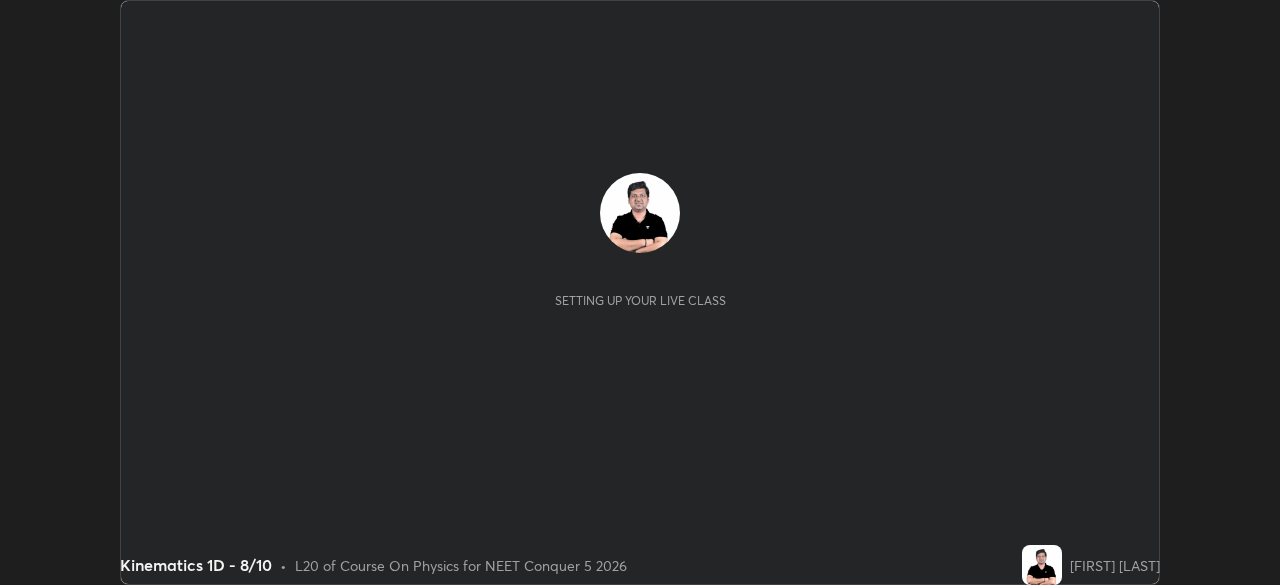 scroll, scrollTop: 0, scrollLeft: 0, axis: both 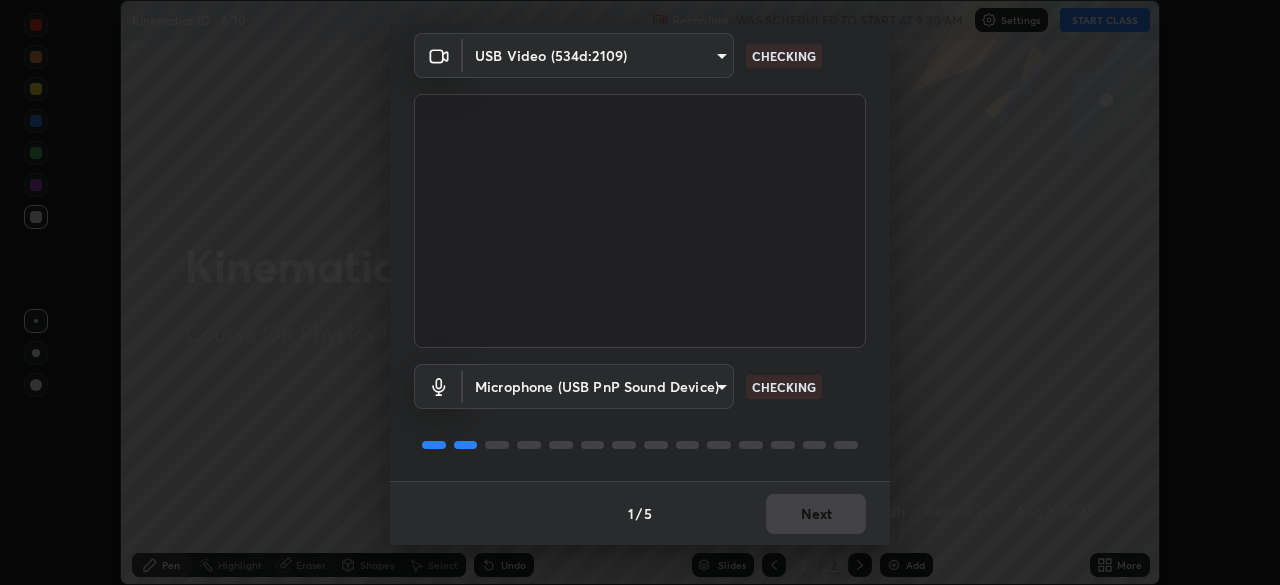 click on "1 / 5 Next" at bounding box center (640, 513) 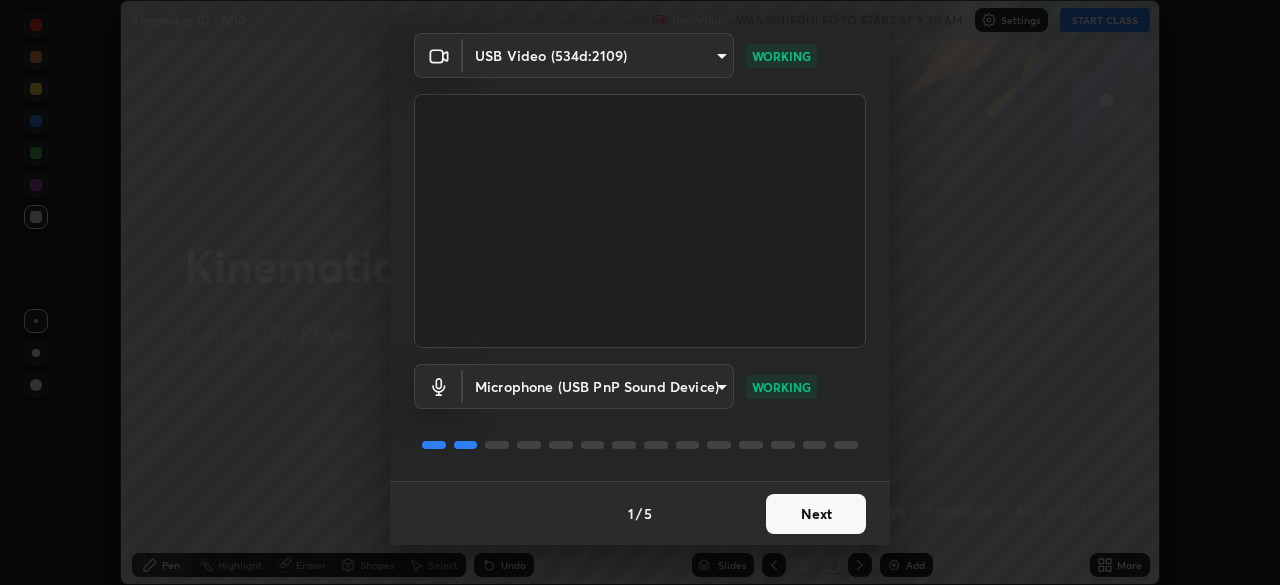 click on "Next" at bounding box center [816, 514] 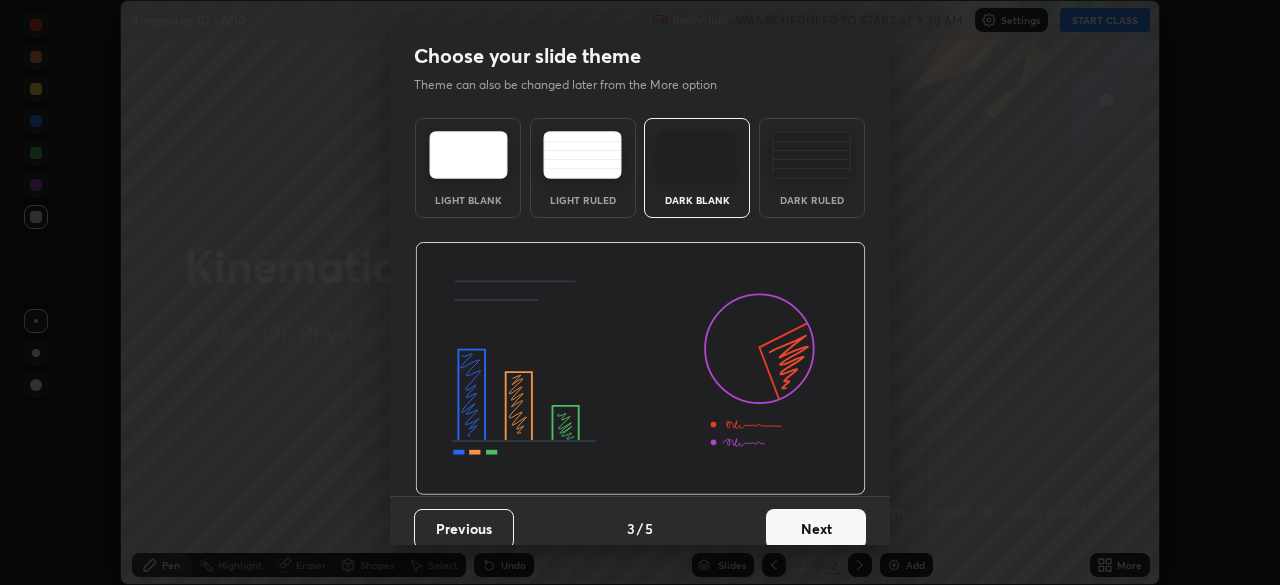 click on "Next" at bounding box center [816, 529] 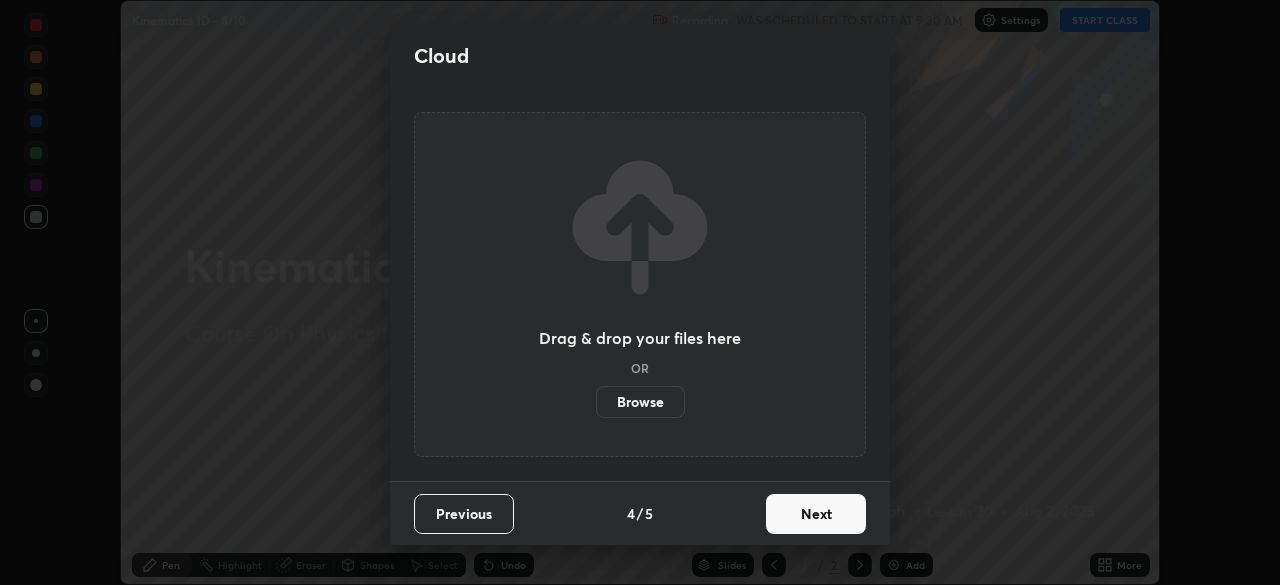 click on "Next" at bounding box center [816, 514] 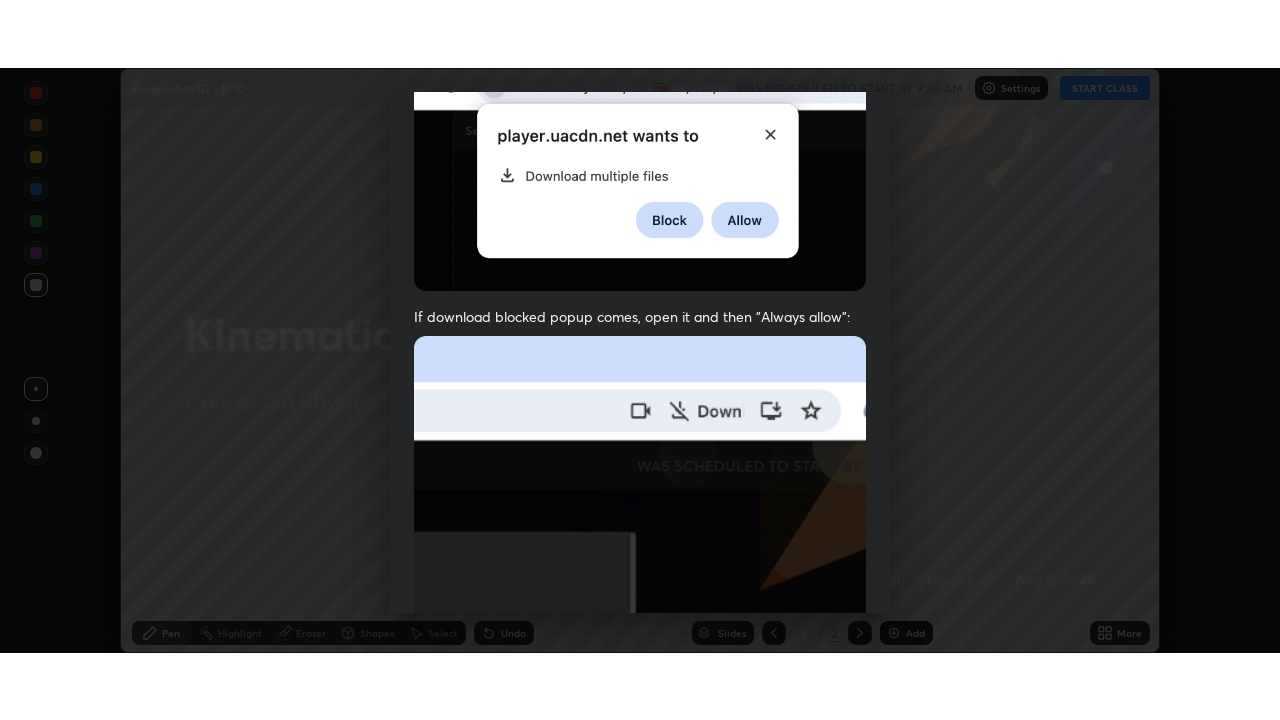 scroll, scrollTop: 479, scrollLeft: 0, axis: vertical 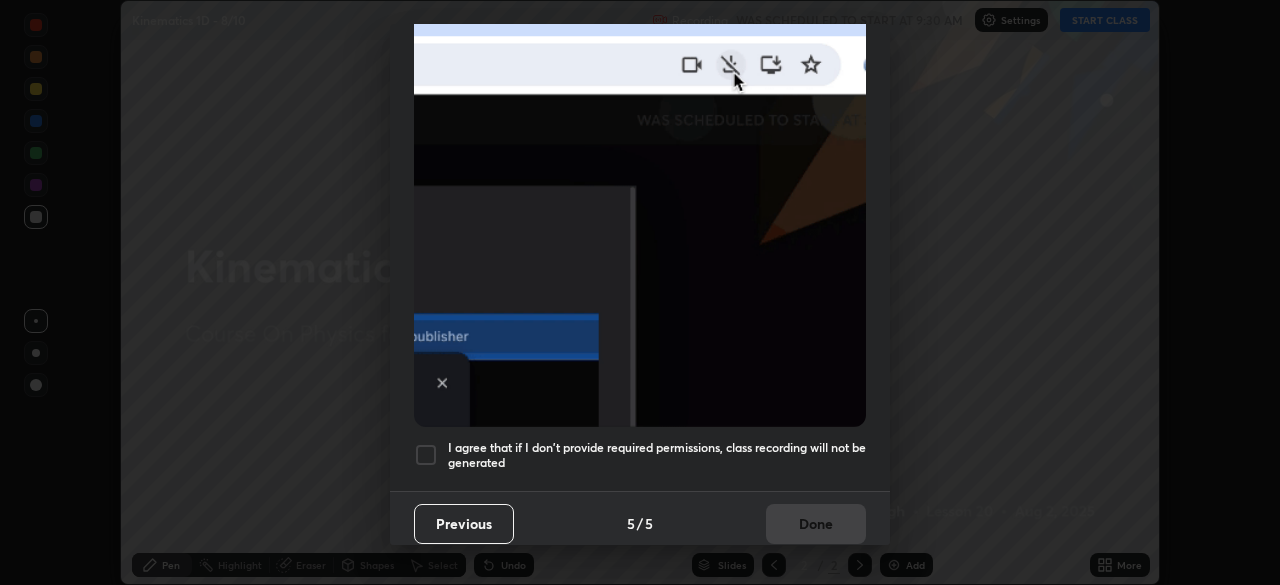 click at bounding box center [426, 455] 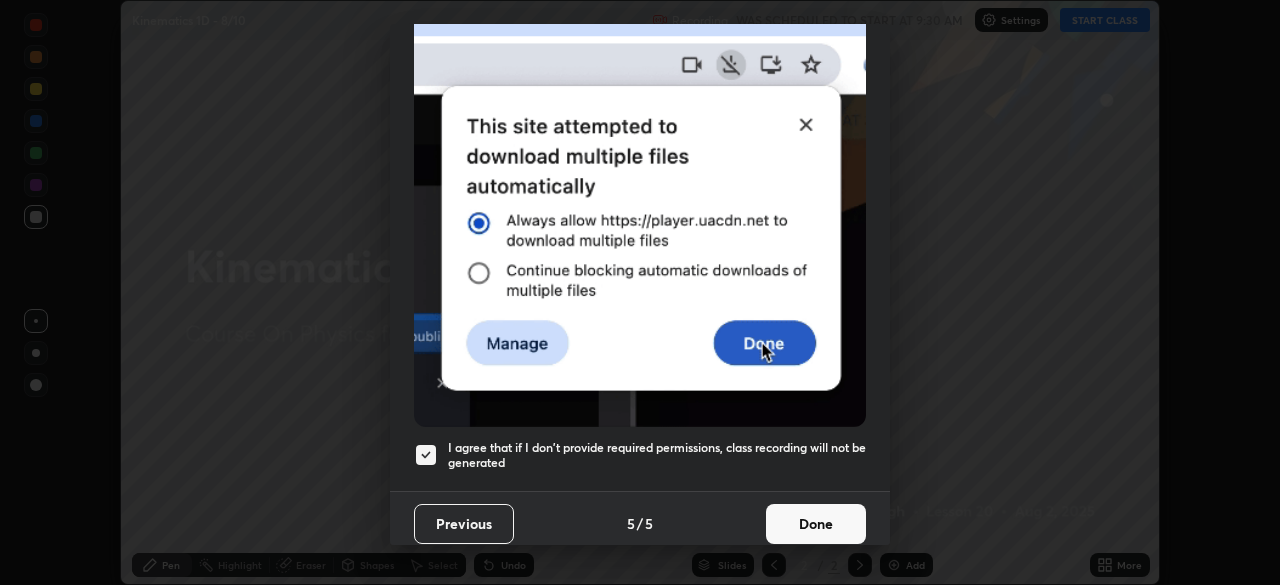 click on "Done" at bounding box center (816, 524) 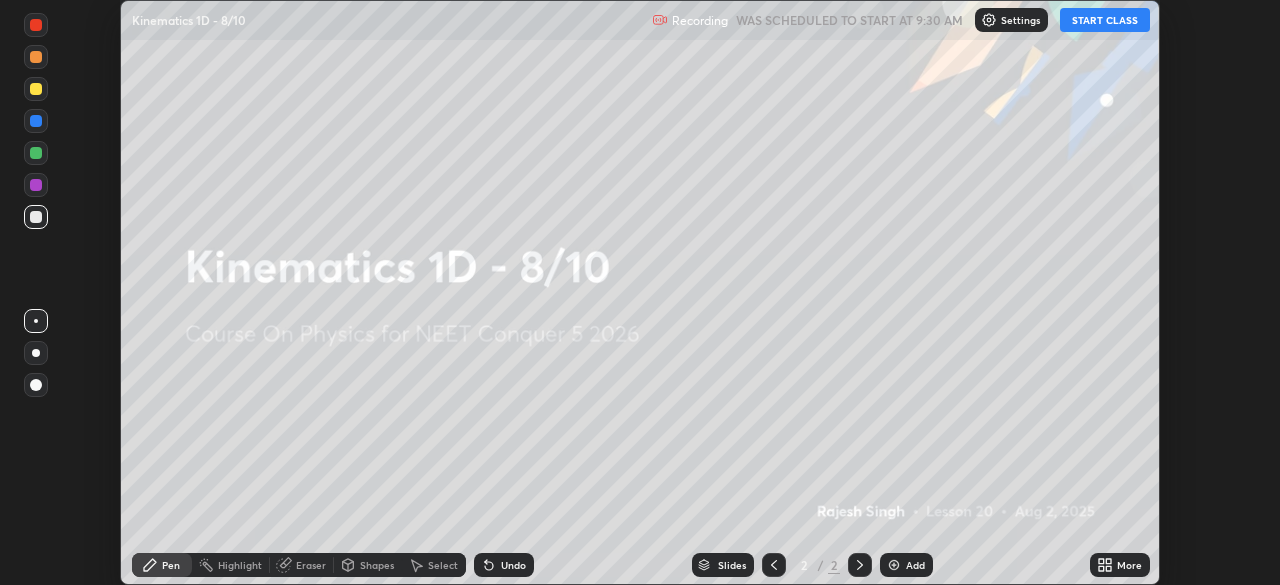 click 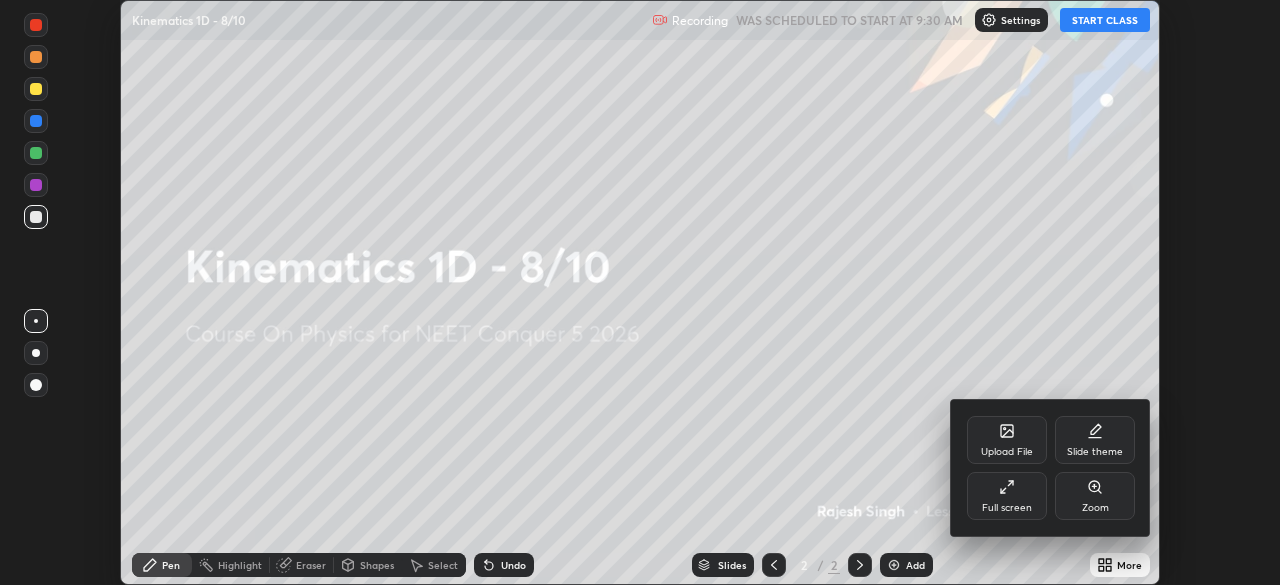 click on "Full screen" at bounding box center (1007, 496) 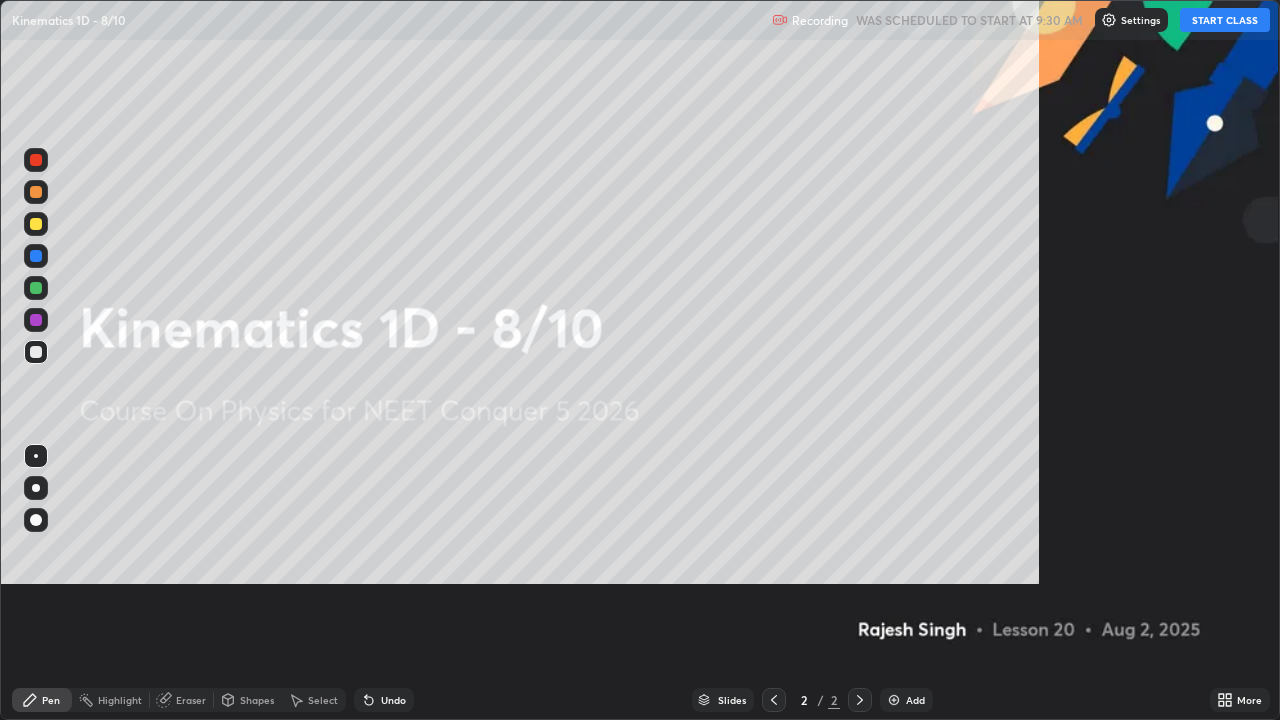 scroll, scrollTop: 99280, scrollLeft: 98720, axis: both 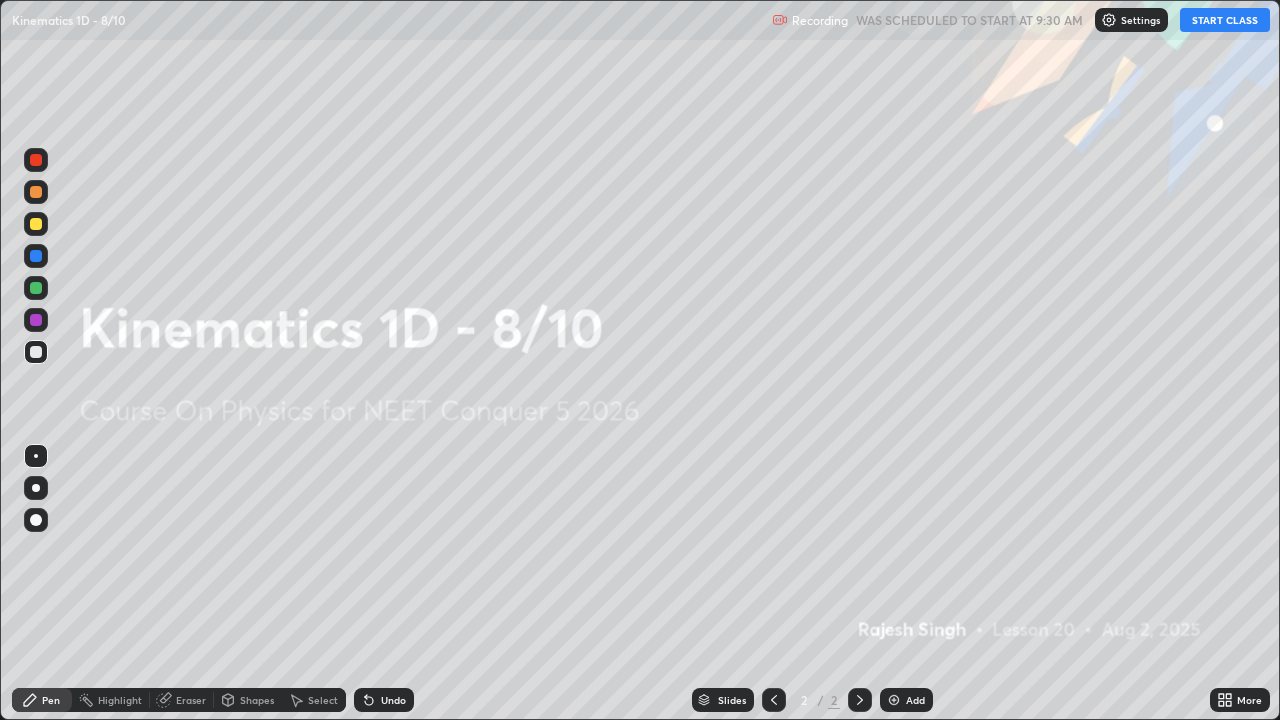 click at bounding box center [1109, 20] 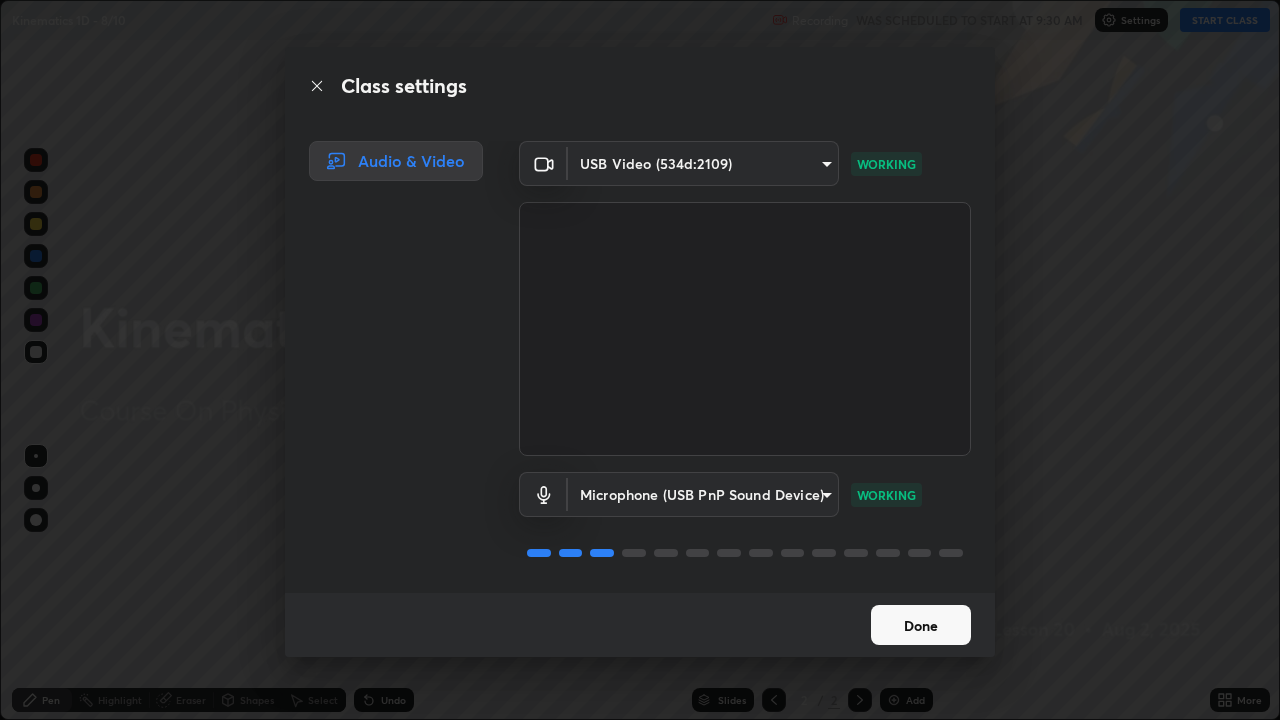 click on "Done" at bounding box center (921, 625) 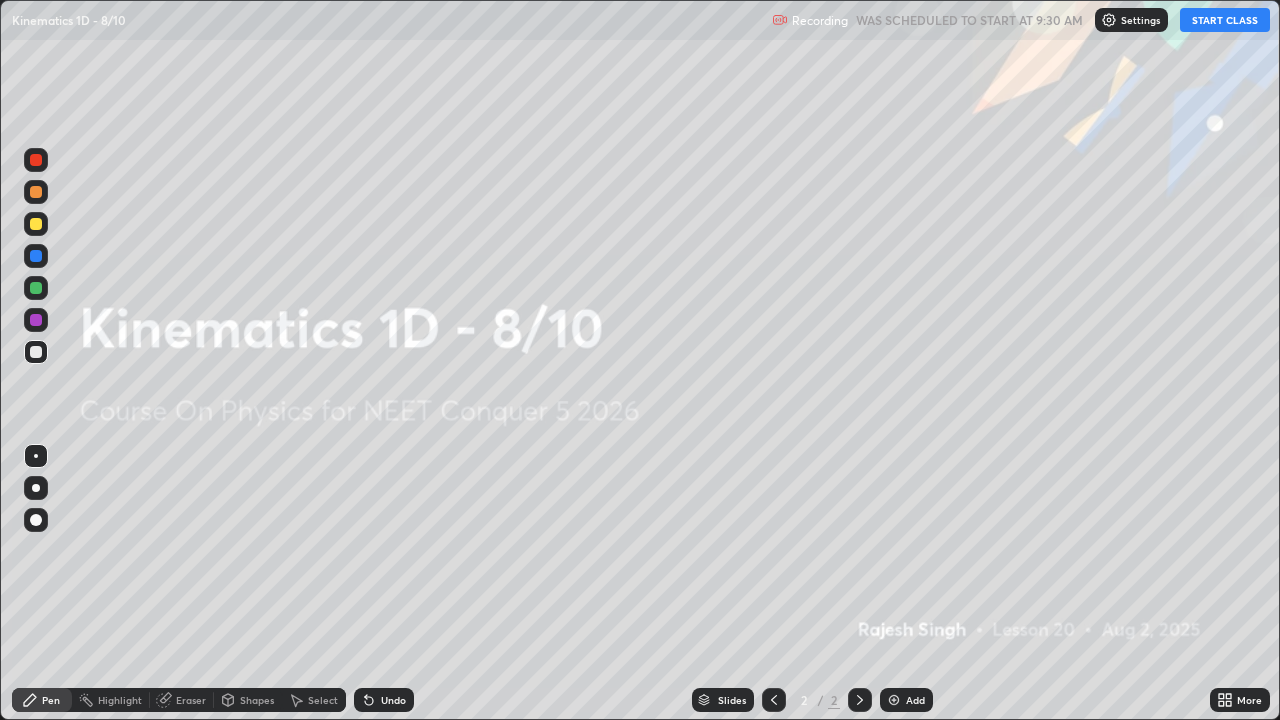 click on "START CLASS" at bounding box center (1225, 20) 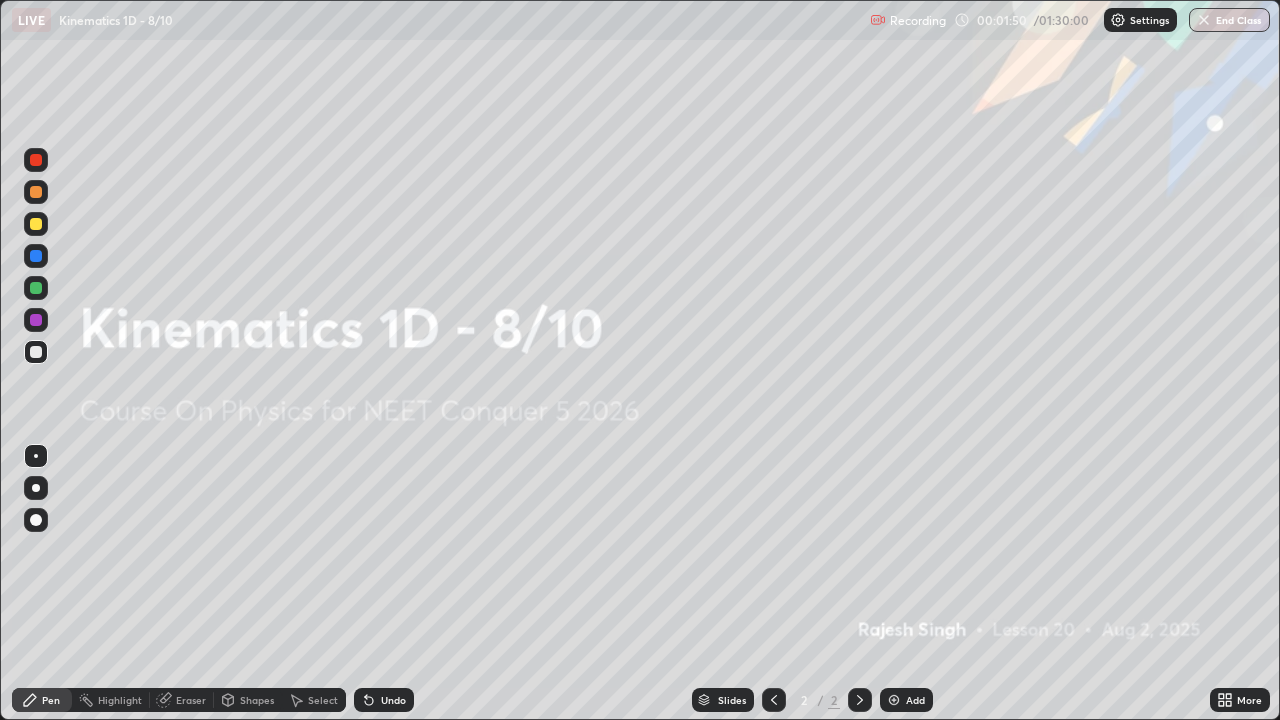 click at bounding box center [860, 700] 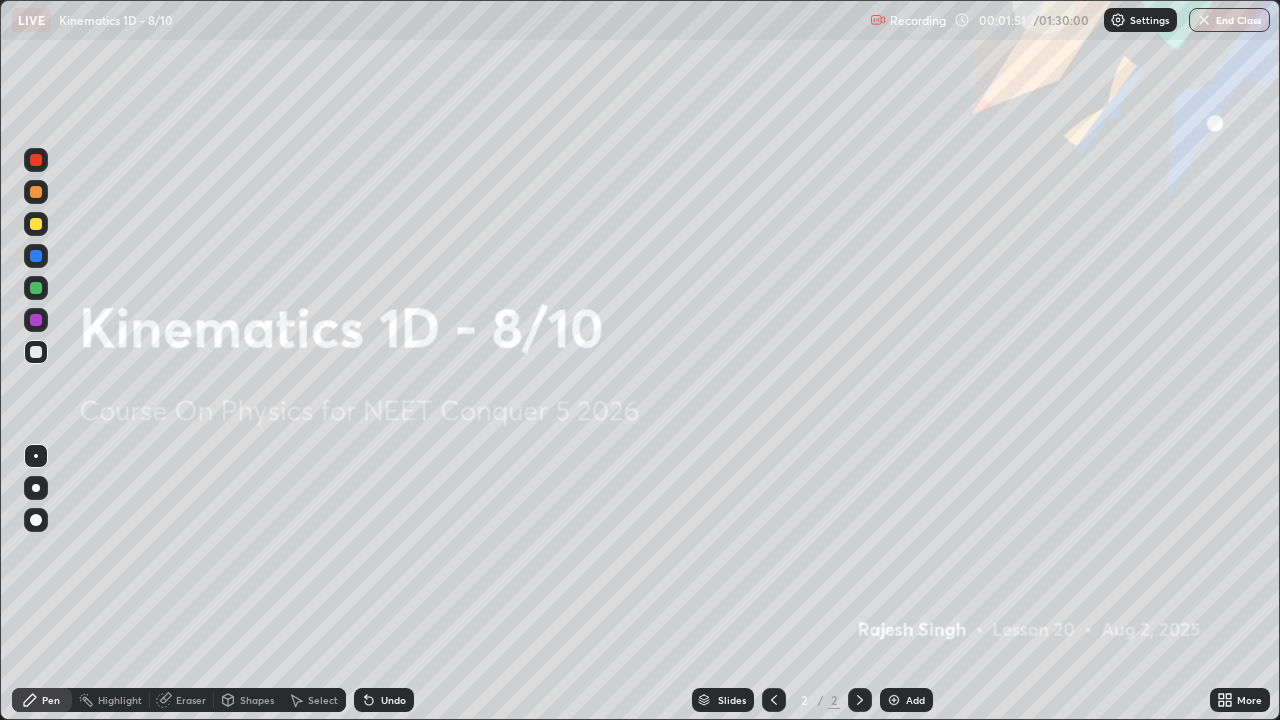 click on "Add" at bounding box center (906, 700) 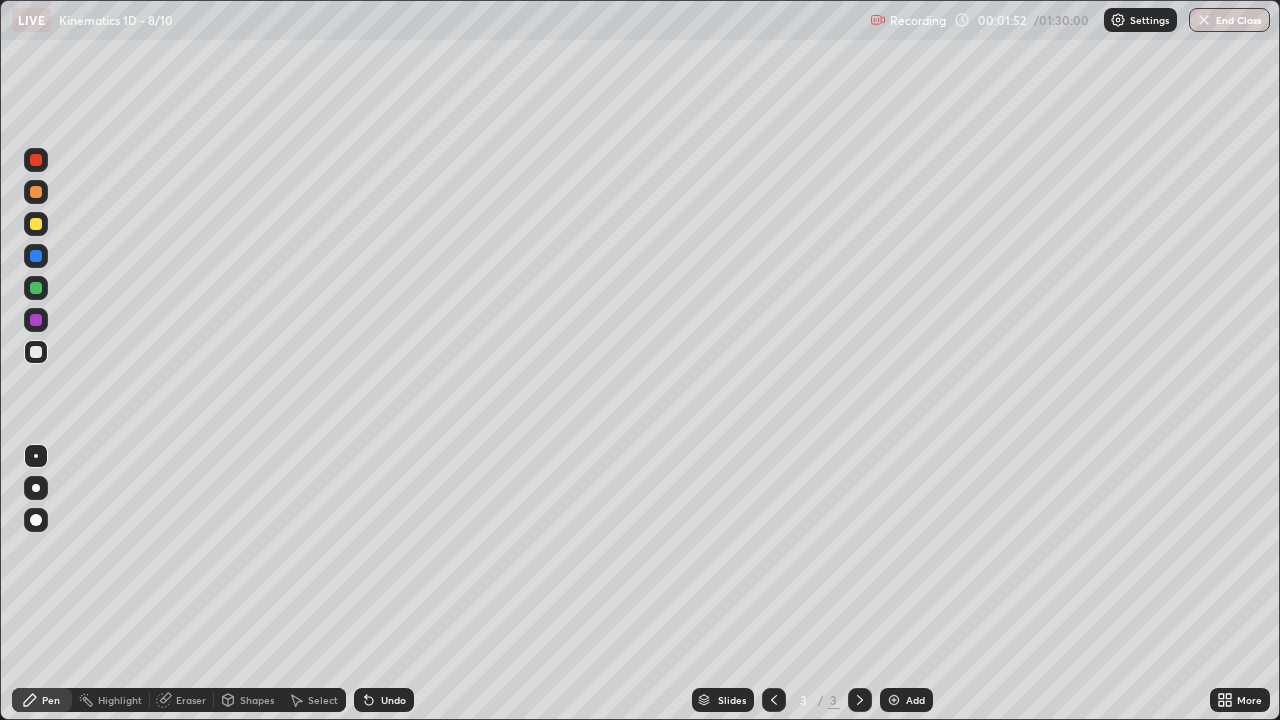 click 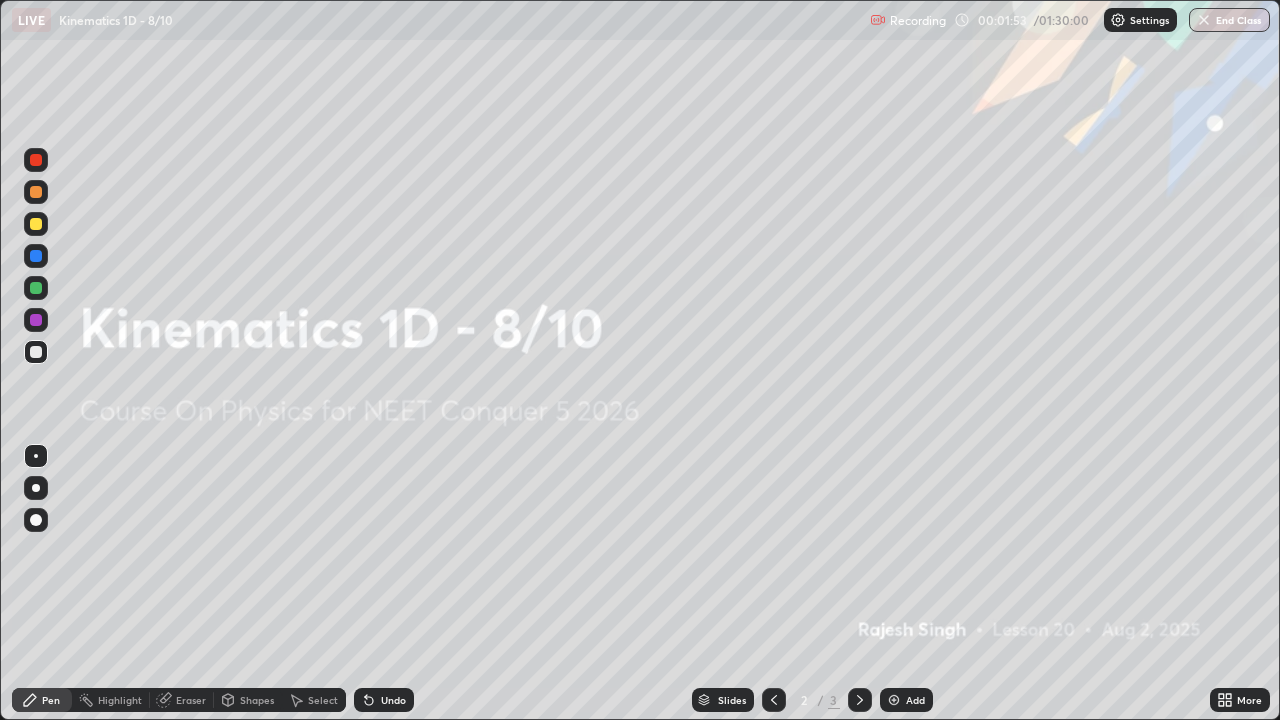 click 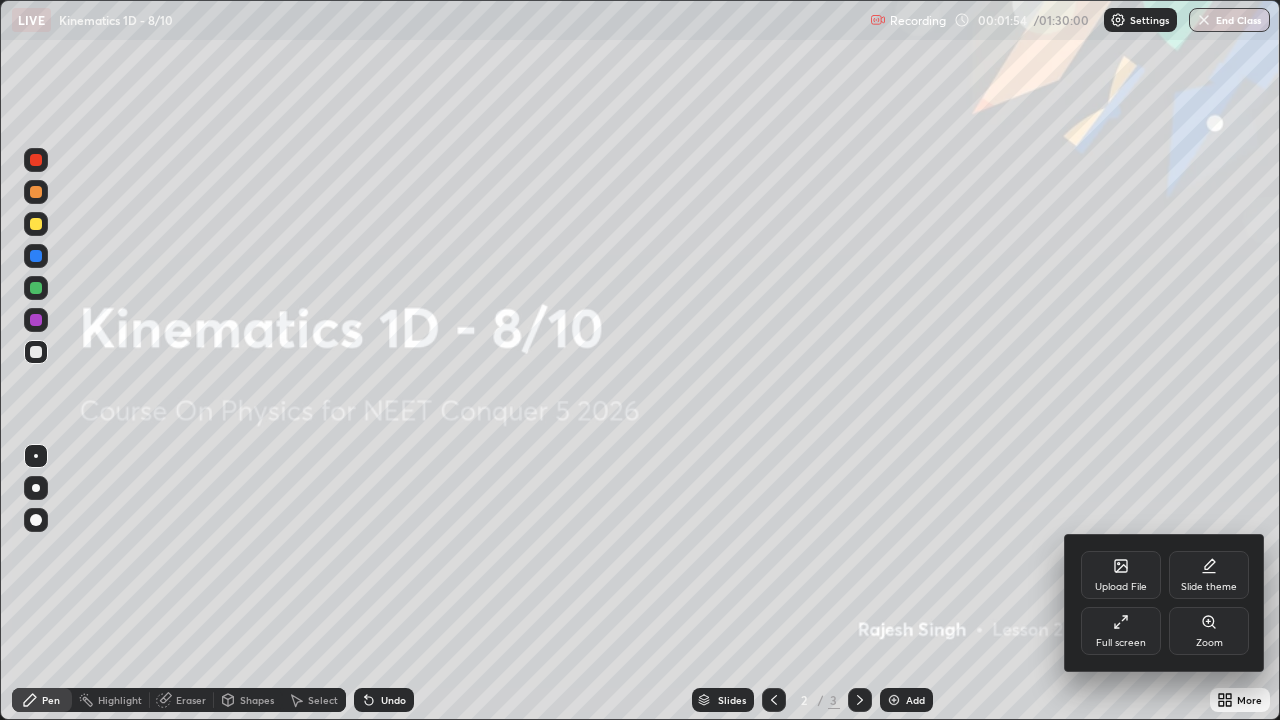 click on "Upload File" at bounding box center [1121, 575] 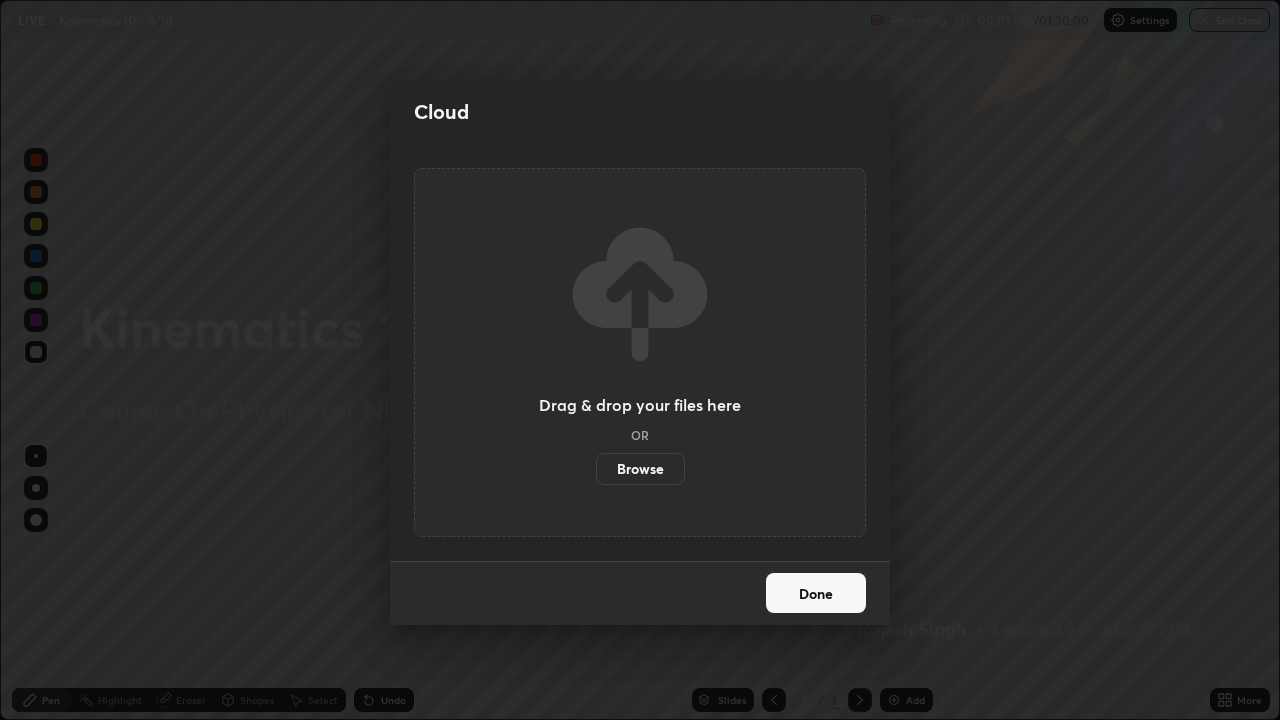 click on "Browse" at bounding box center [640, 469] 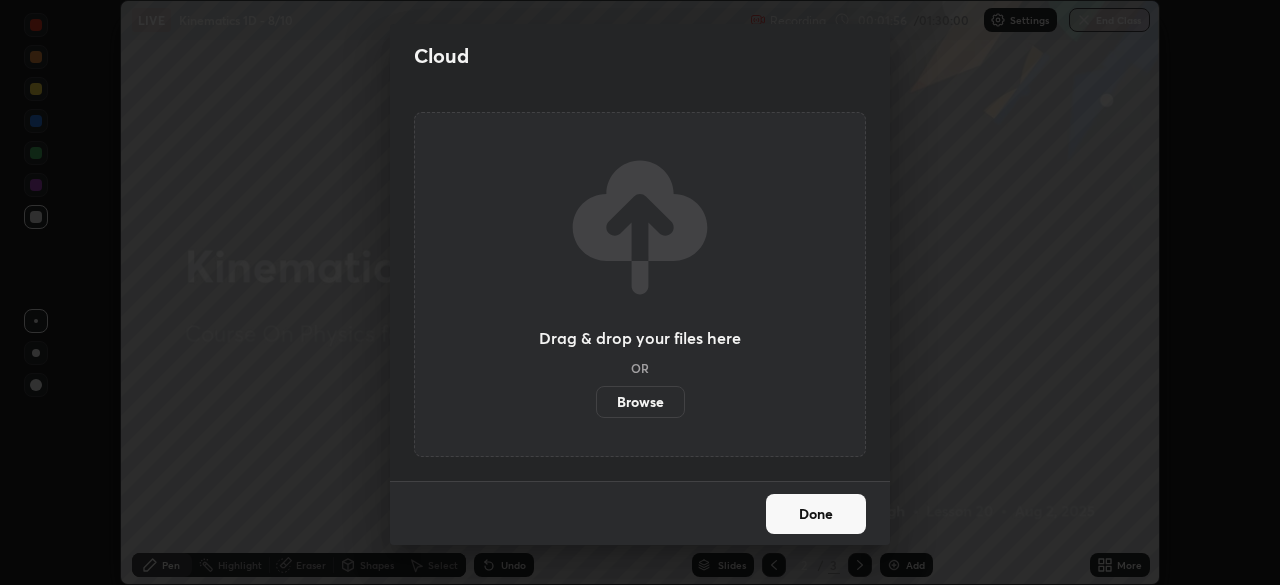 scroll, scrollTop: 585, scrollLeft: 1280, axis: both 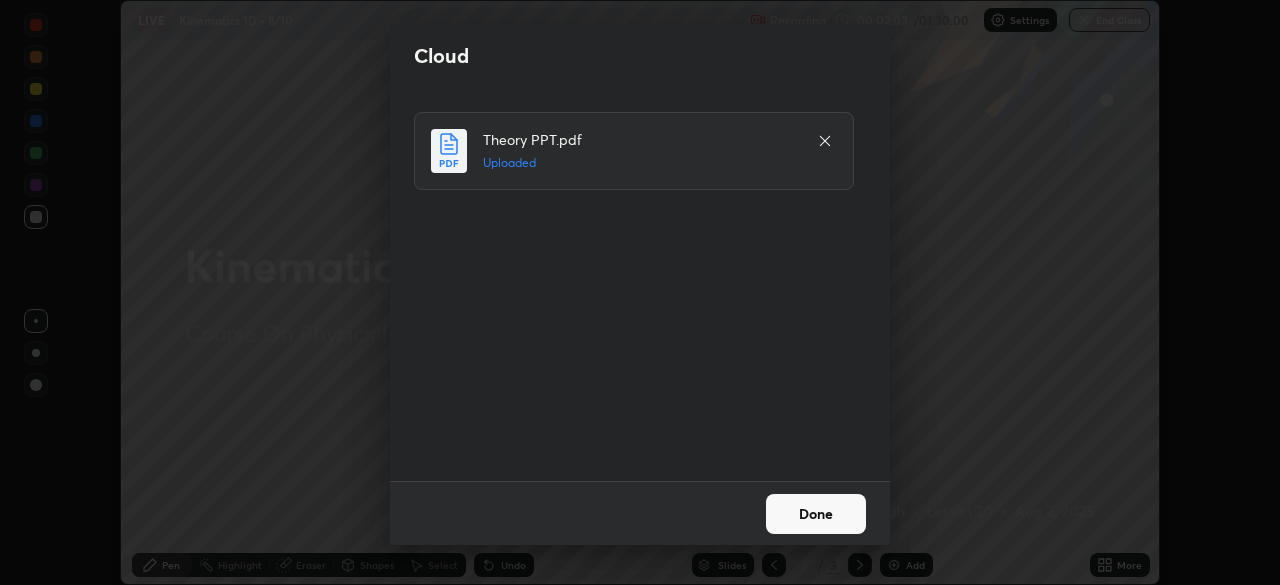 click on "Done" at bounding box center (816, 514) 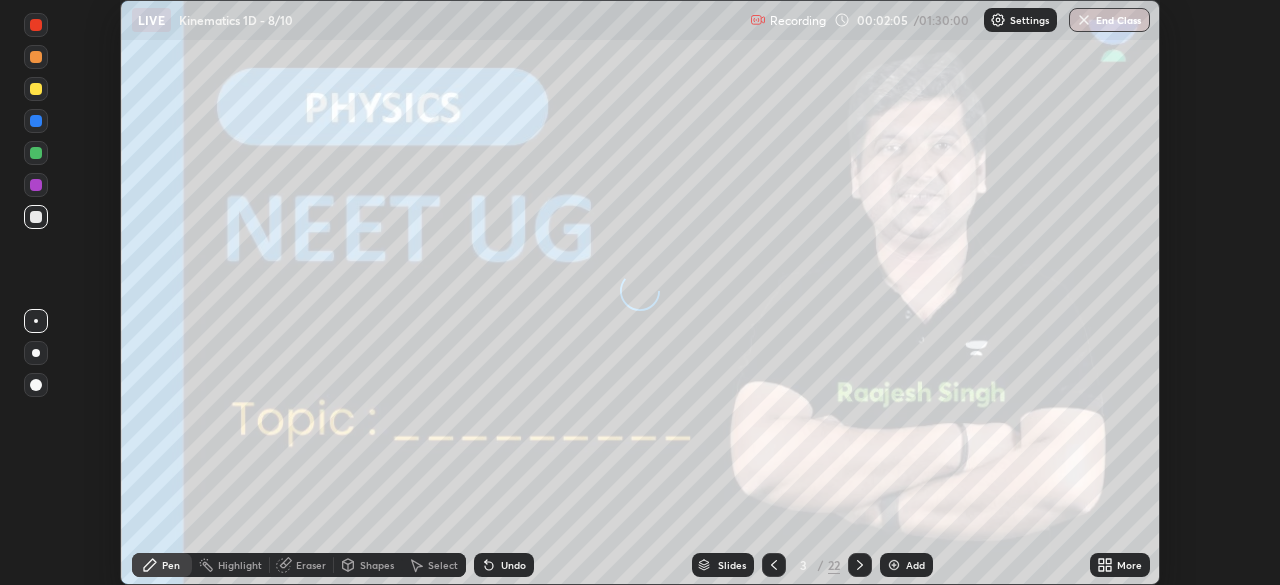 click 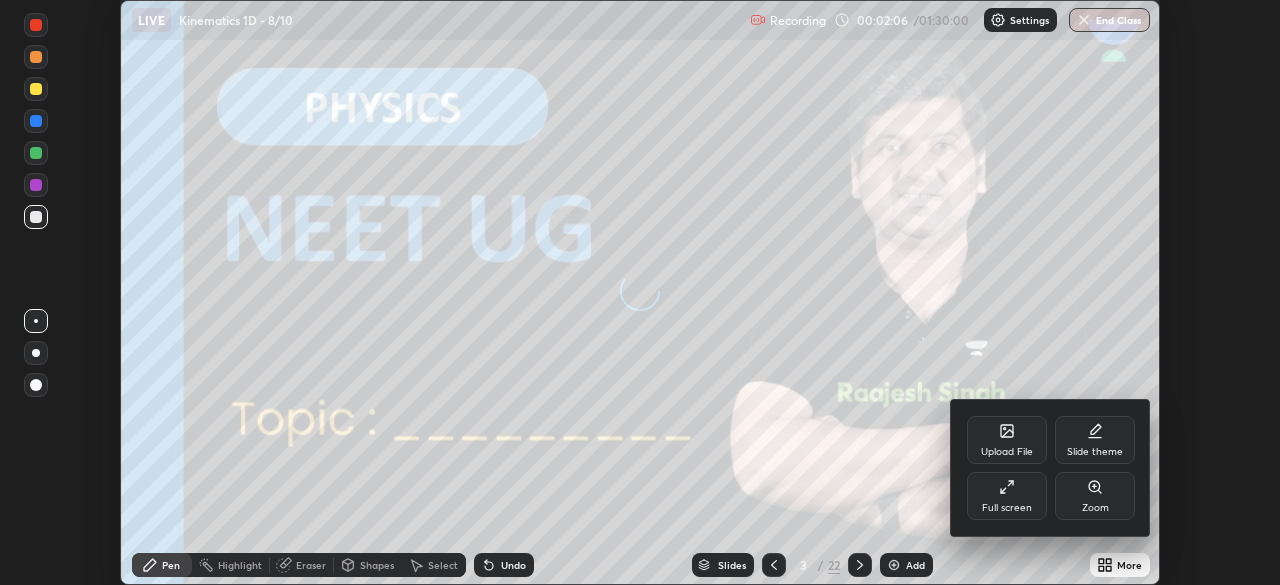 click on "Full screen" at bounding box center [1007, 508] 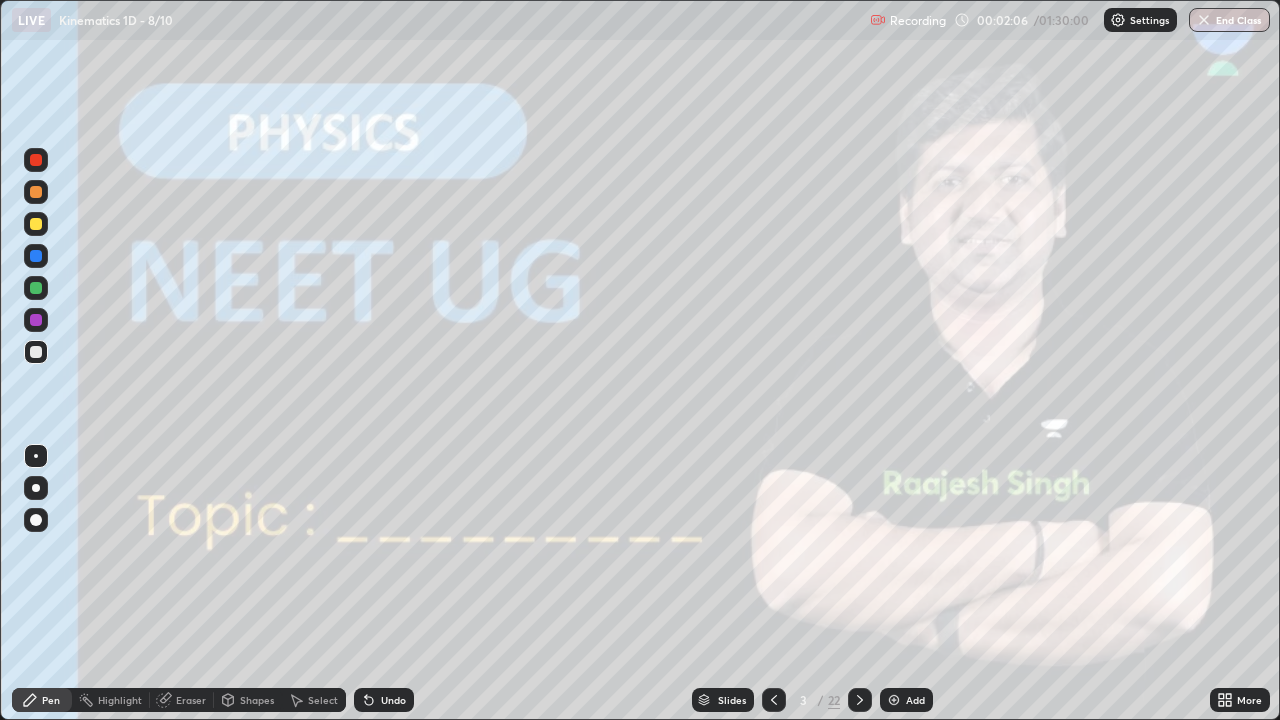 scroll, scrollTop: 99280, scrollLeft: 98720, axis: both 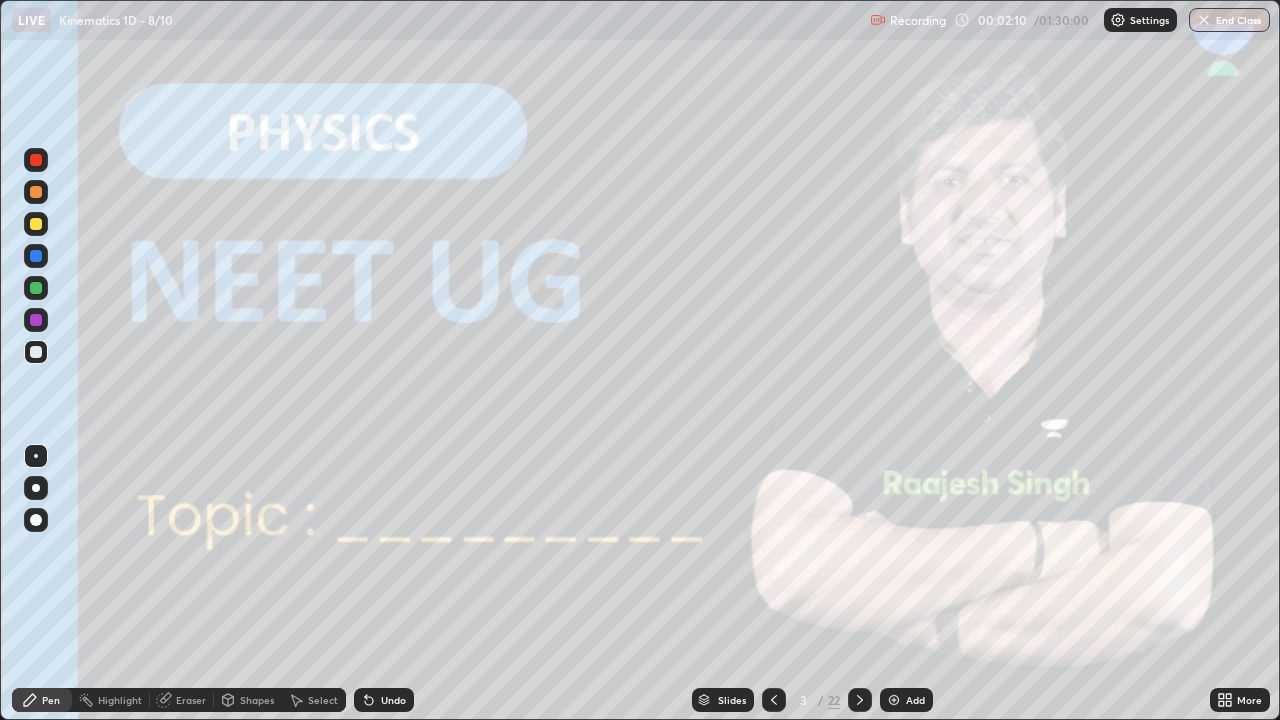 click at bounding box center [36, 224] 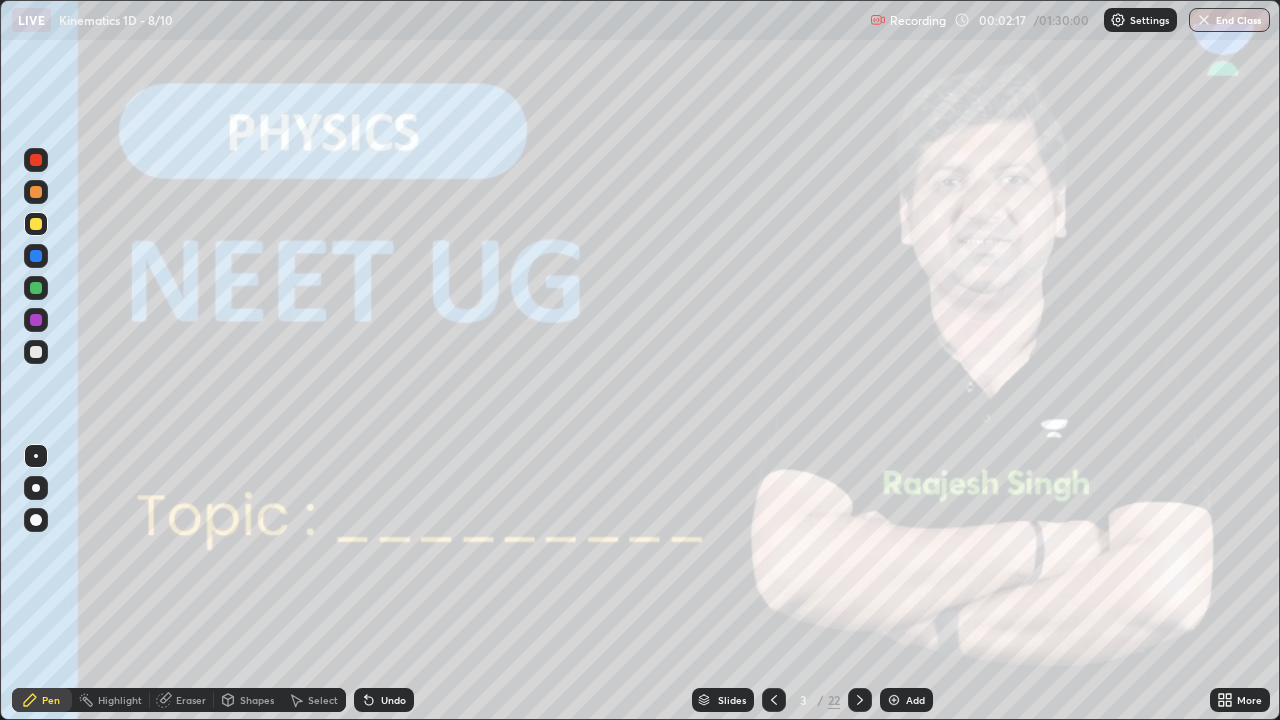 click on "Undo" at bounding box center [393, 700] 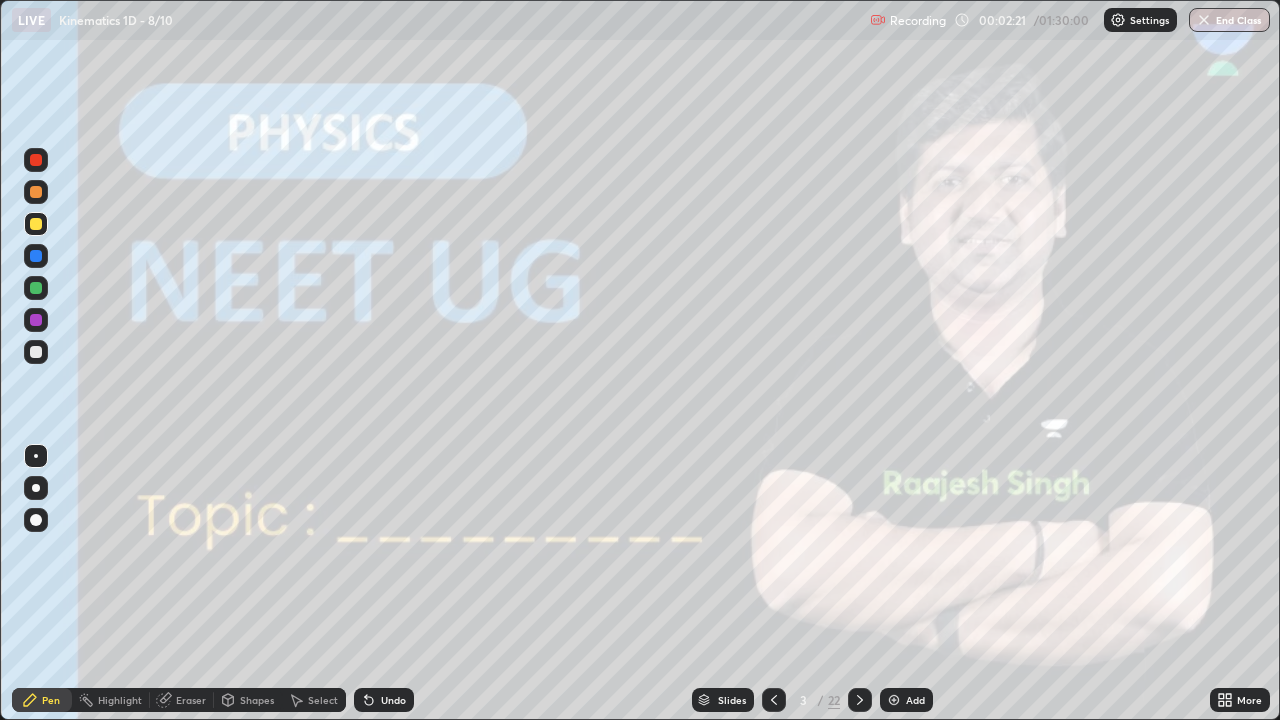 click at bounding box center (860, 700) 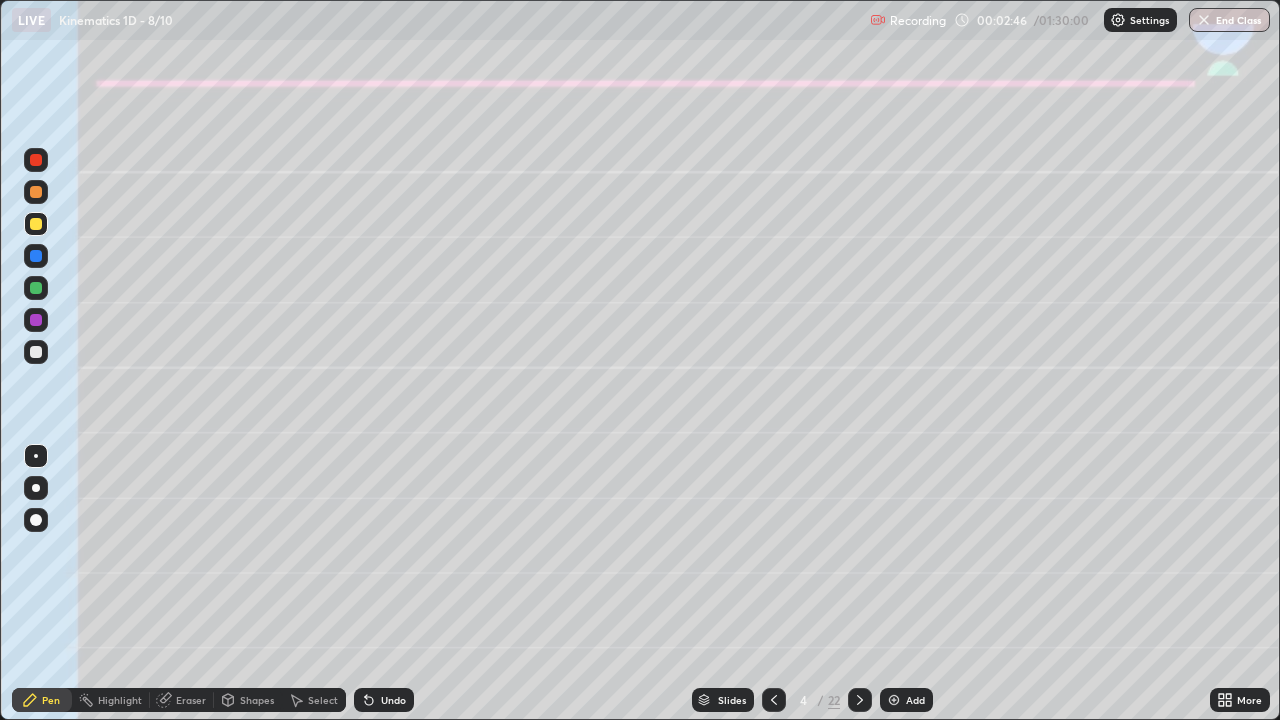 click at bounding box center [36, 488] 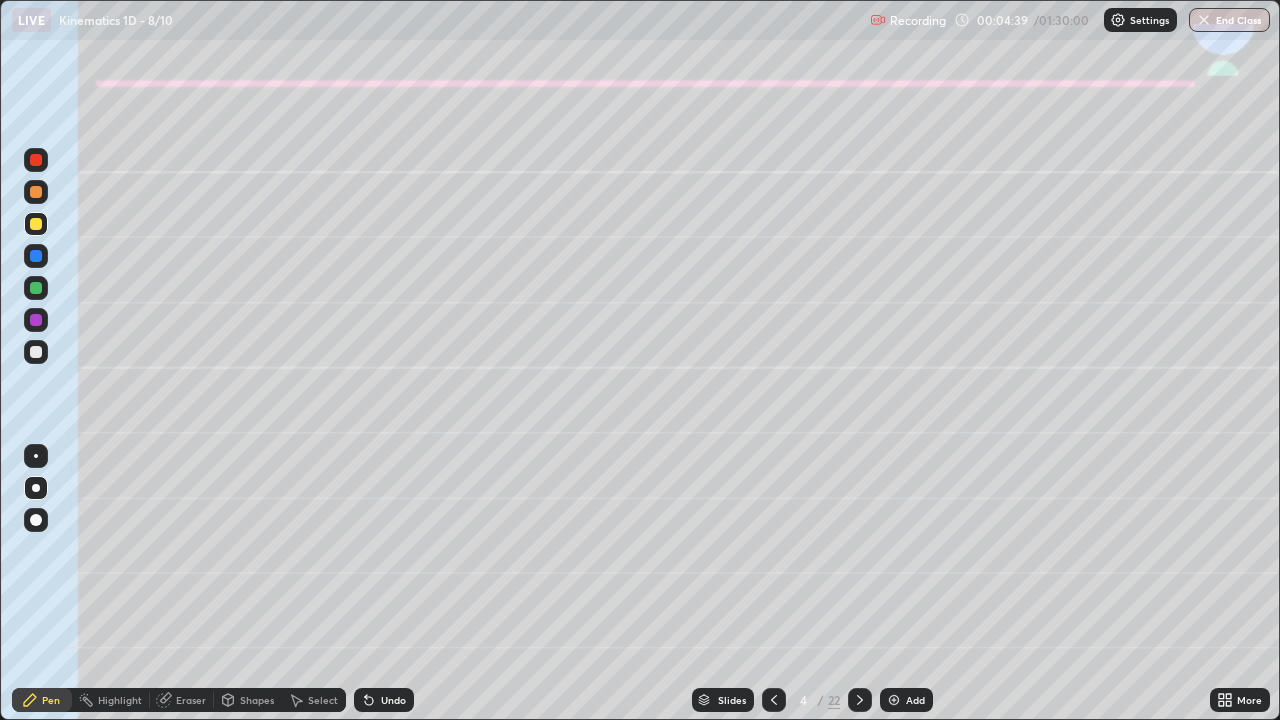 click at bounding box center [36, 288] 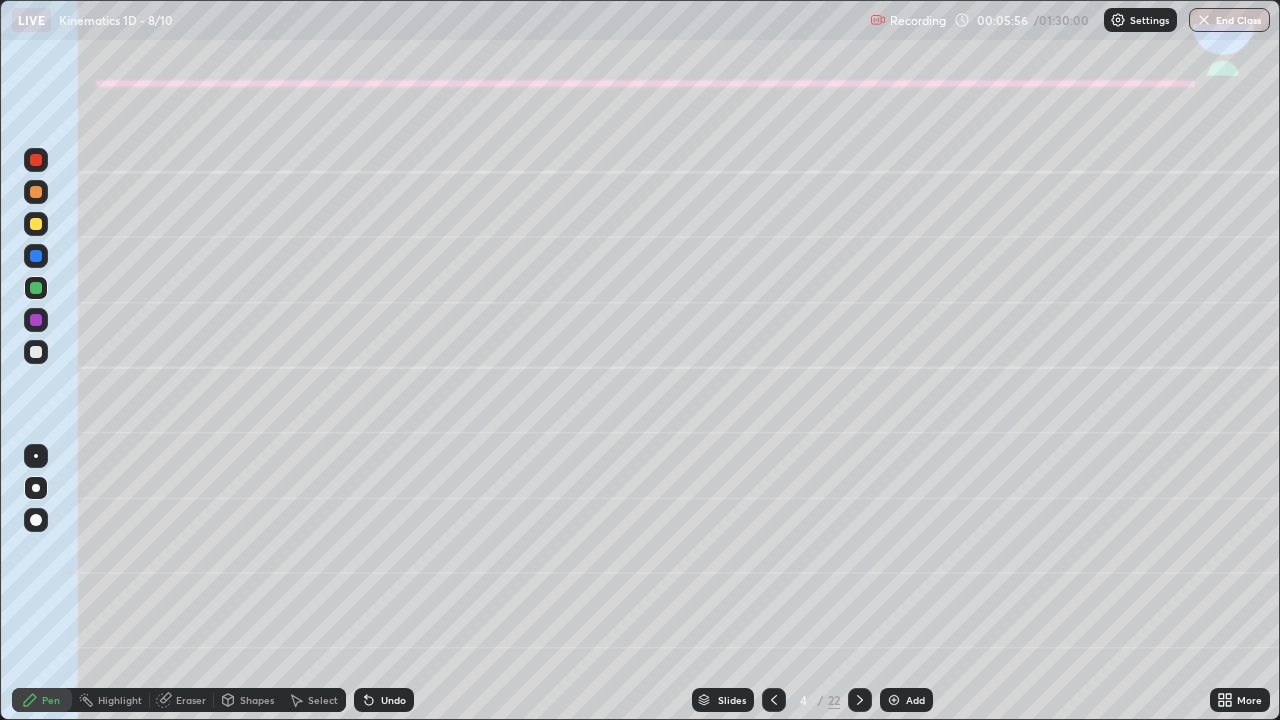 click on "Shapes" at bounding box center [248, 700] 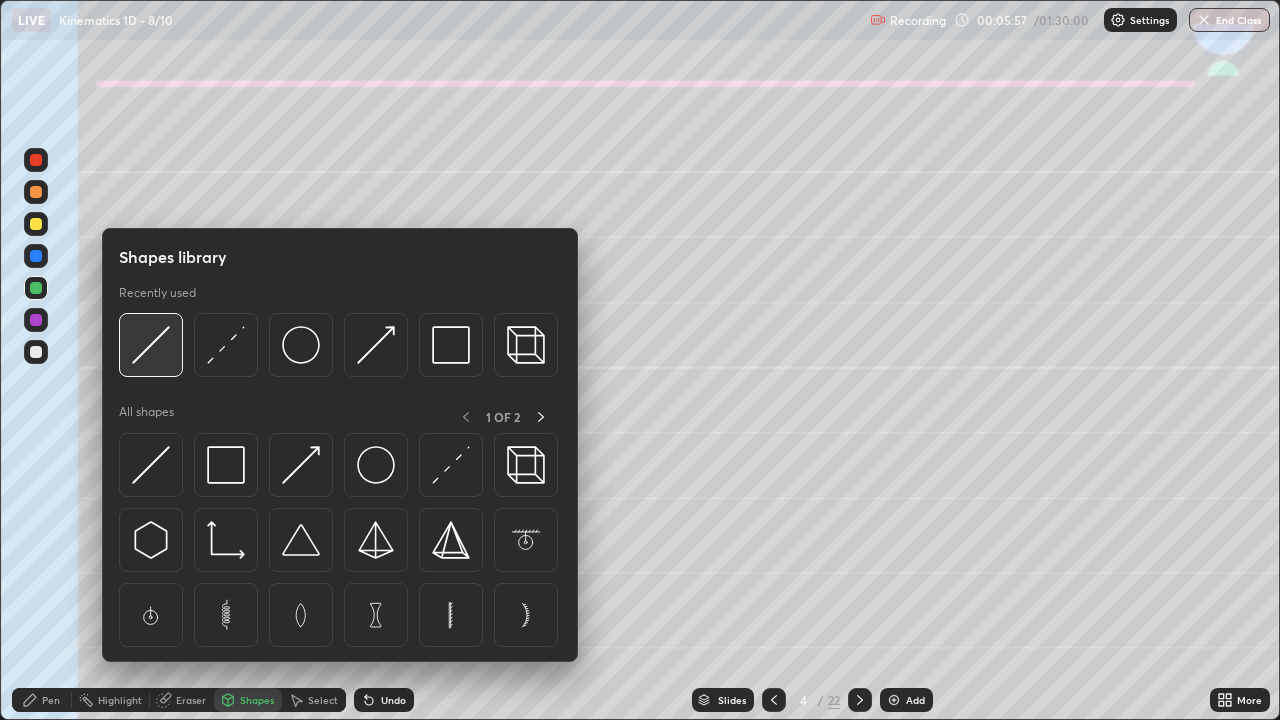 click at bounding box center (151, 345) 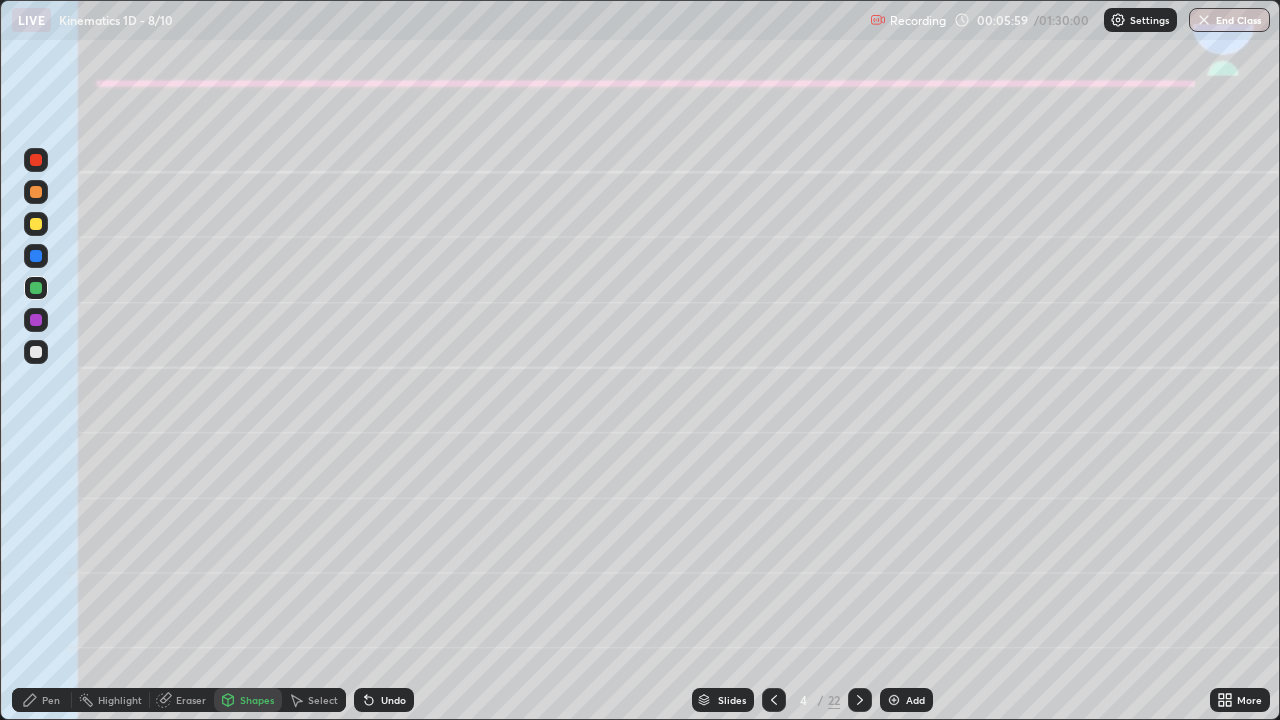 click 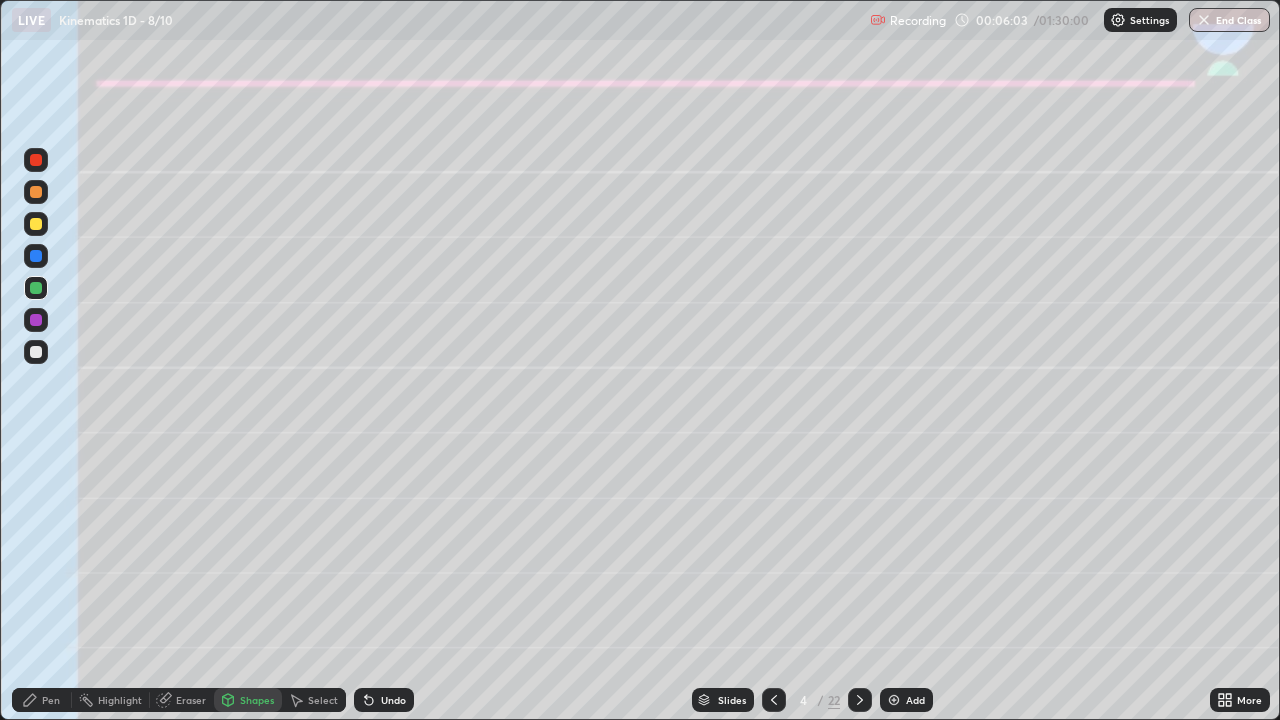click on "Pen" at bounding box center (42, 700) 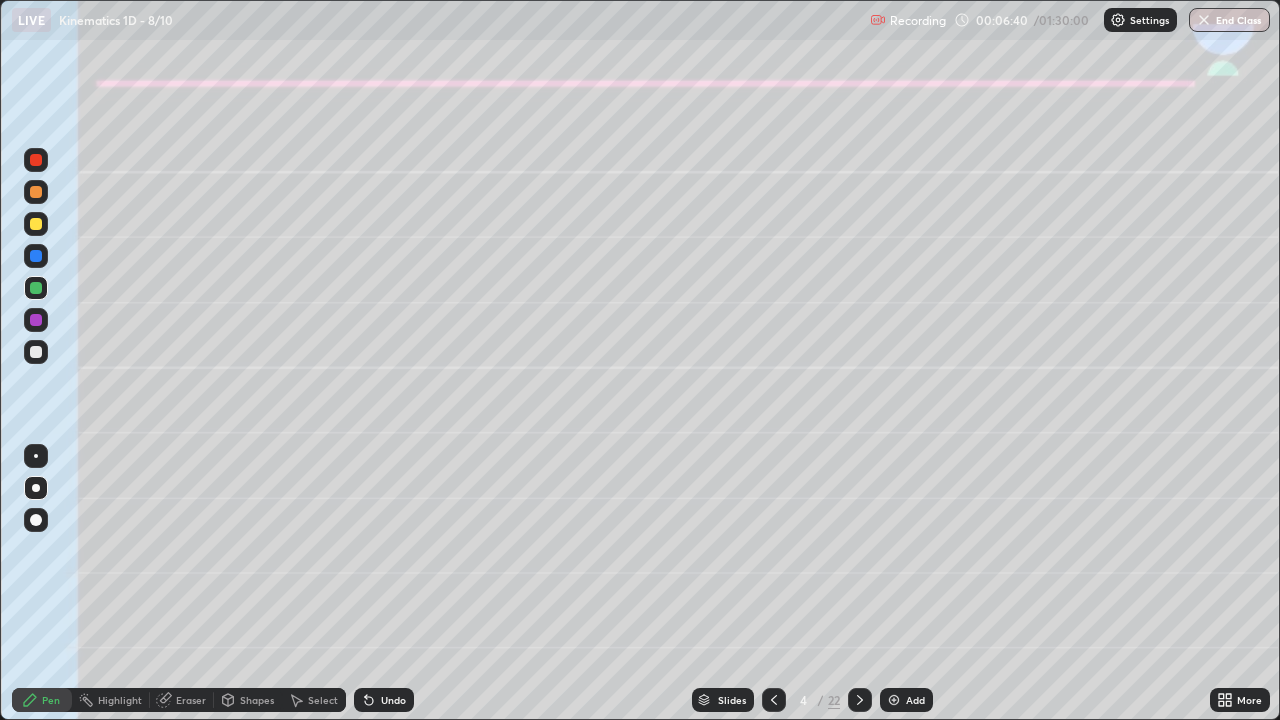 click at bounding box center (36, 352) 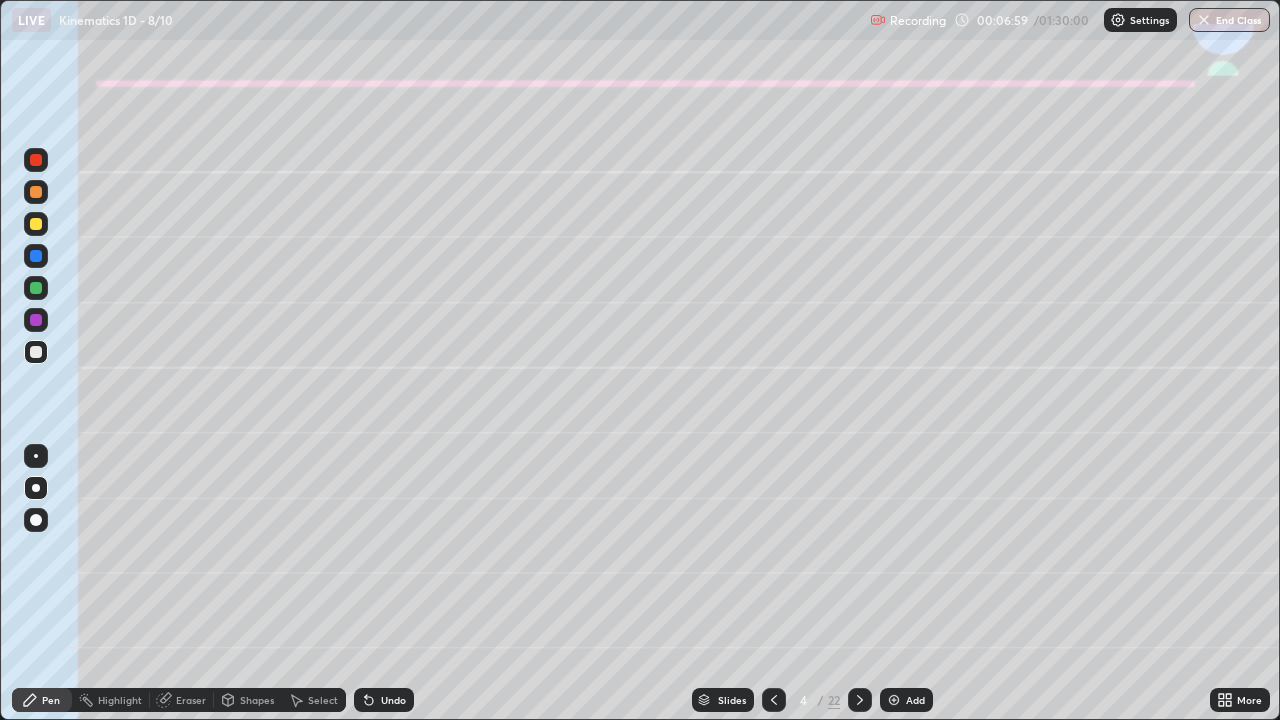 click on "Undo" at bounding box center (393, 700) 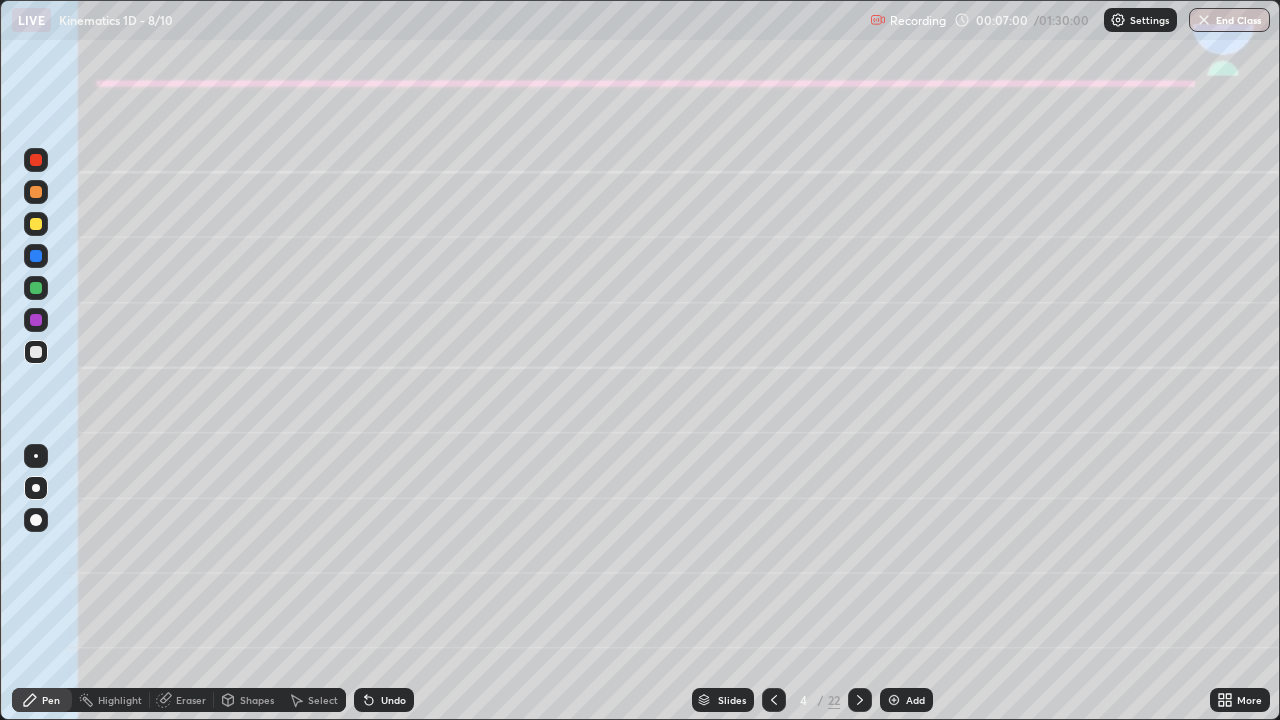 click on "Highlight" at bounding box center [120, 700] 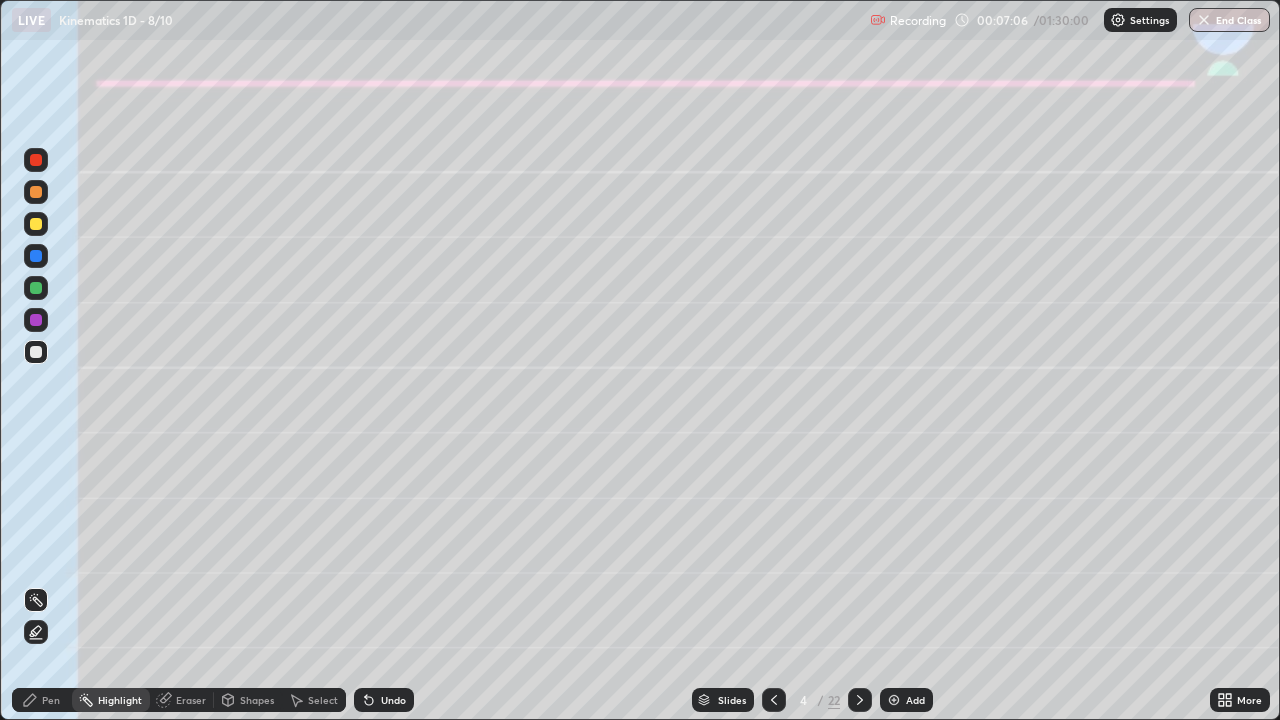 click on "Pen" at bounding box center [51, 700] 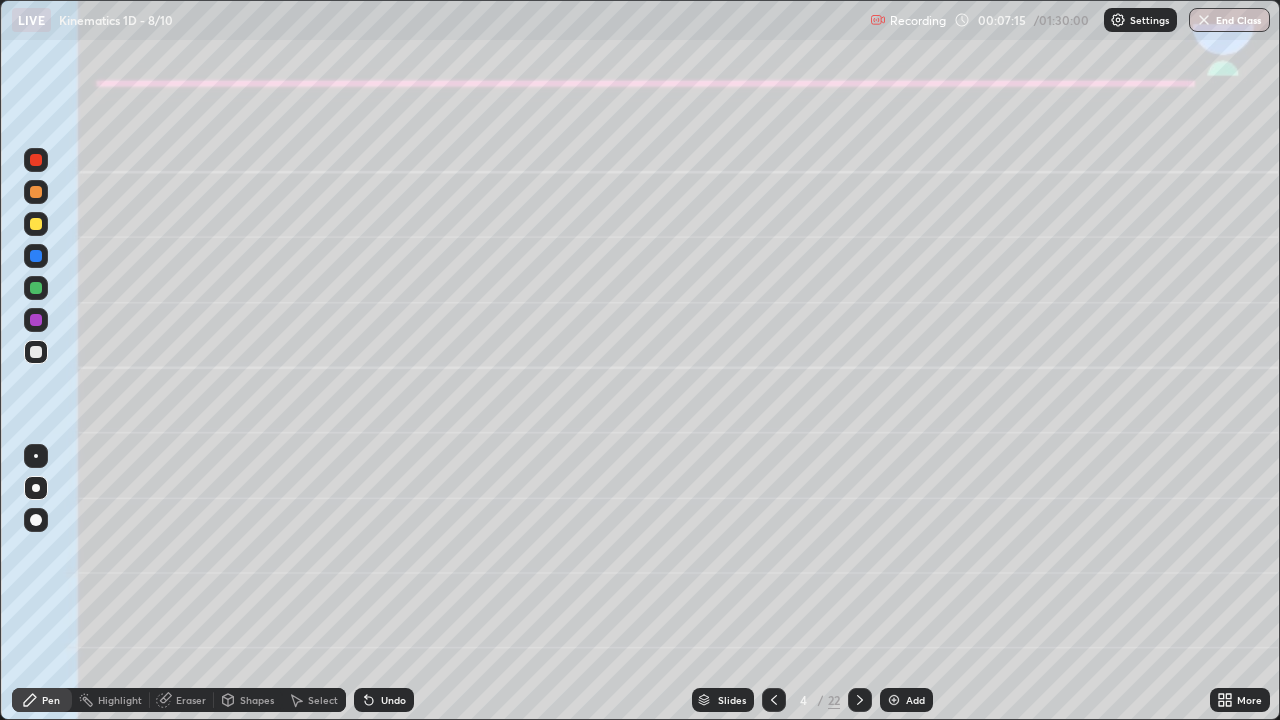 click at bounding box center (36, 288) 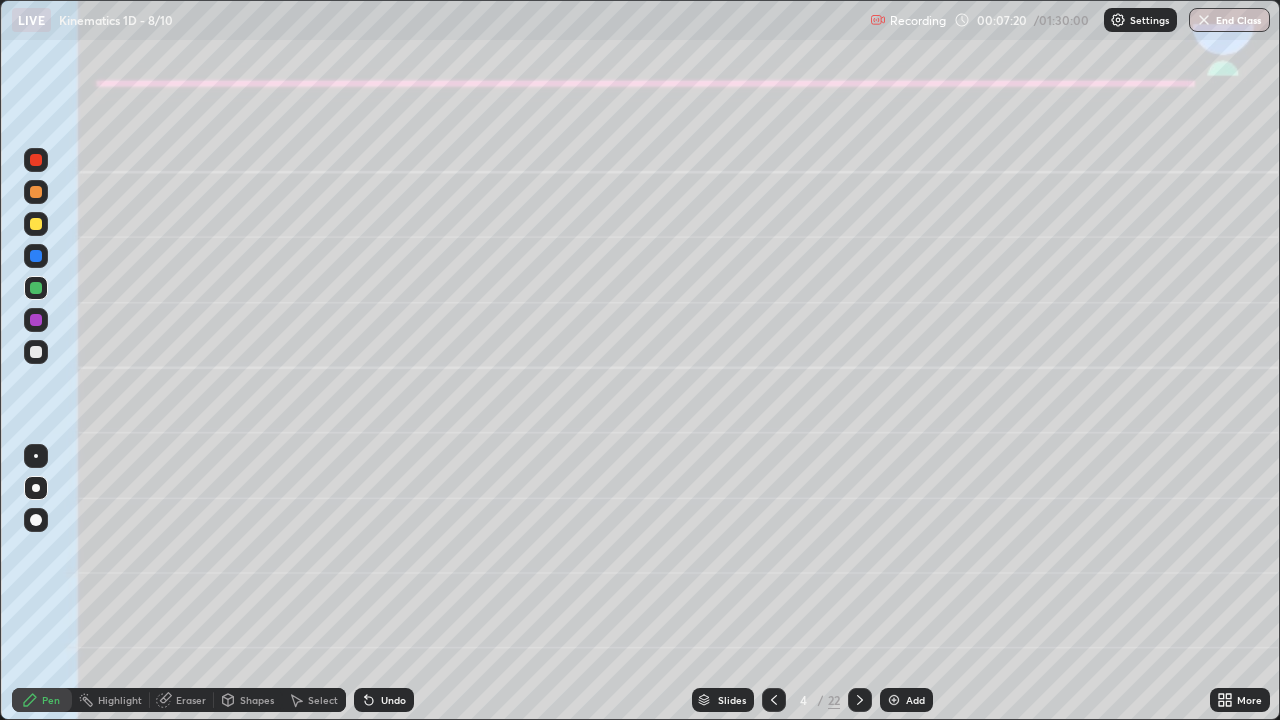 click at bounding box center [36, 352] 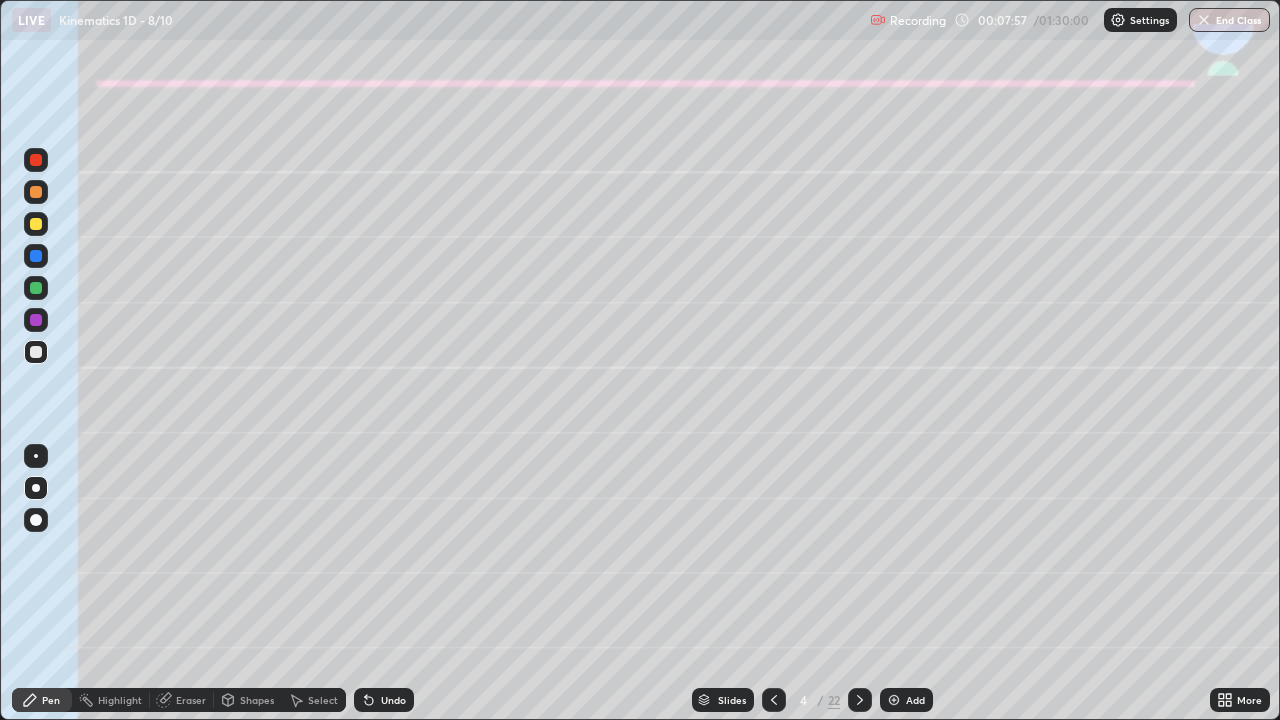 click at bounding box center [36, 288] 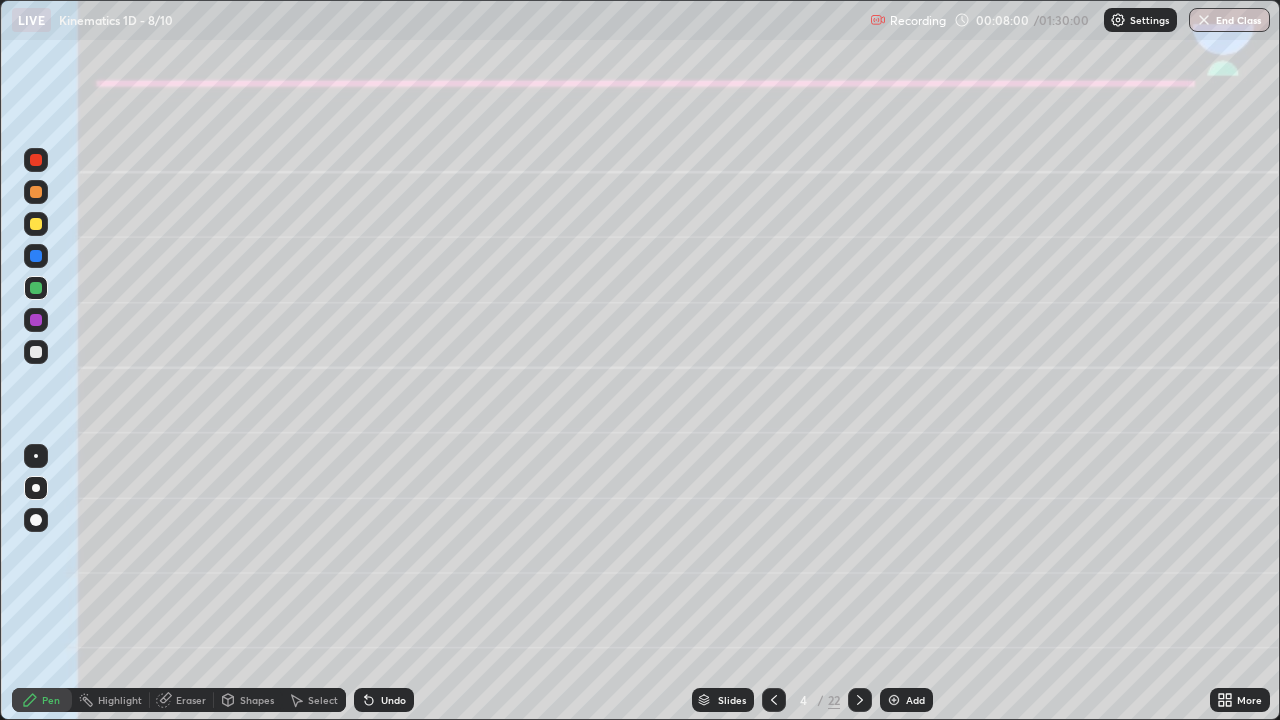 click on "Shapes" at bounding box center (248, 700) 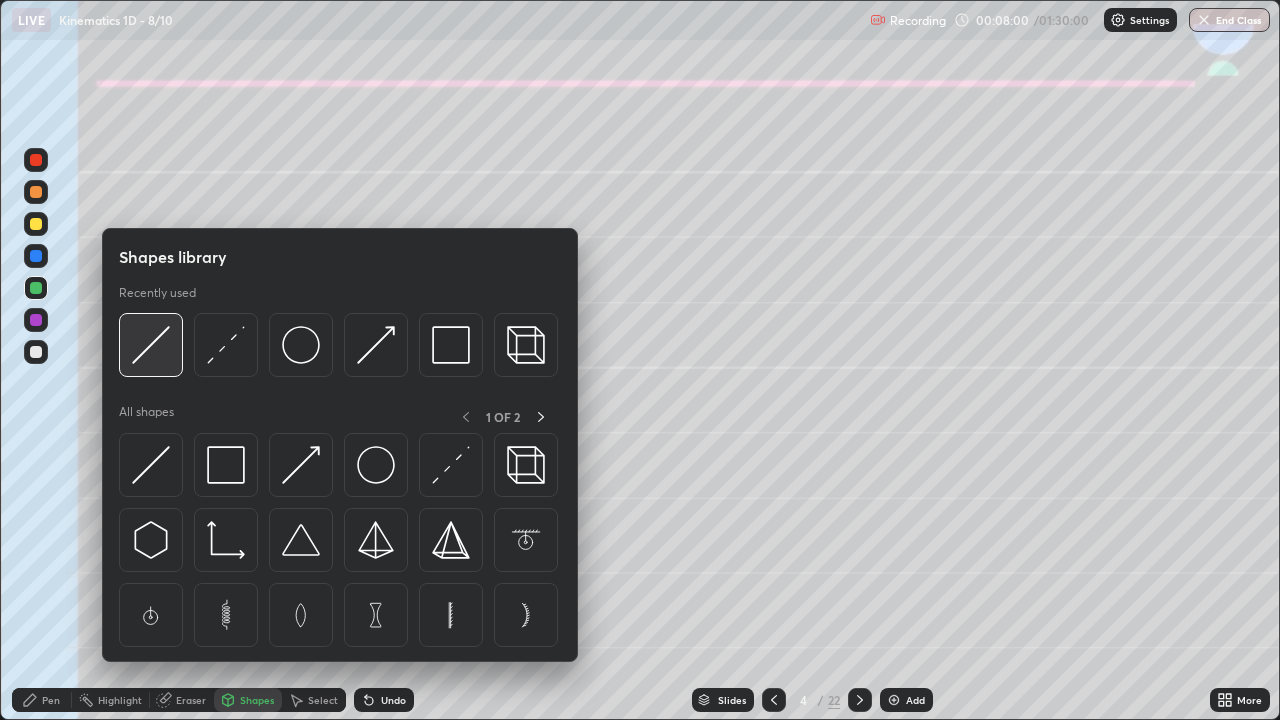 click at bounding box center (151, 345) 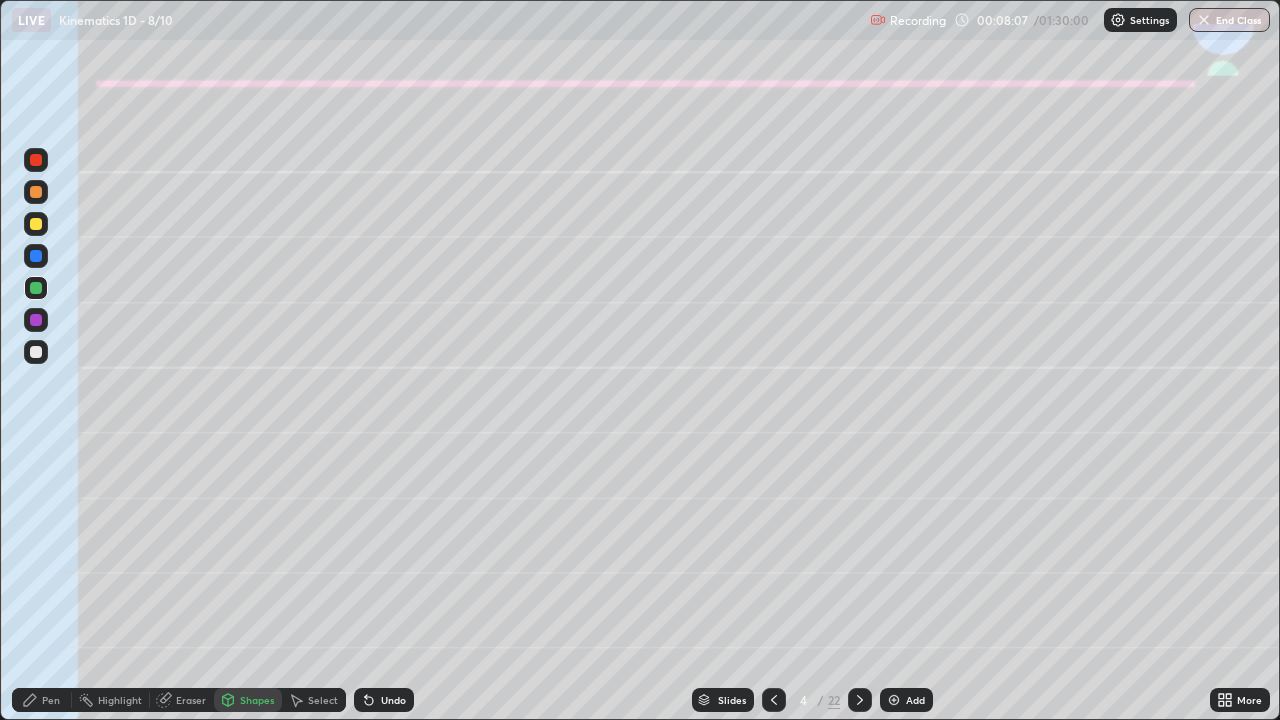 click on "Pen" at bounding box center (42, 700) 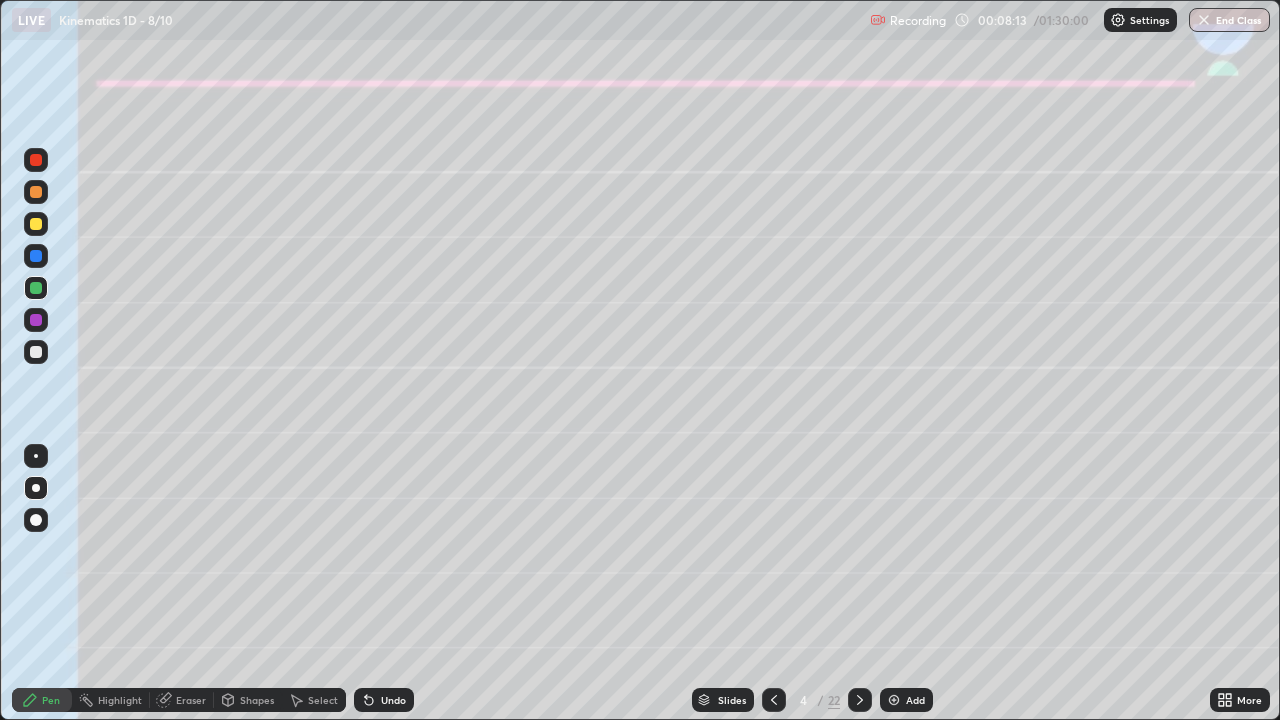 click at bounding box center (36, 352) 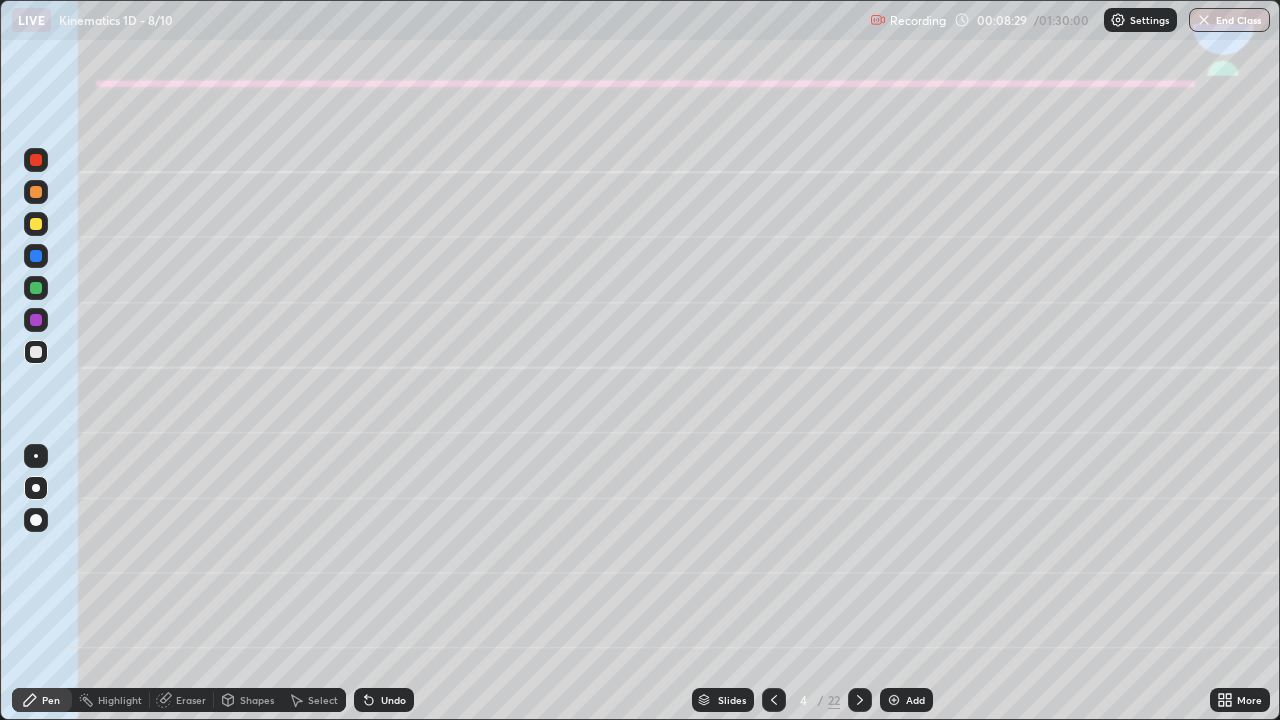 click 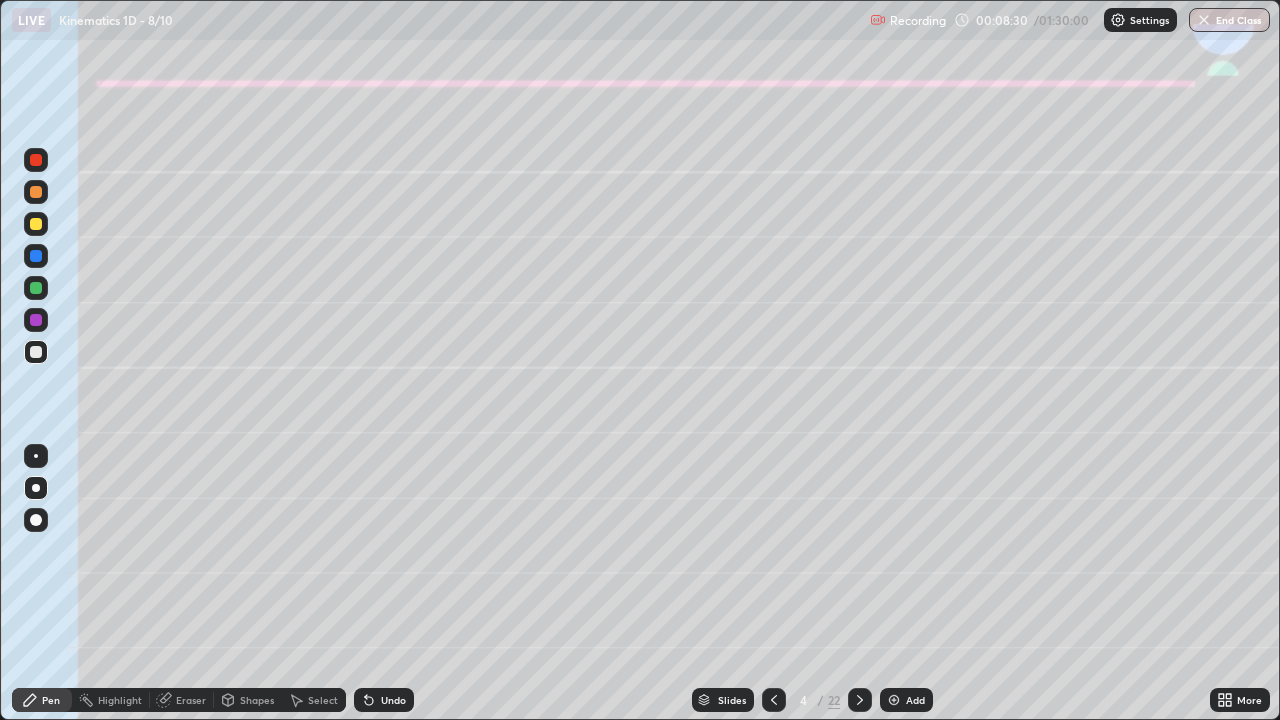 click 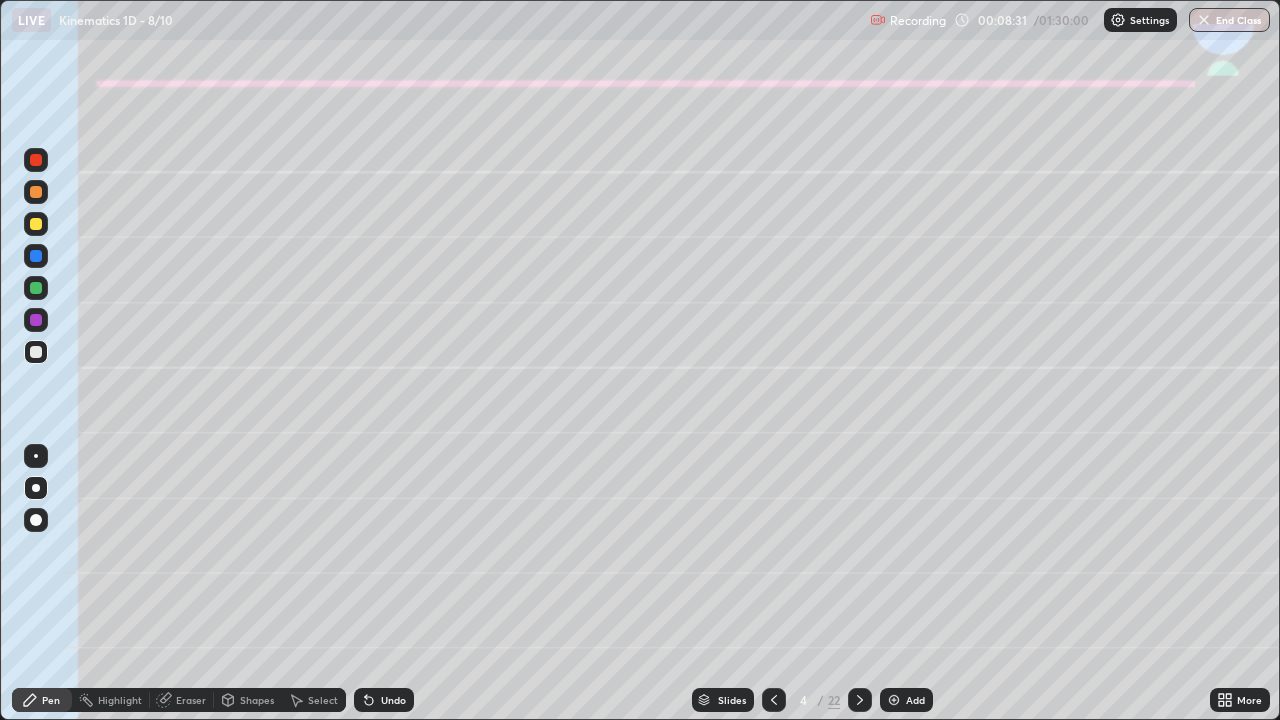 click 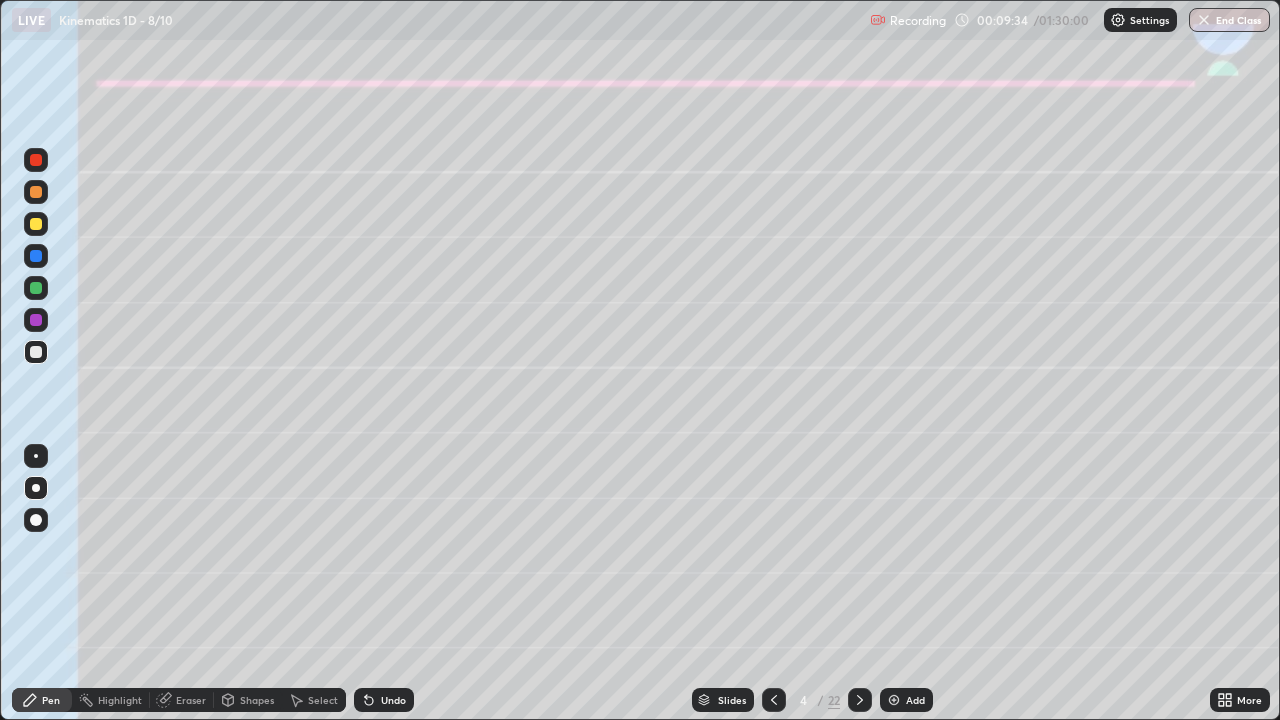 click on "Shapes" at bounding box center (257, 700) 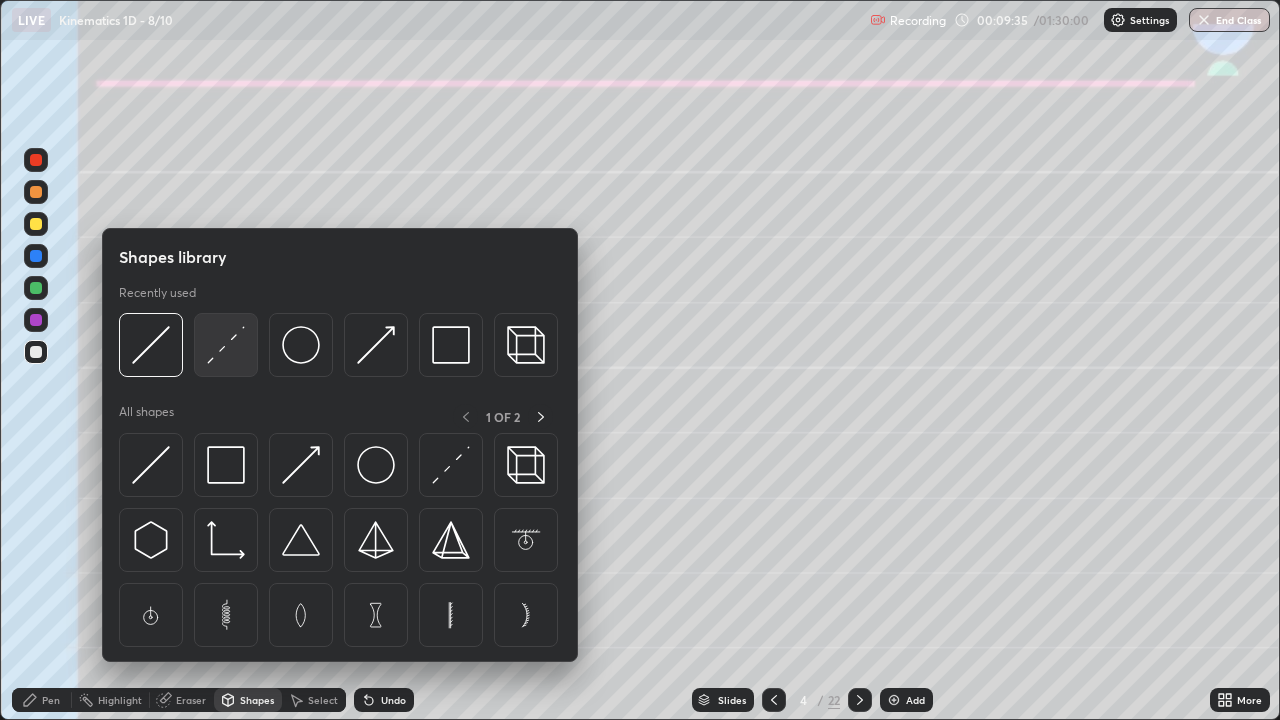 click at bounding box center [226, 345] 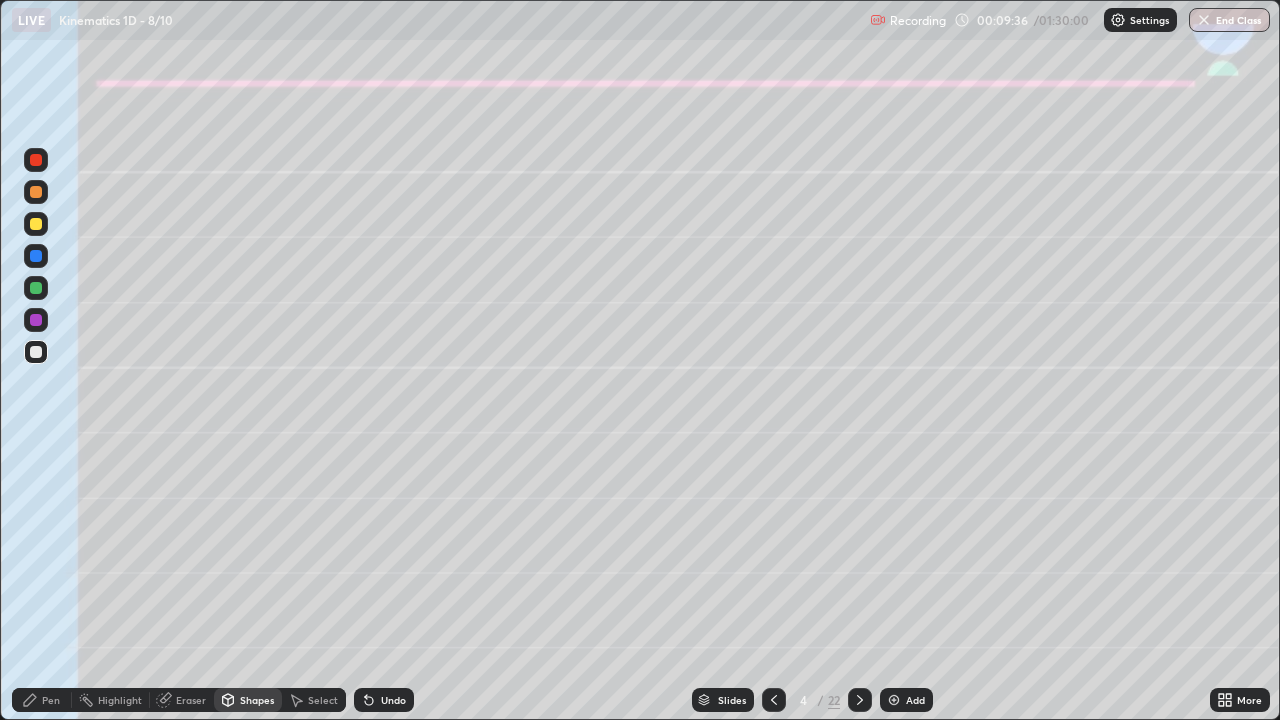 click at bounding box center [36, 320] 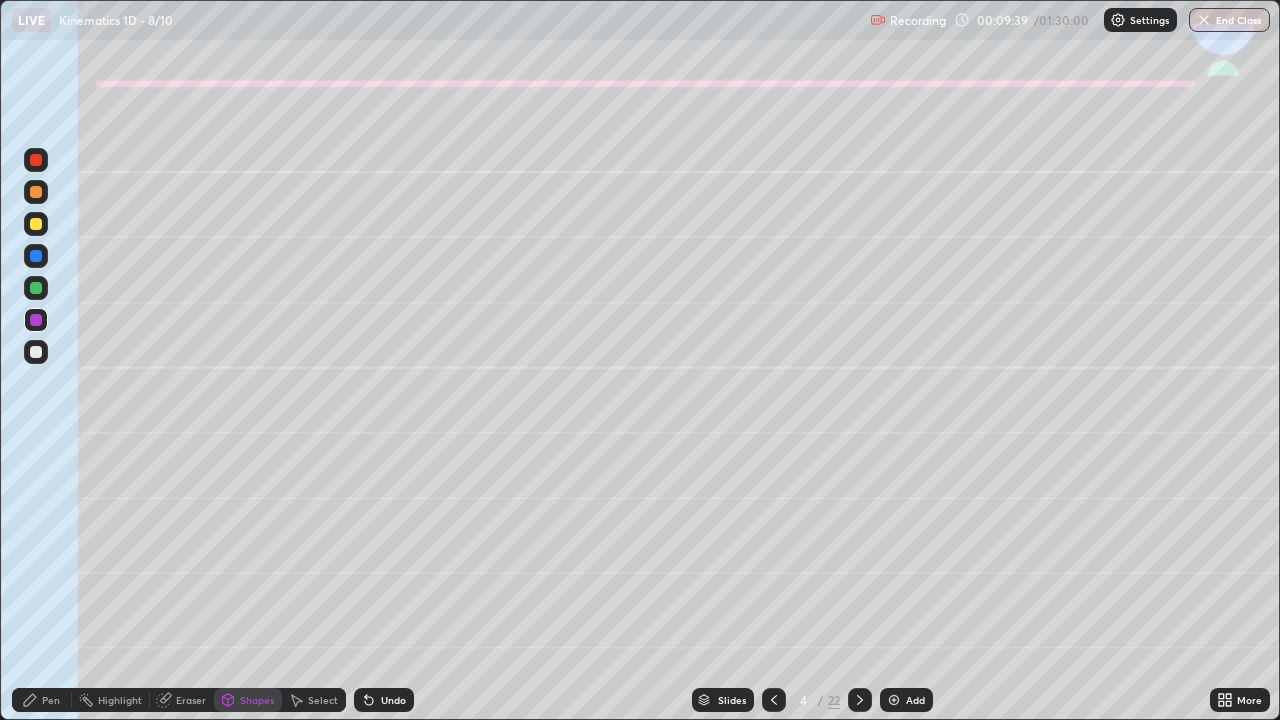 click on "Pen" at bounding box center (42, 700) 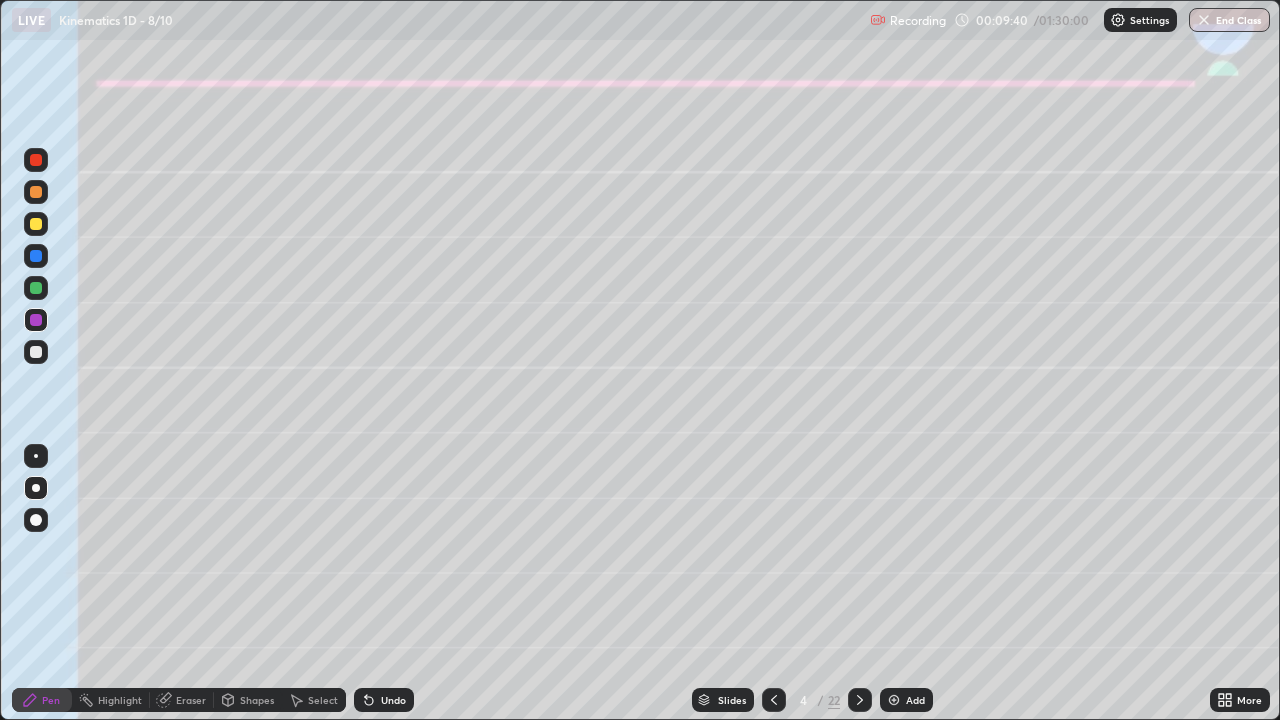 click at bounding box center [36, 256] 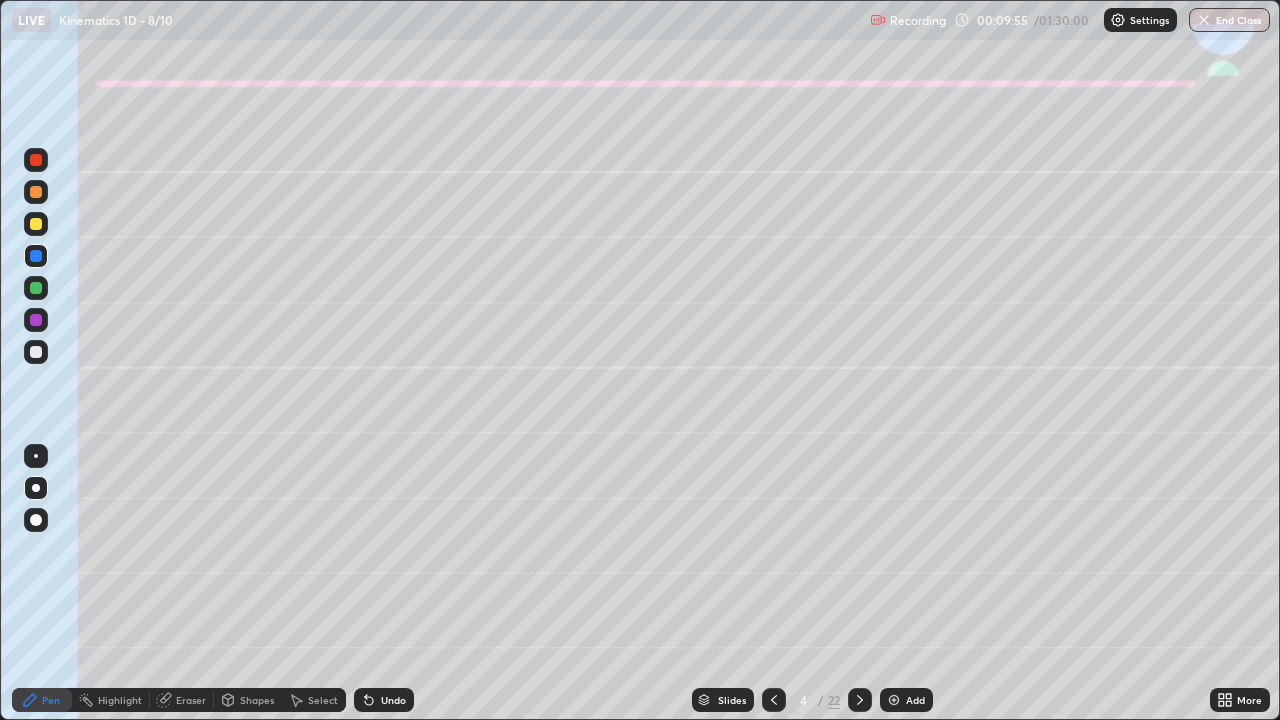 click at bounding box center (36, 320) 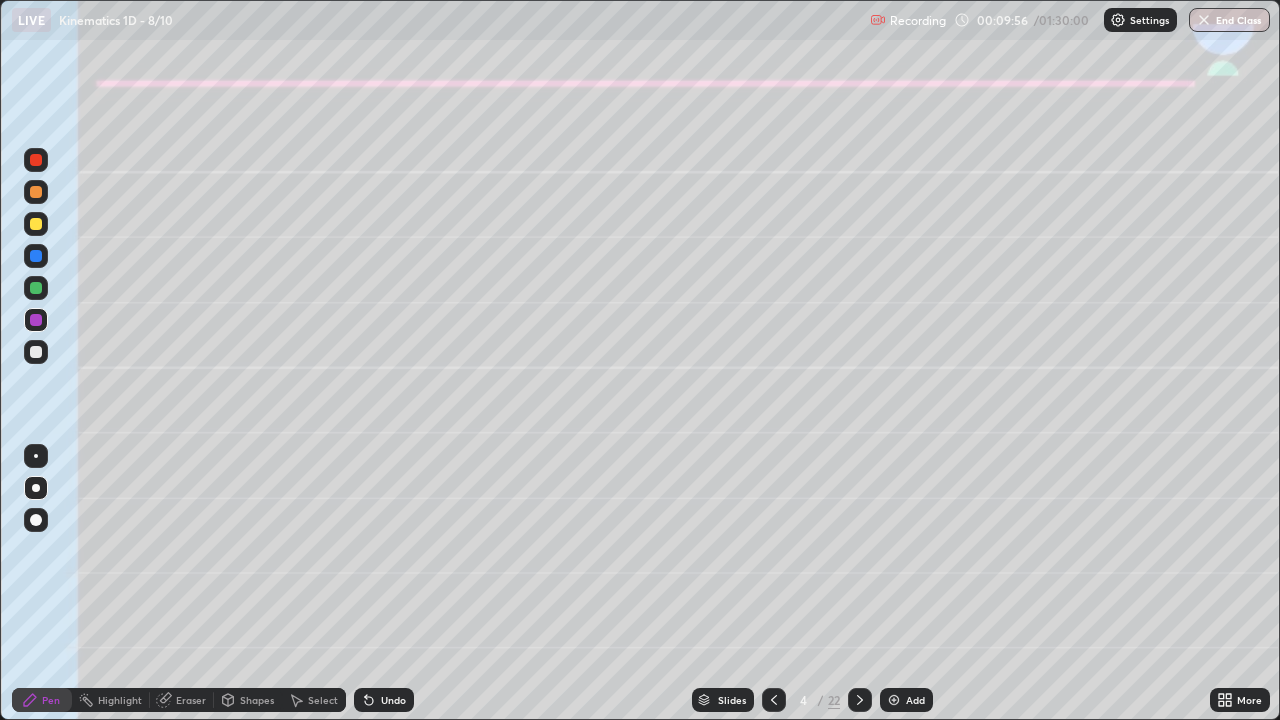click on "Shapes" at bounding box center [248, 700] 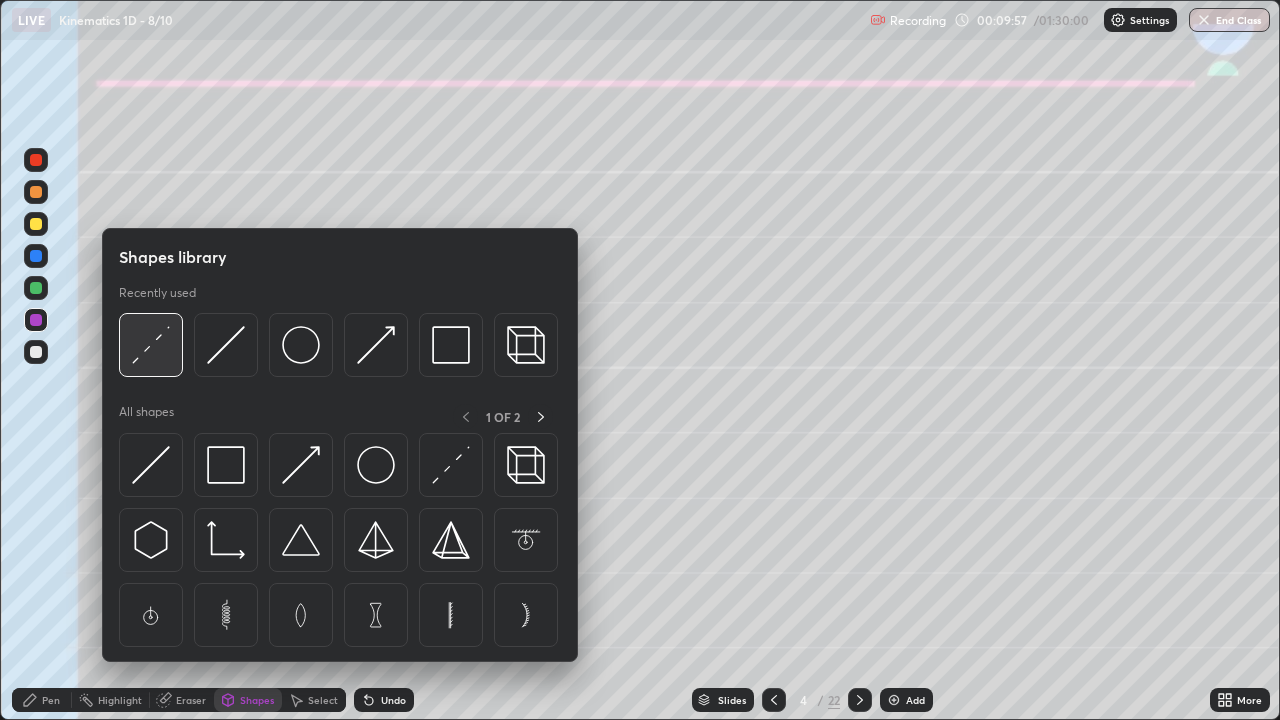 click at bounding box center [151, 345] 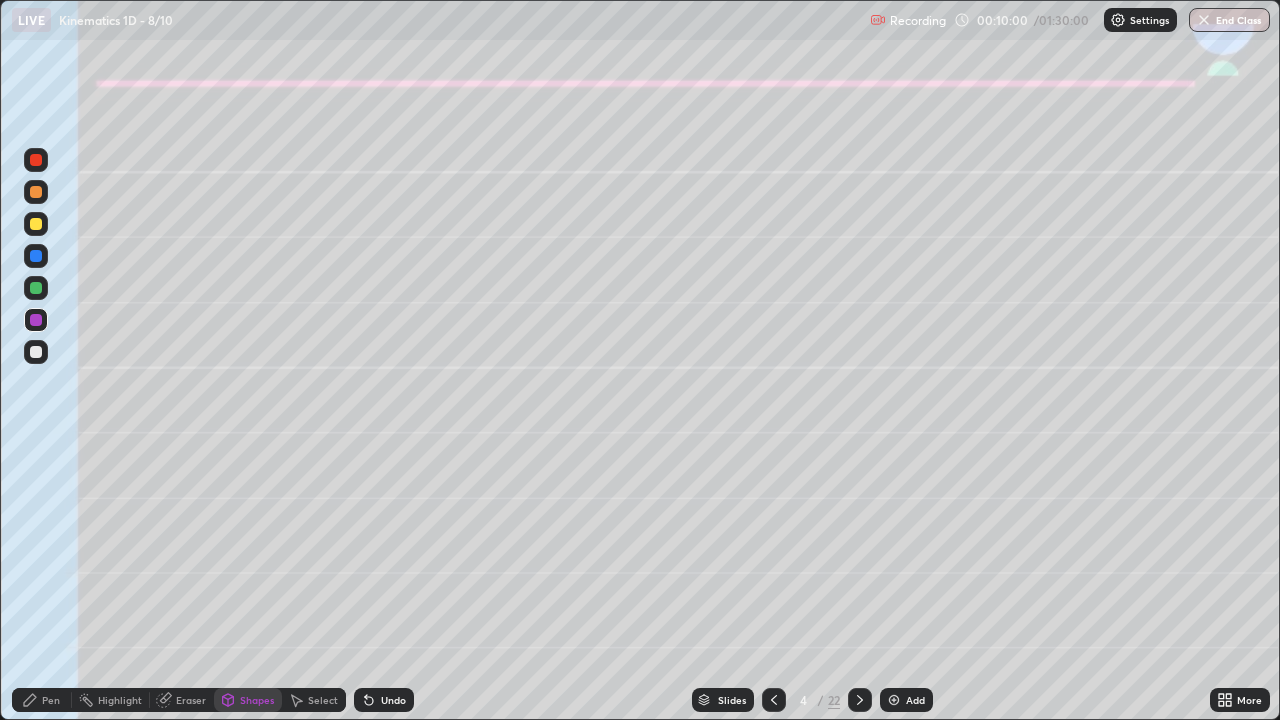 click on "Pen" at bounding box center [51, 700] 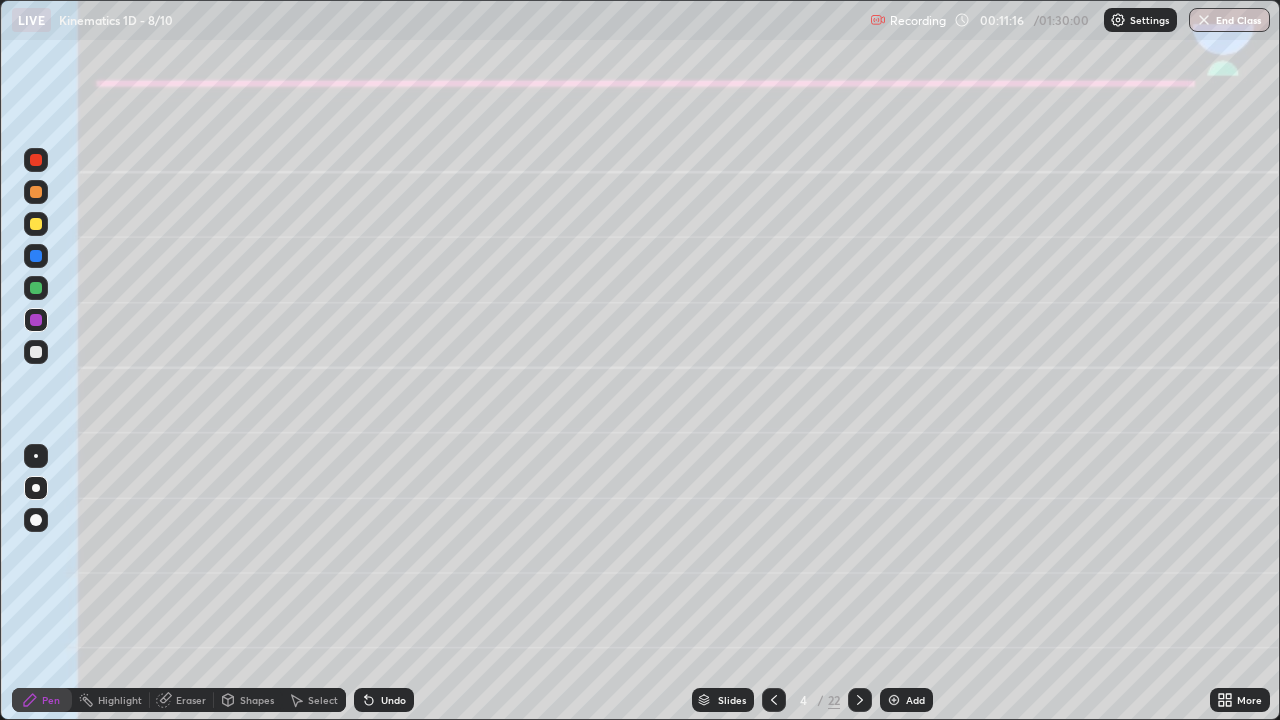 click at bounding box center (36, 288) 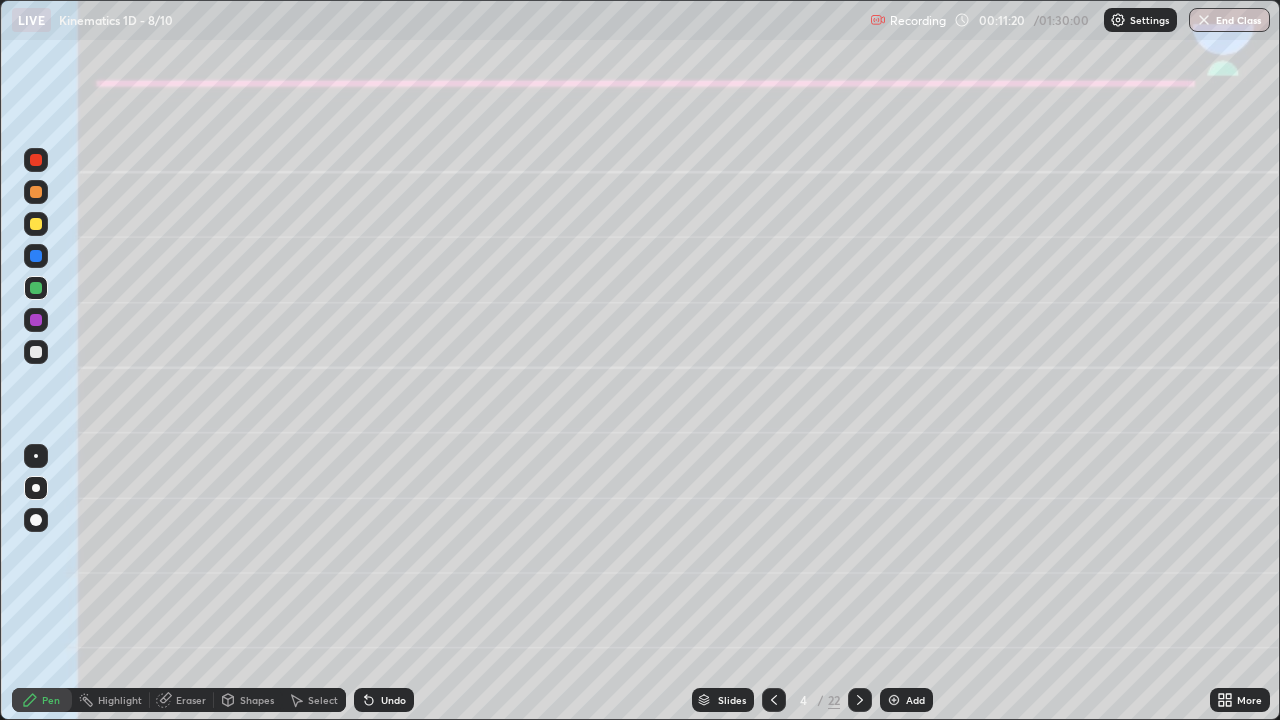 click 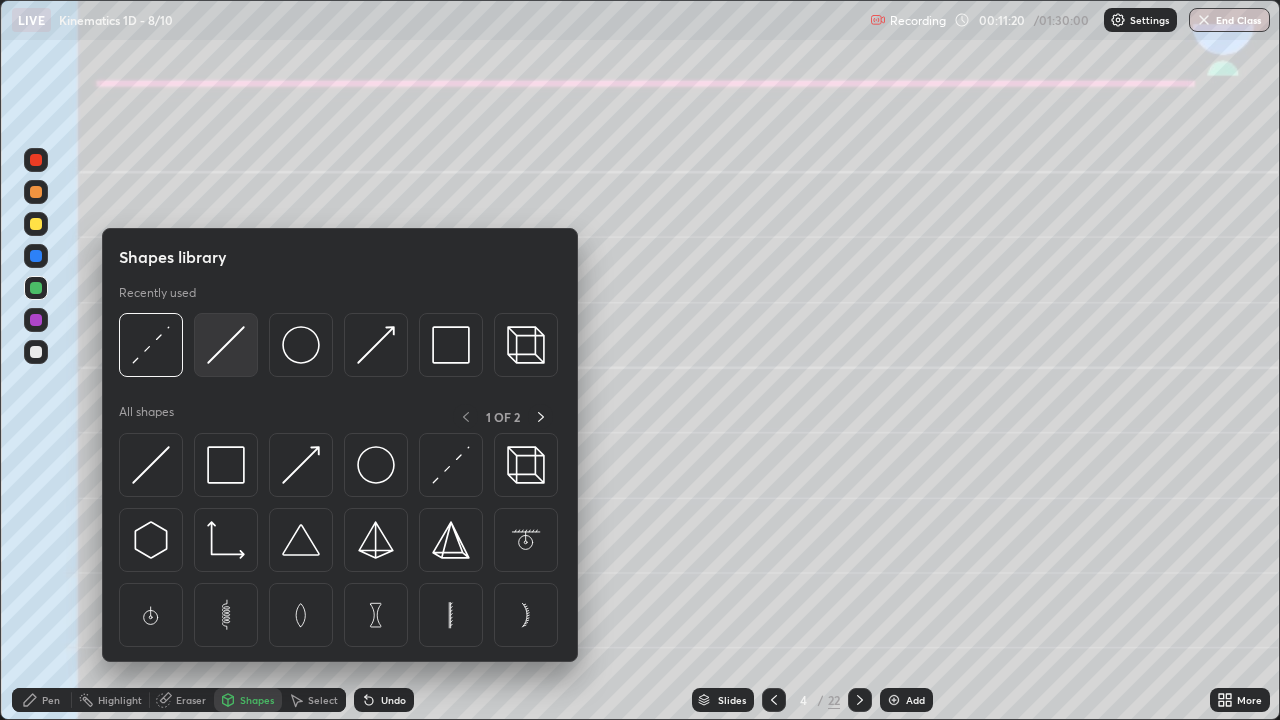 click at bounding box center (226, 345) 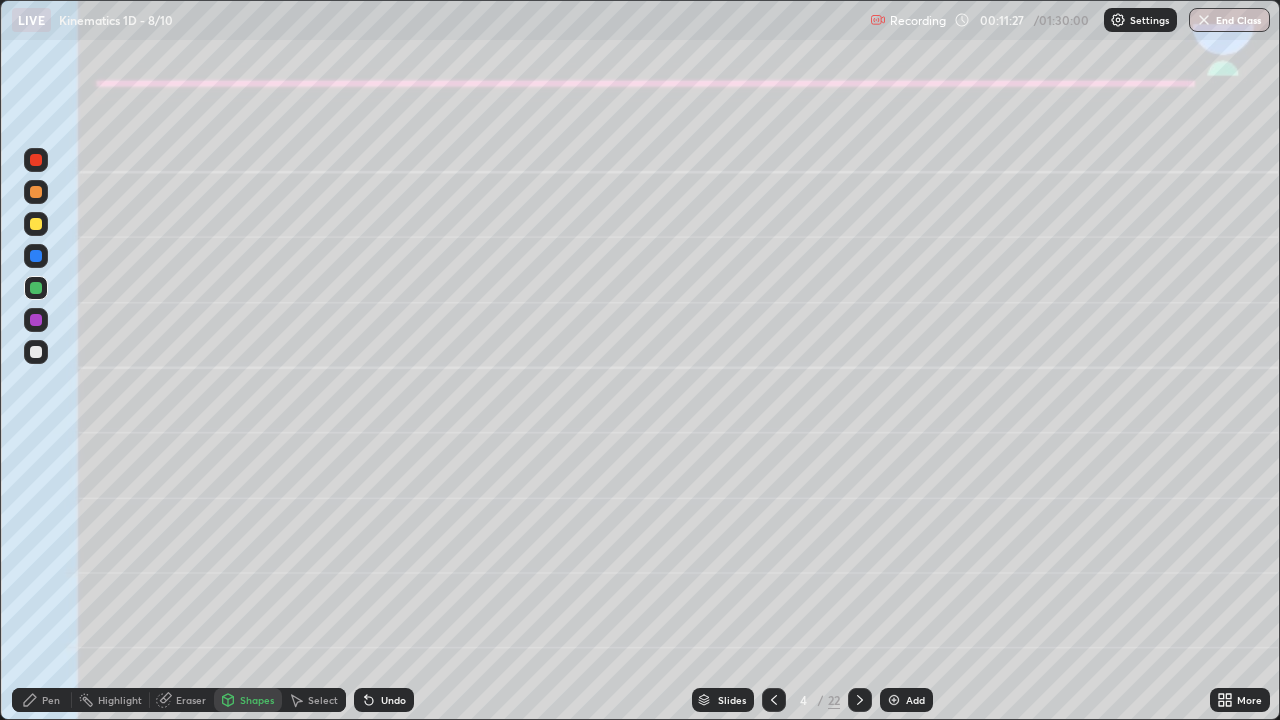 click on "Pen" at bounding box center [42, 700] 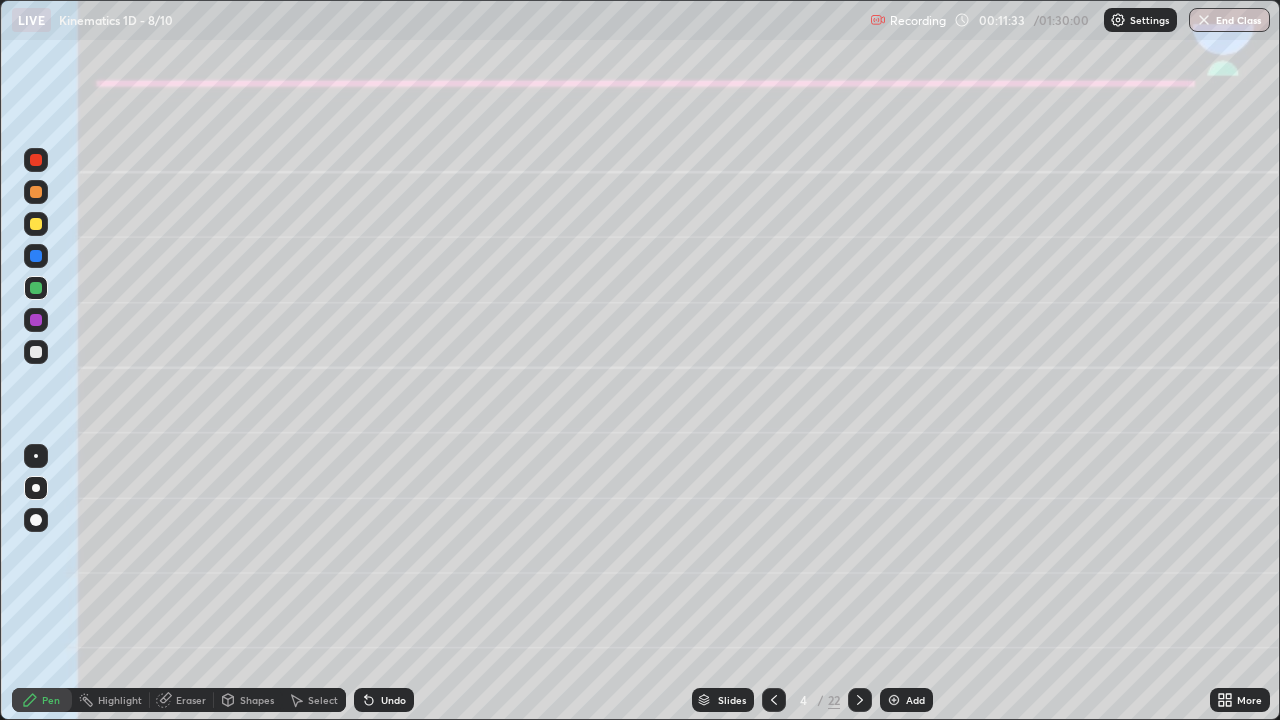 click at bounding box center (36, 352) 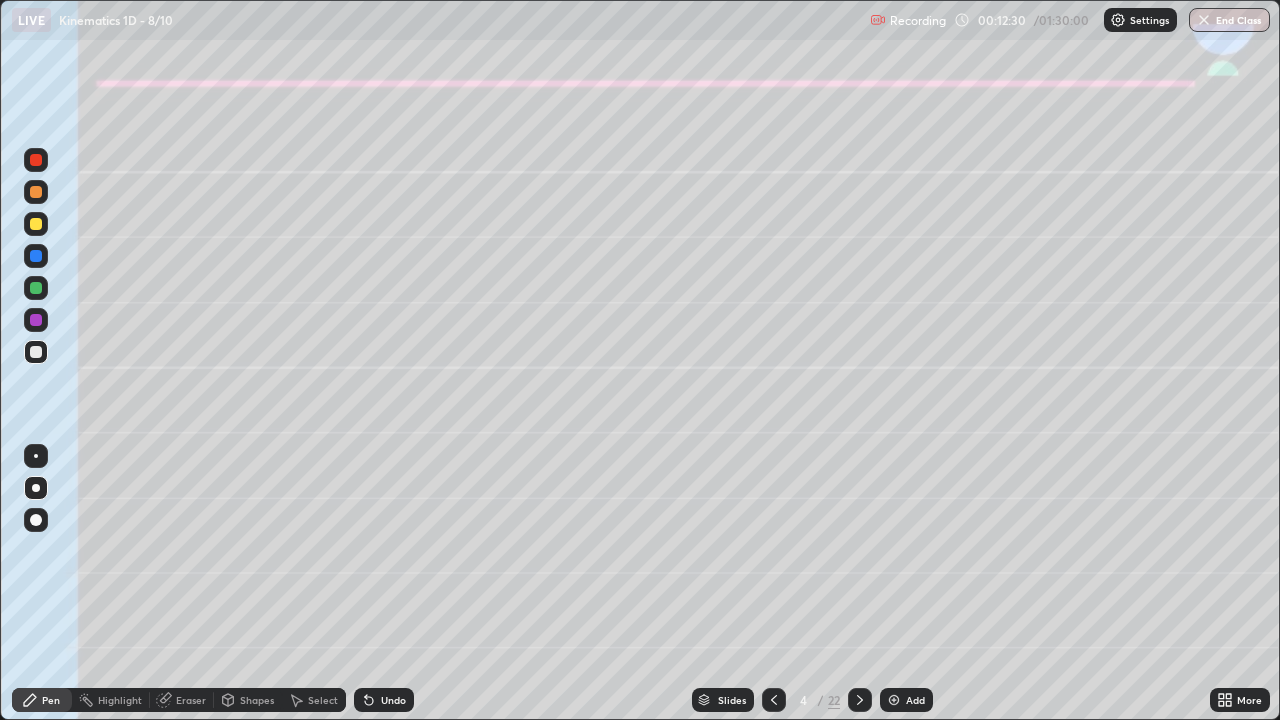 click at bounding box center (36, 352) 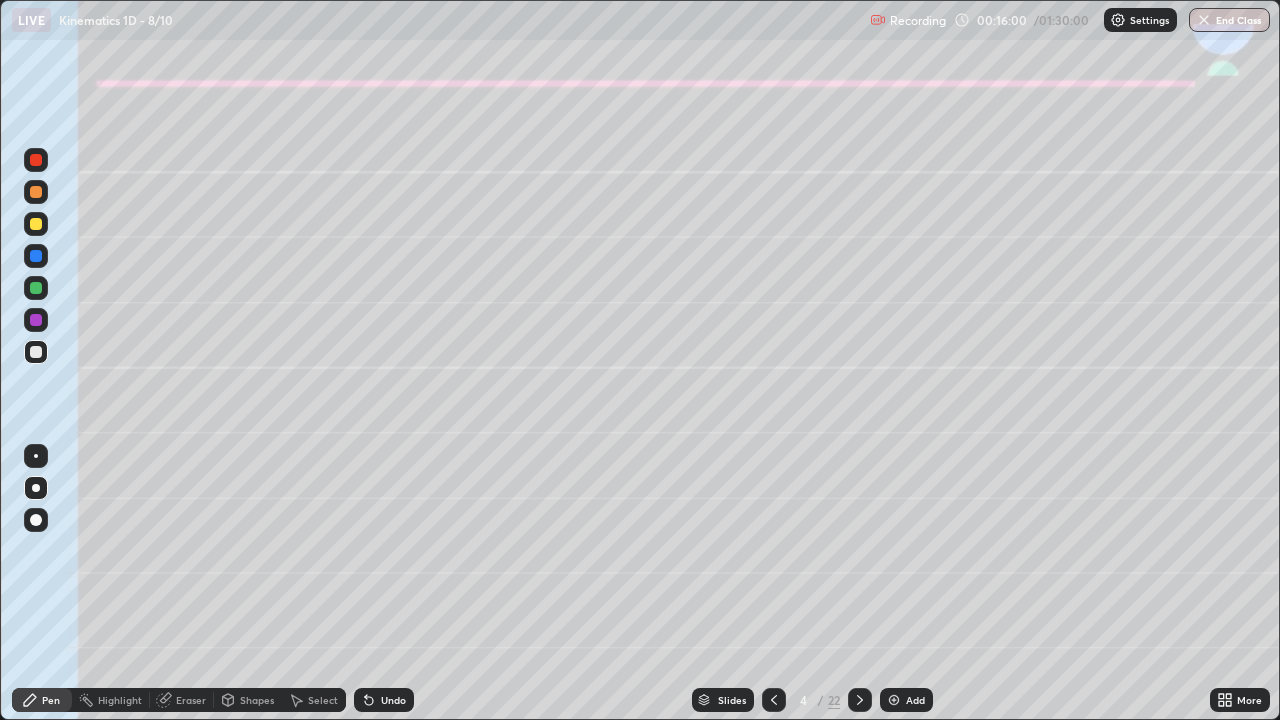 click at bounding box center [36, 288] 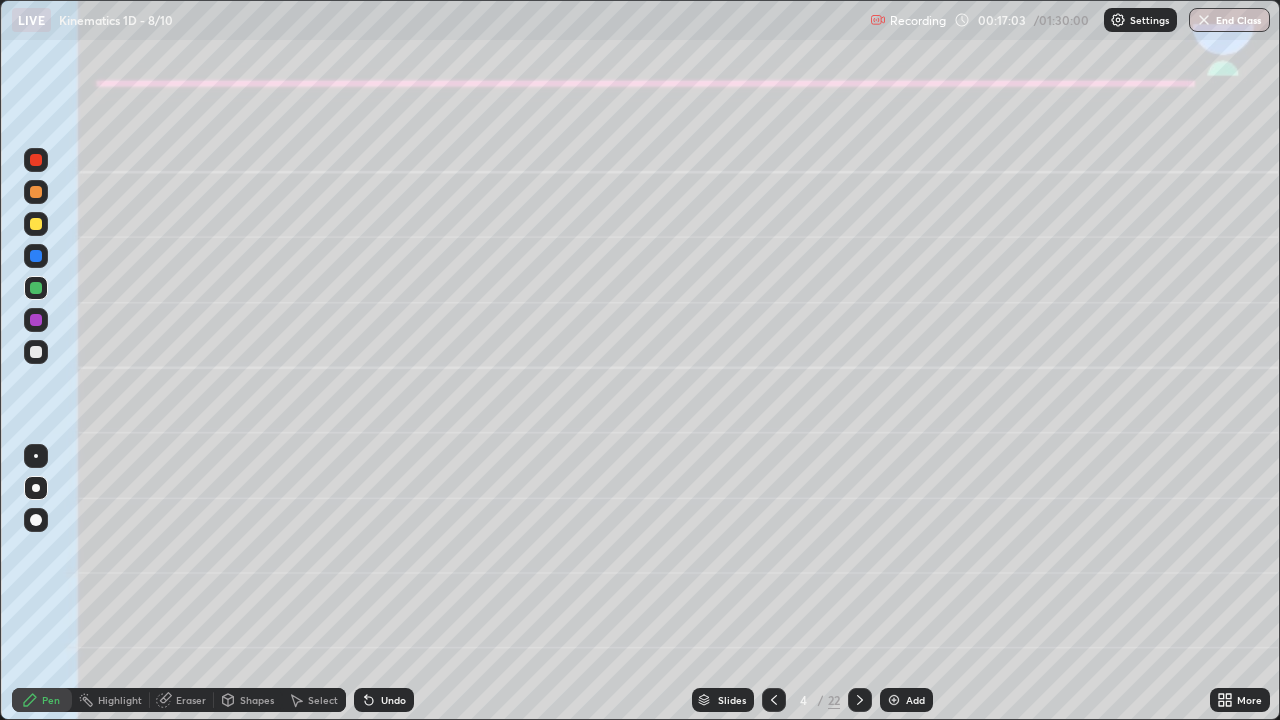 click on "Shapes" at bounding box center [248, 700] 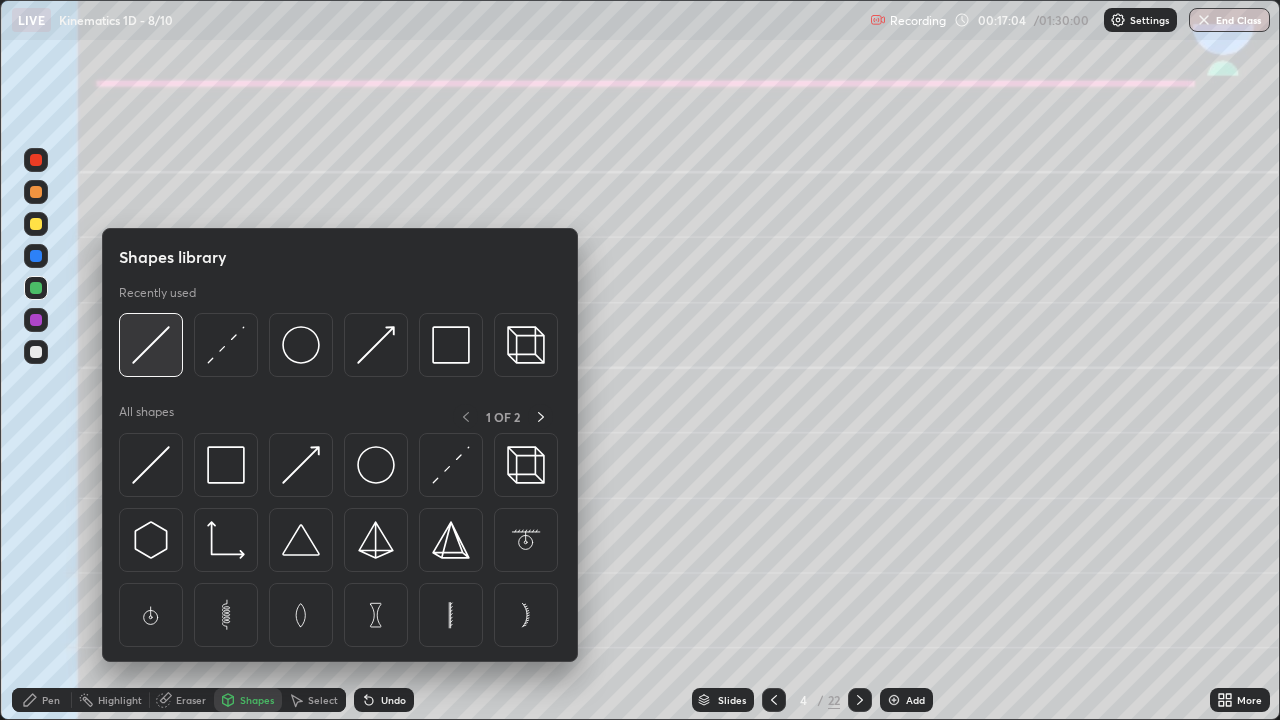click at bounding box center [151, 345] 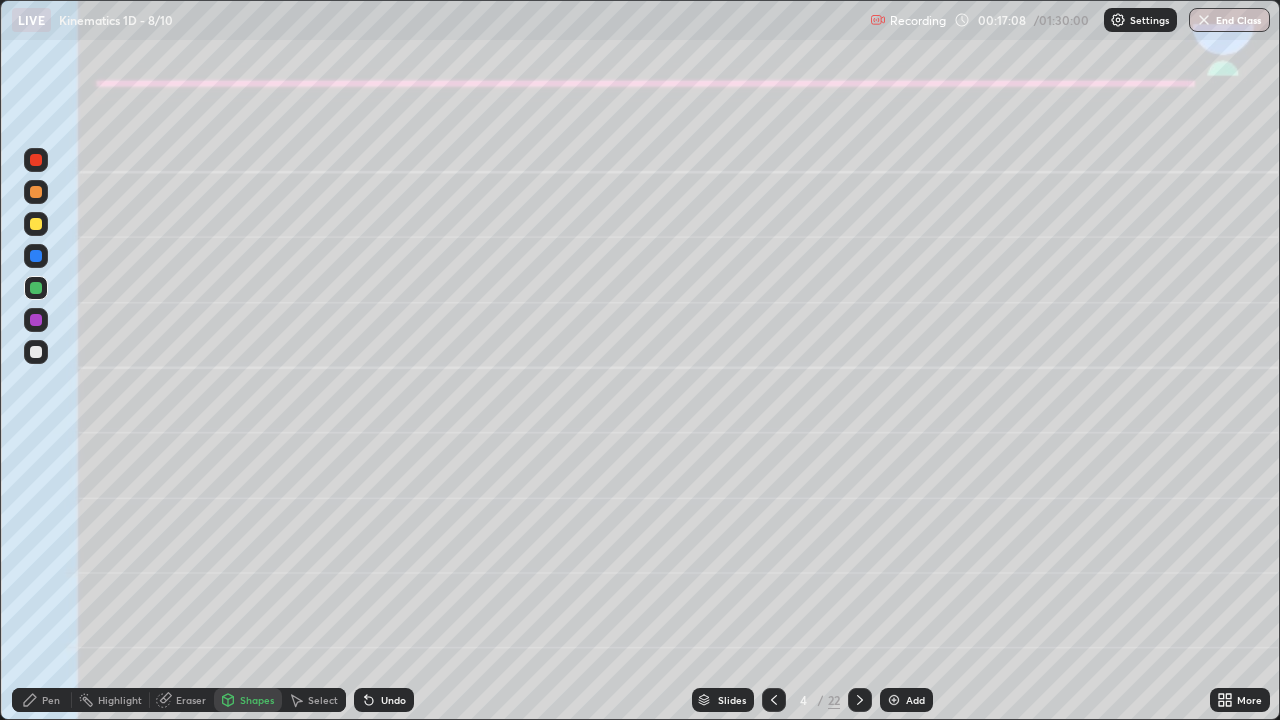 click on "Pen" at bounding box center (42, 700) 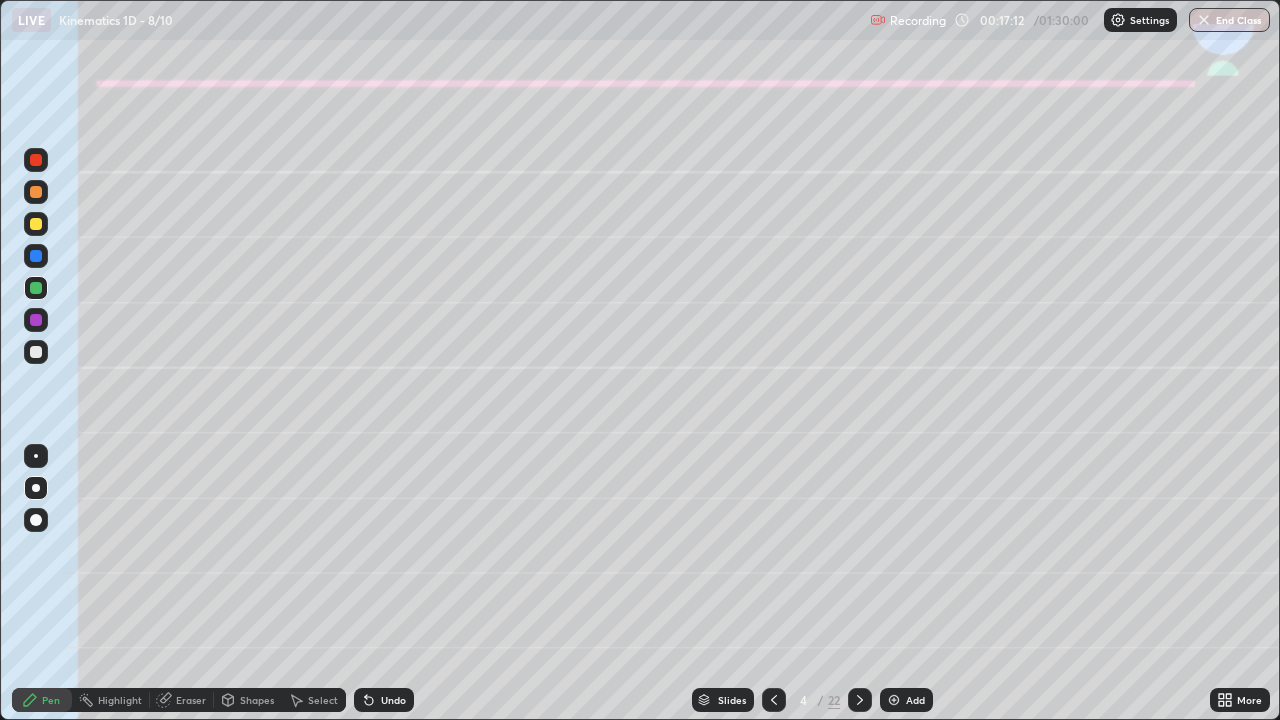 click 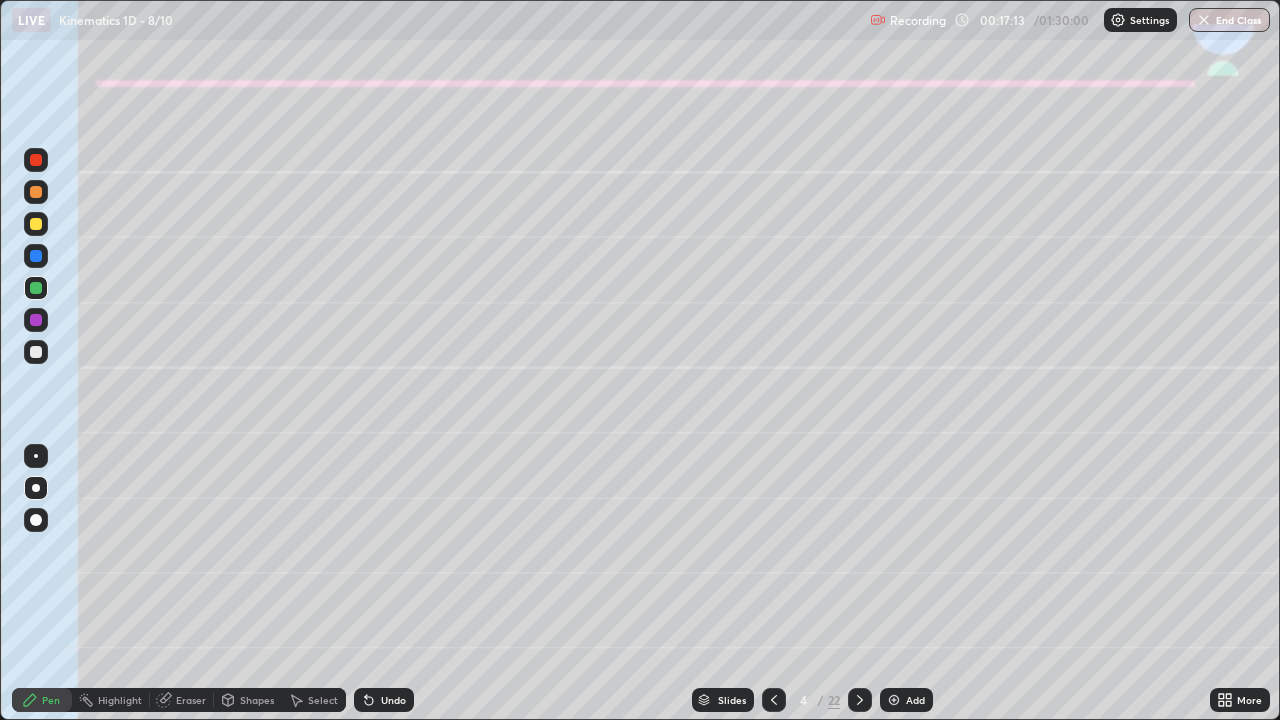 click on "Shapes" at bounding box center (257, 700) 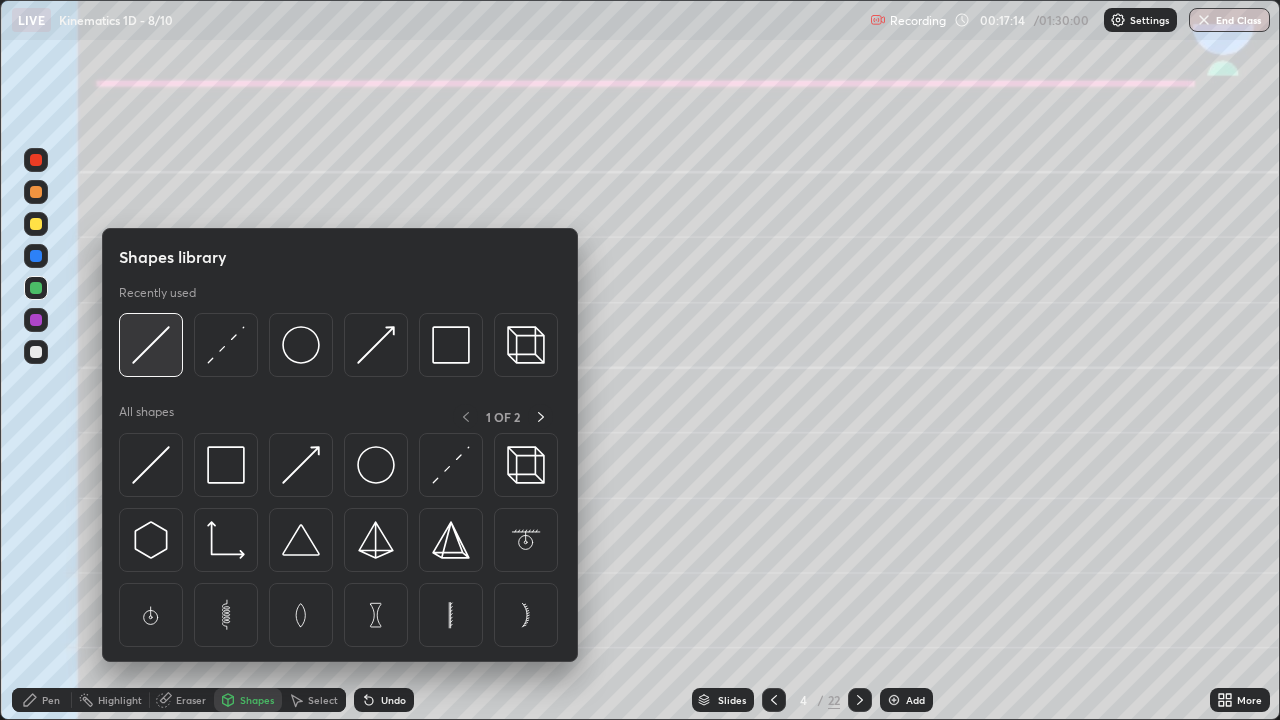click at bounding box center [151, 345] 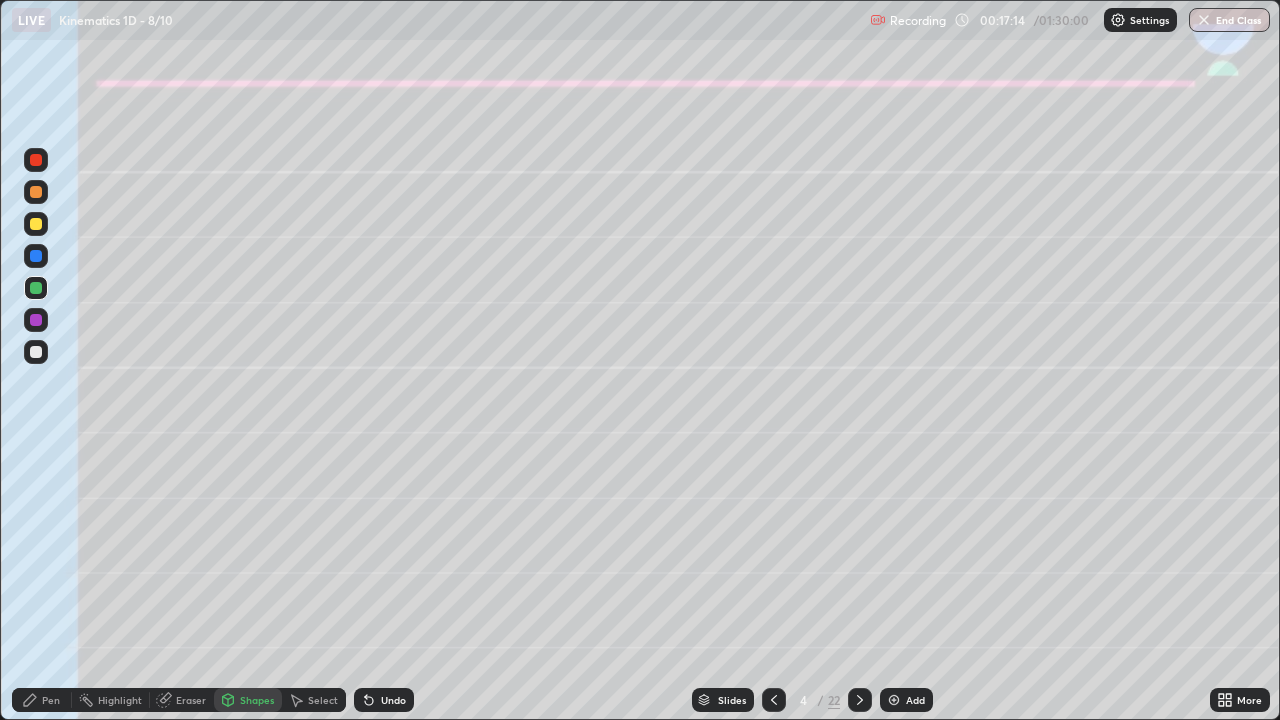 click at bounding box center (36, 352) 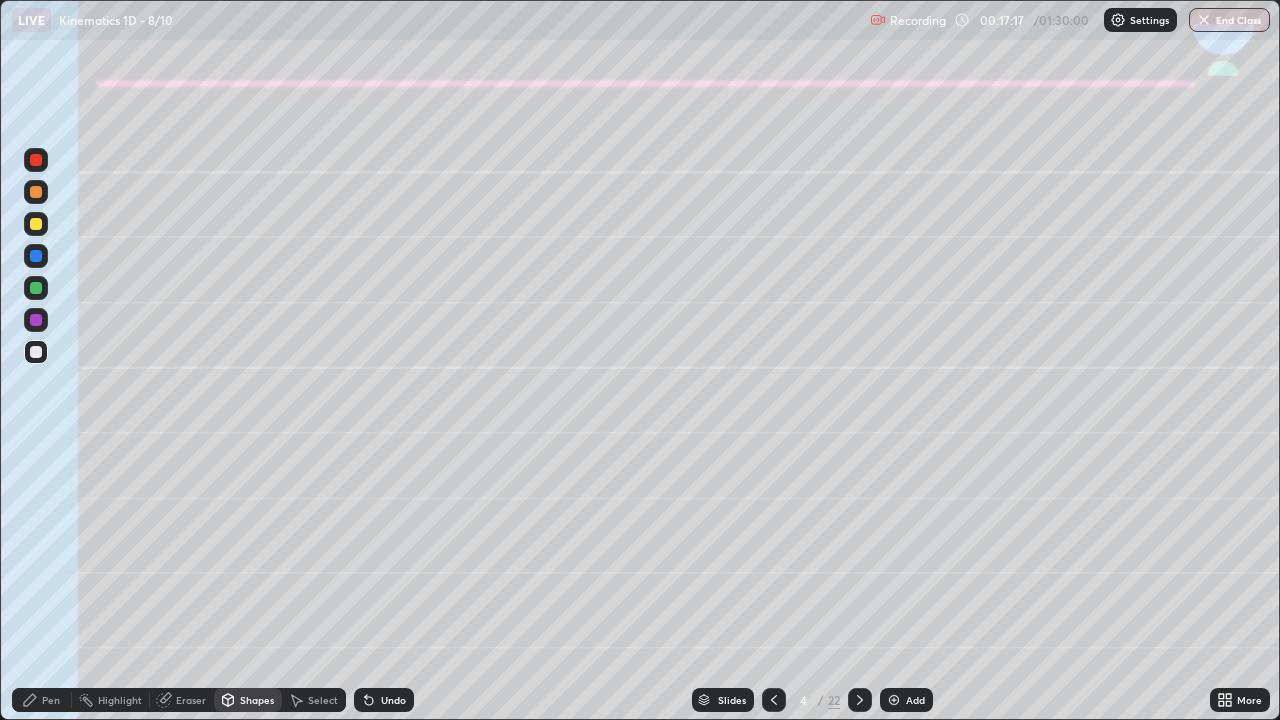 click on "Pen" at bounding box center [42, 700] 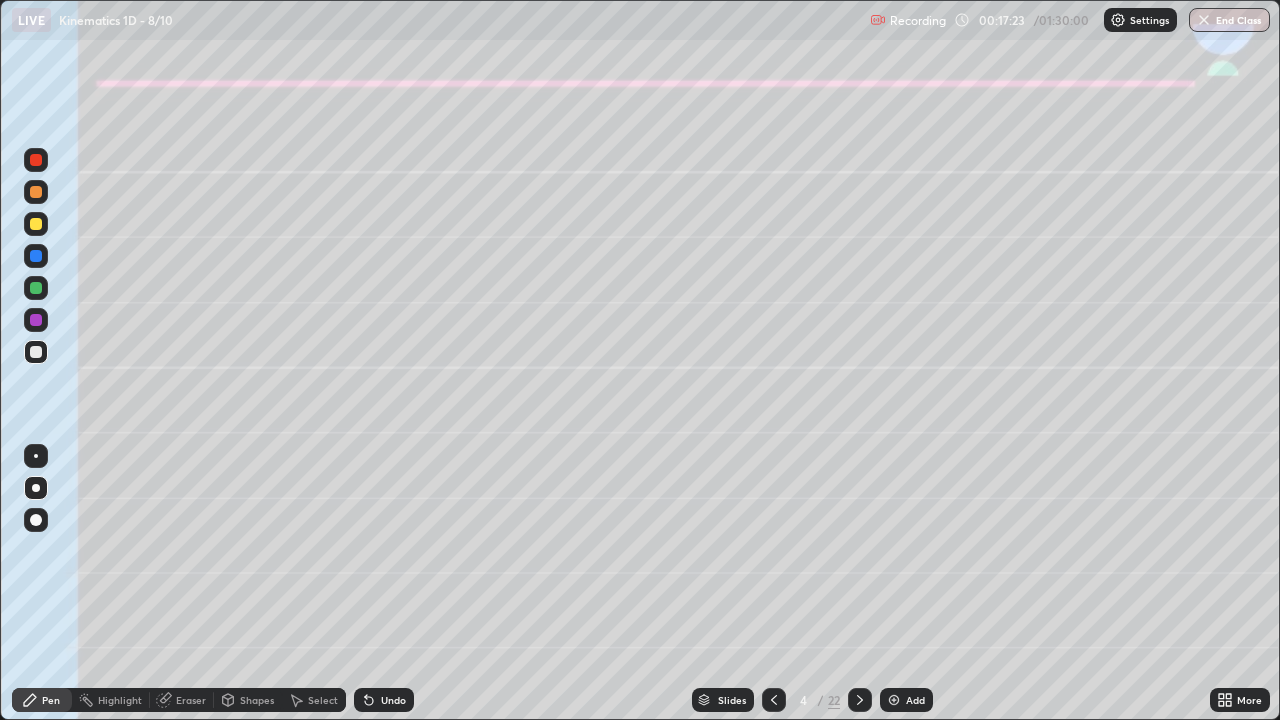 click on "Undo" at bounding box center (393, 700) 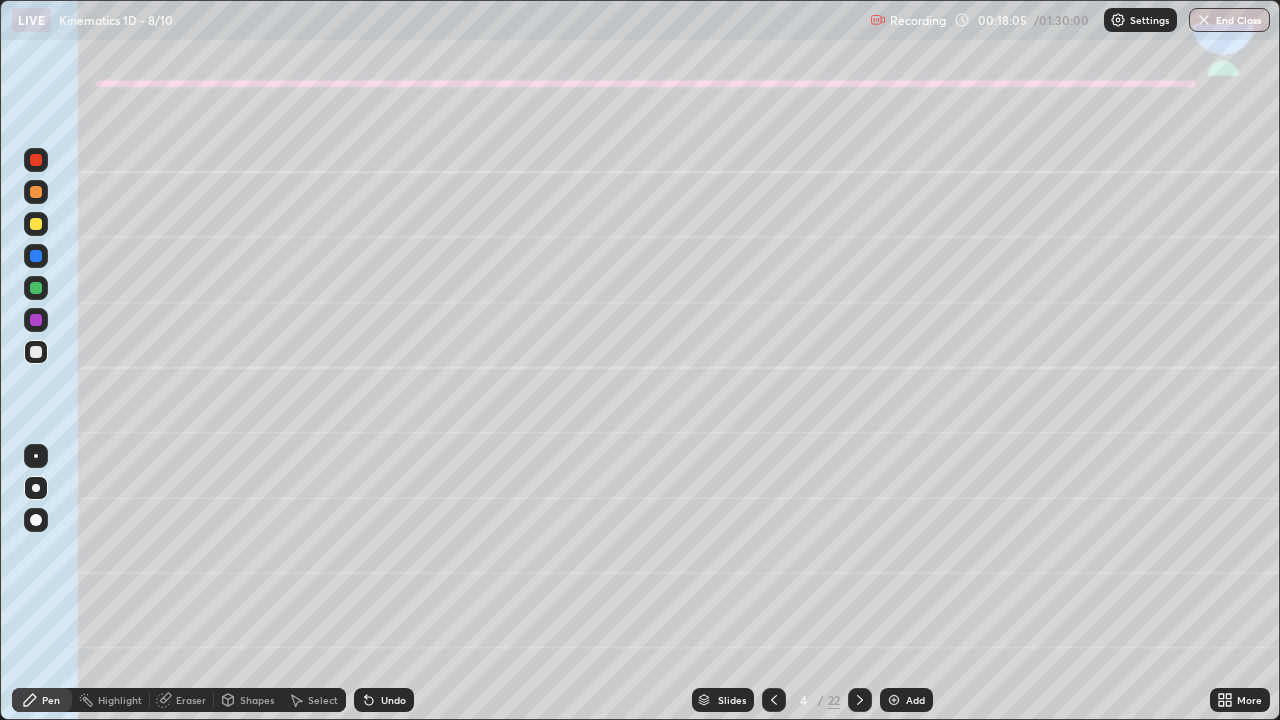 click 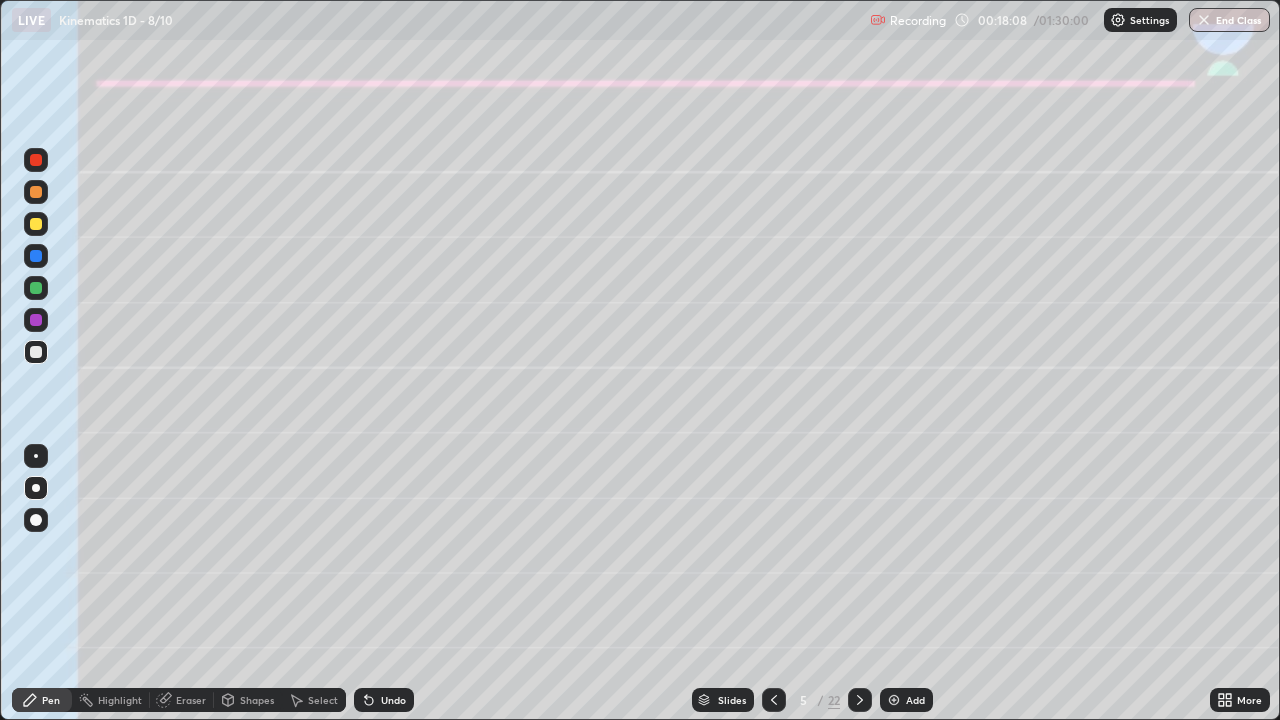 click at bounding box center (36, 288) 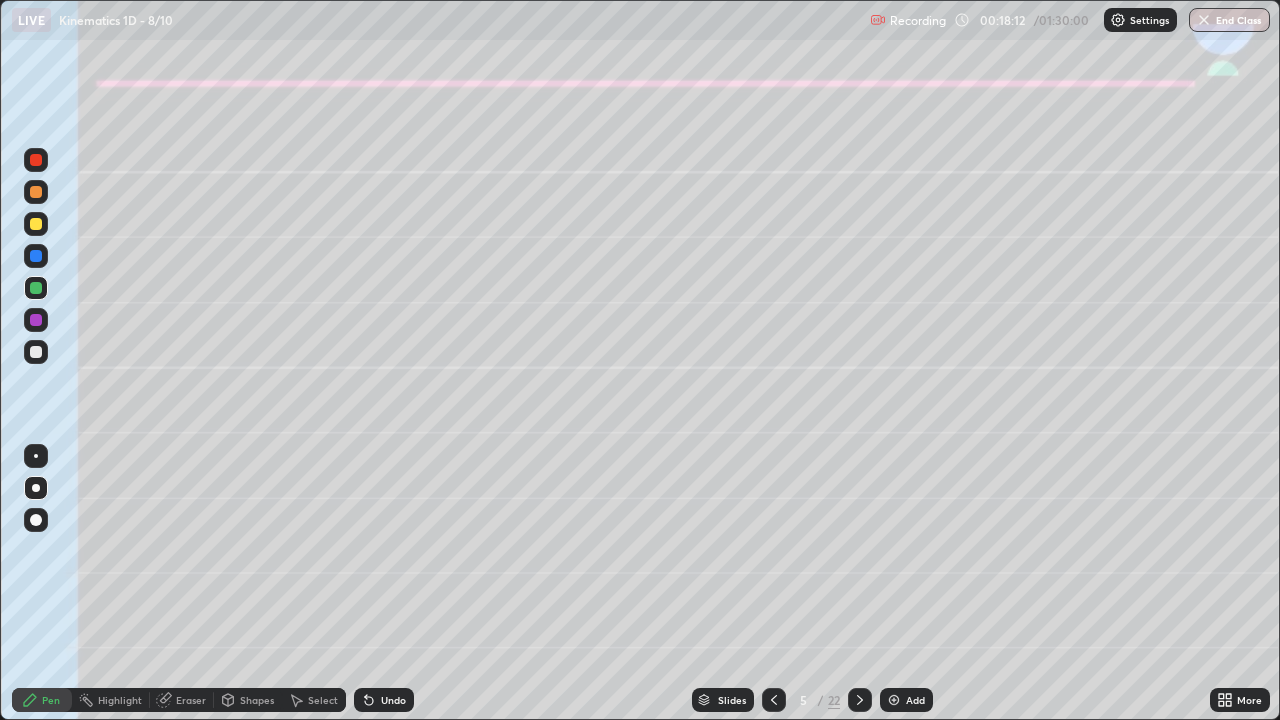 click on "Shapes" at bounding box center (257, 700) 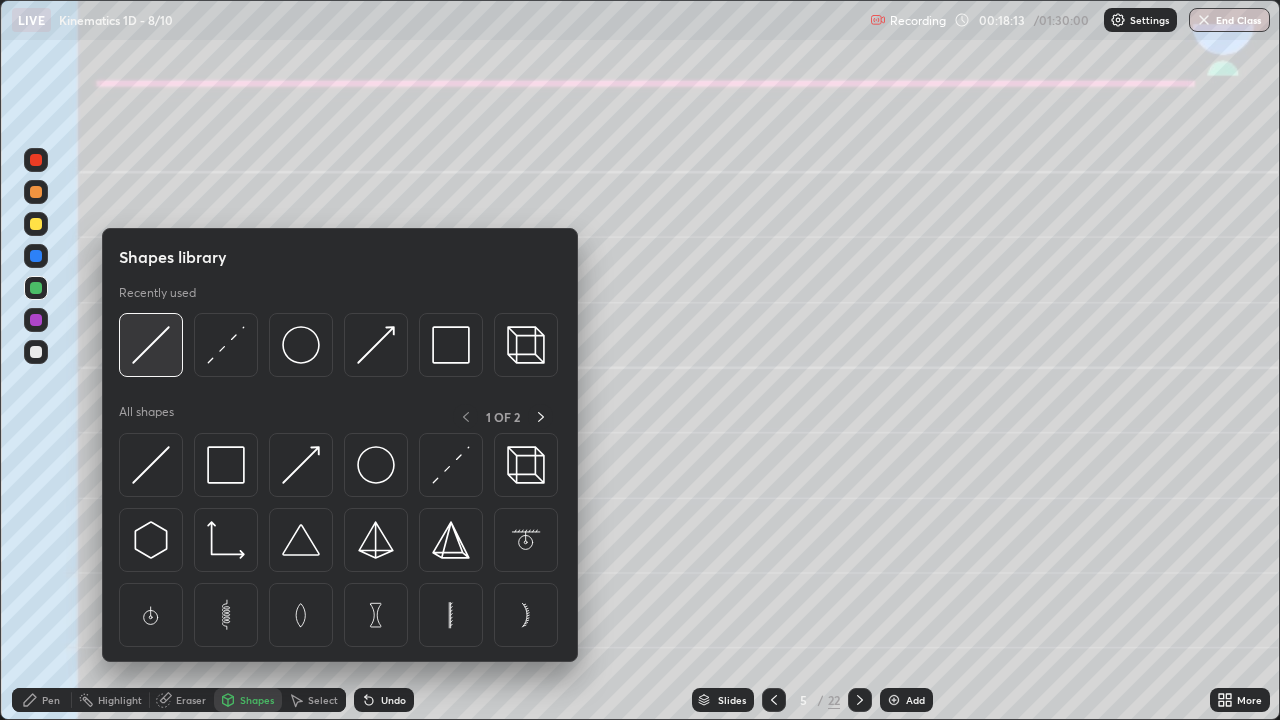 click at bounding box center (151, 345) 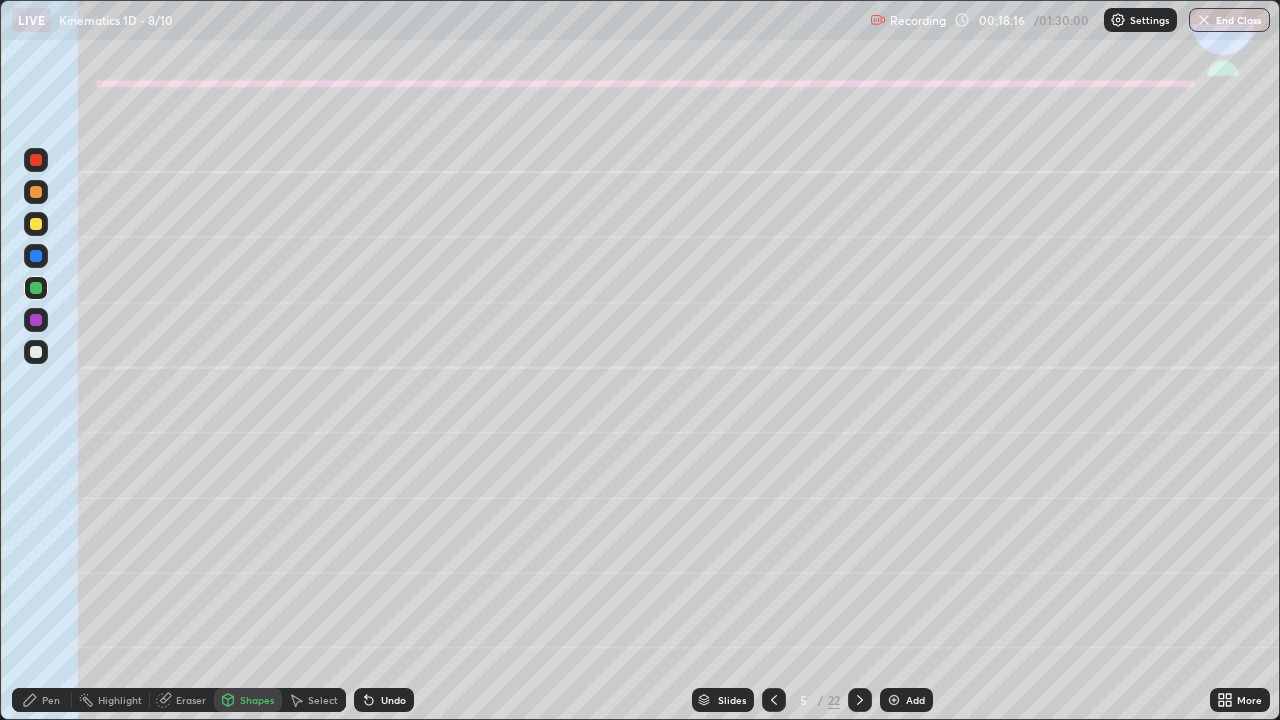 click 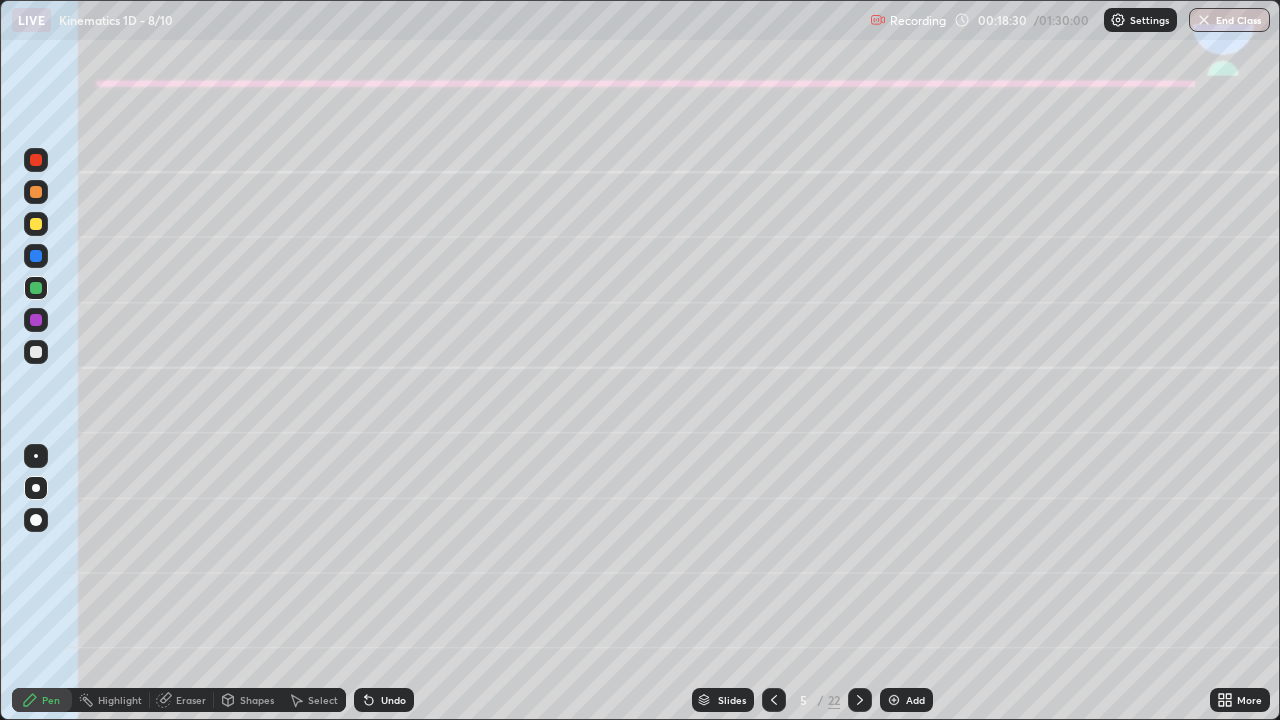 click at bounding box center [36, 352] 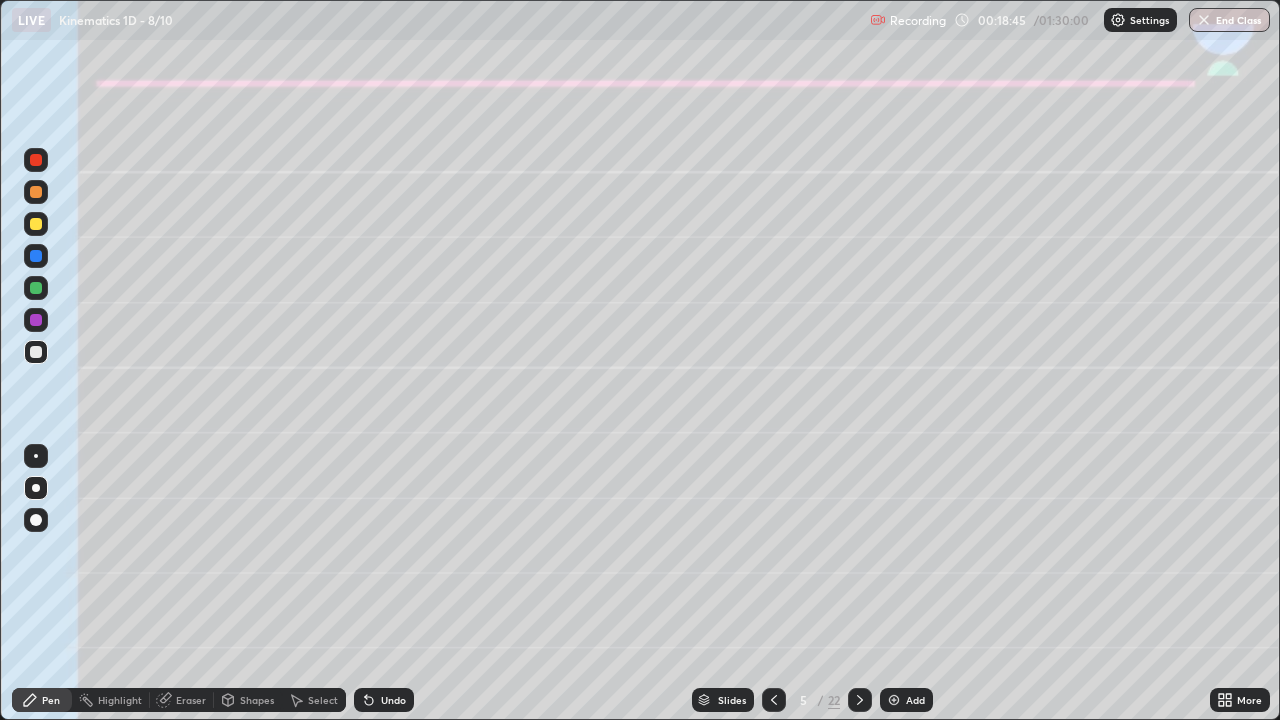 click 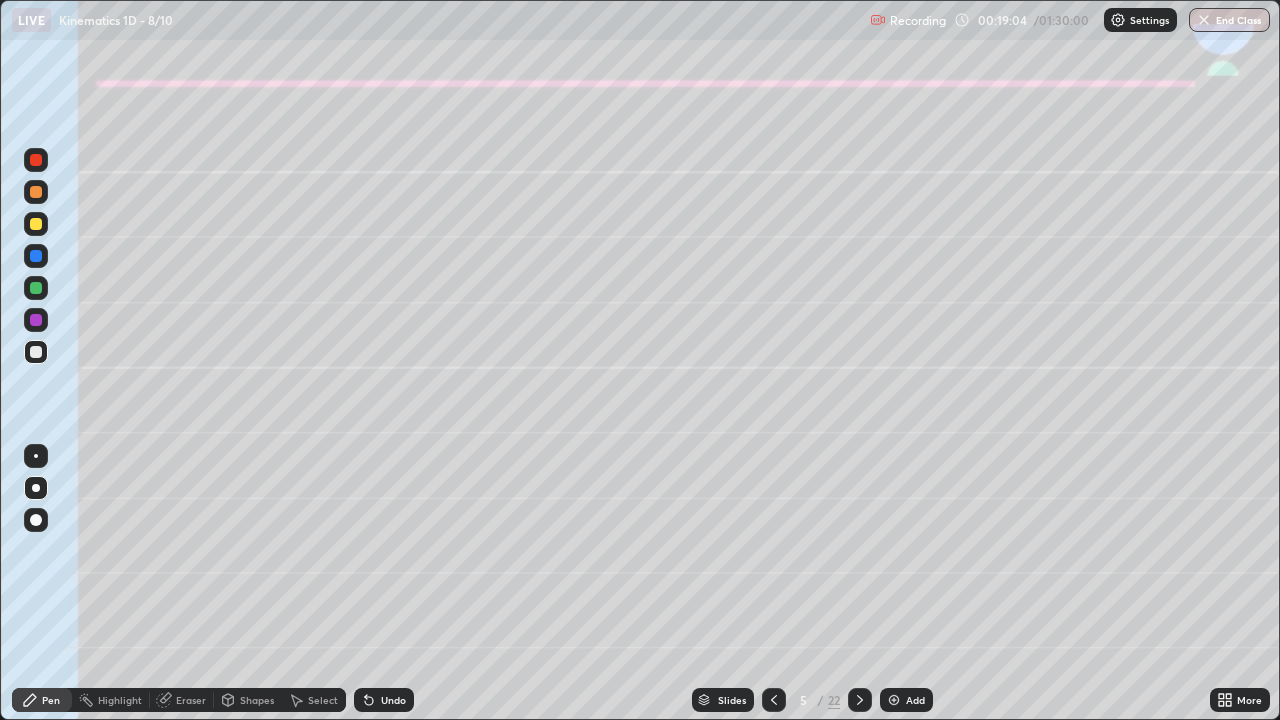 click at bounding box center (36, 288) 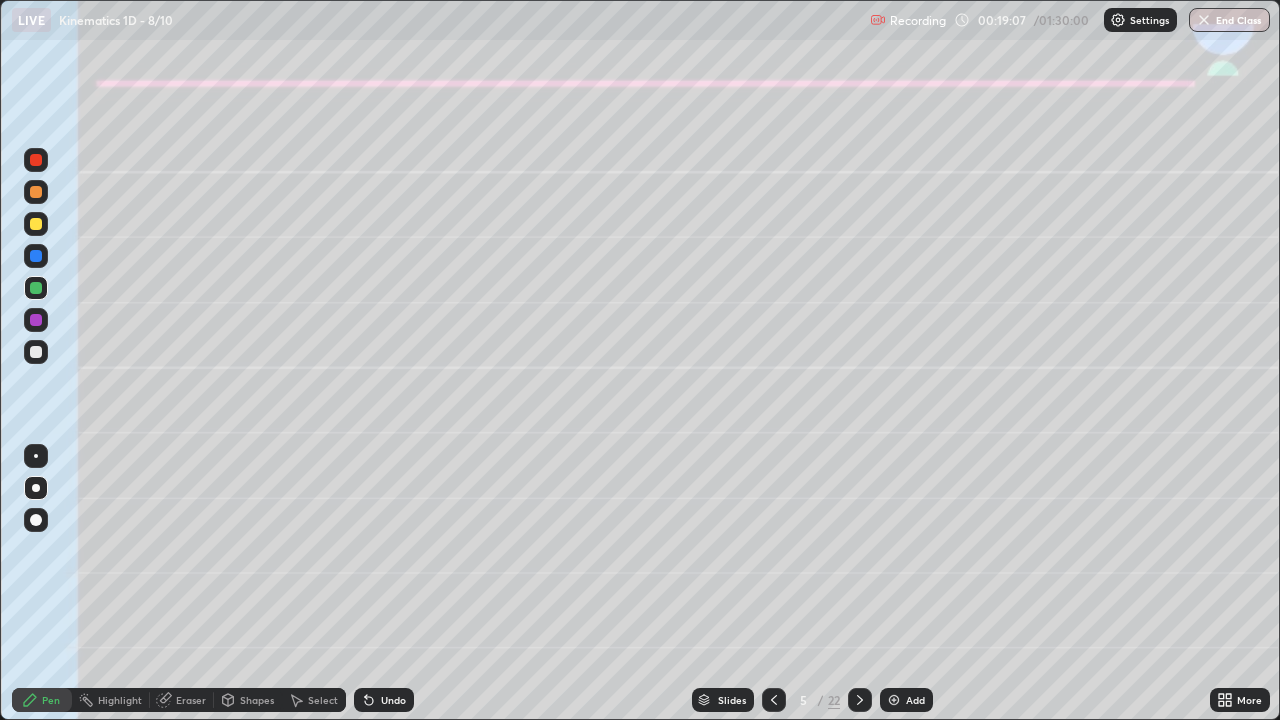 click on "Shapes" at bounding box center (257, 700) 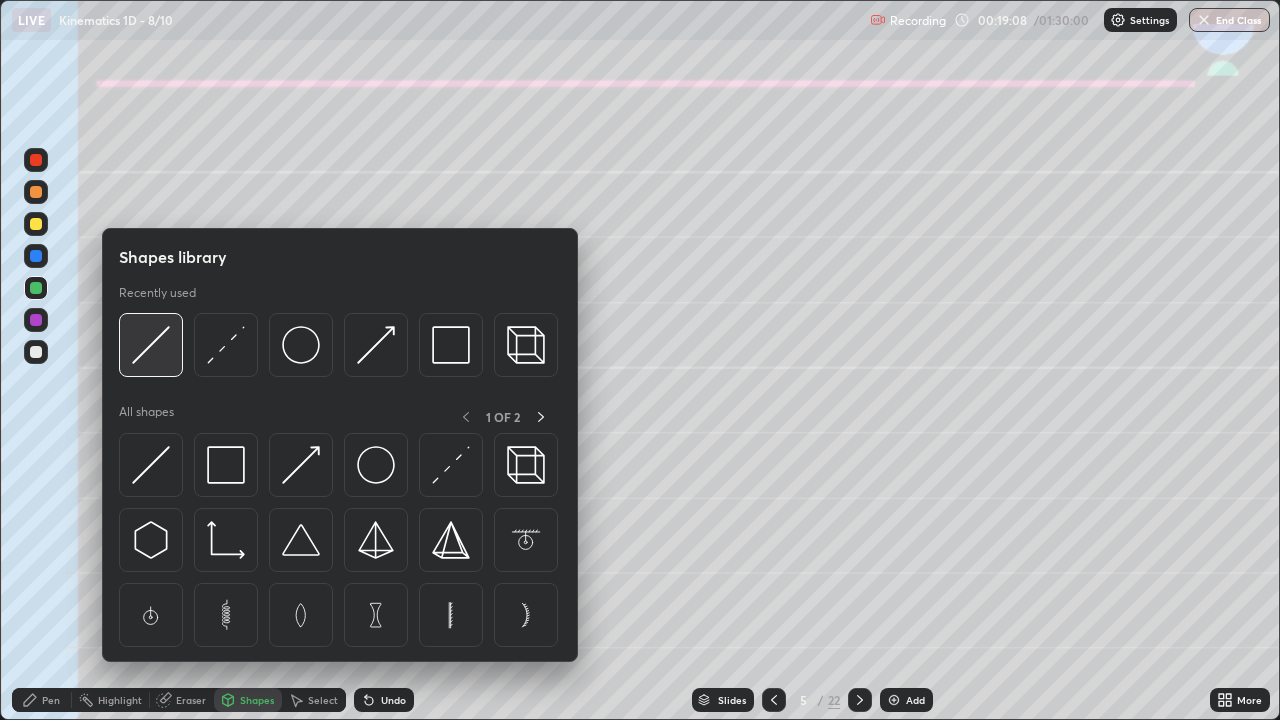 click at bounding box center [151, 345] 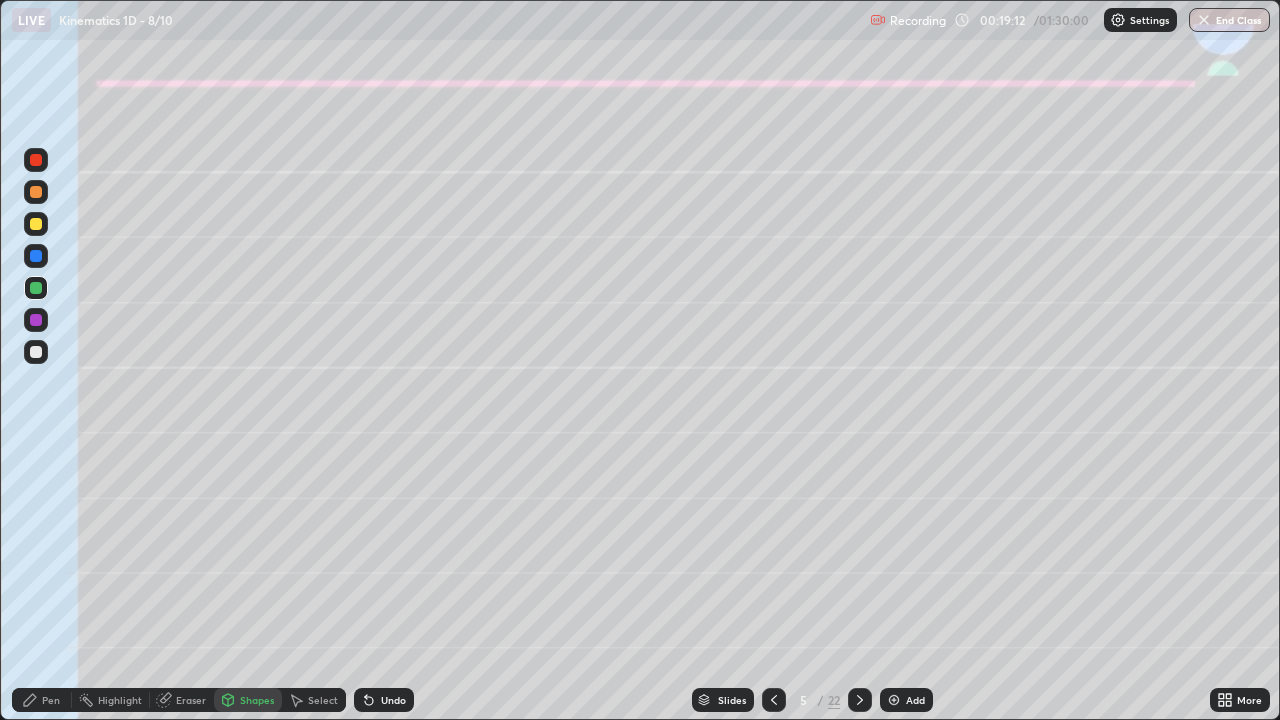 click on "Pen" at bounding box center (42, 700) 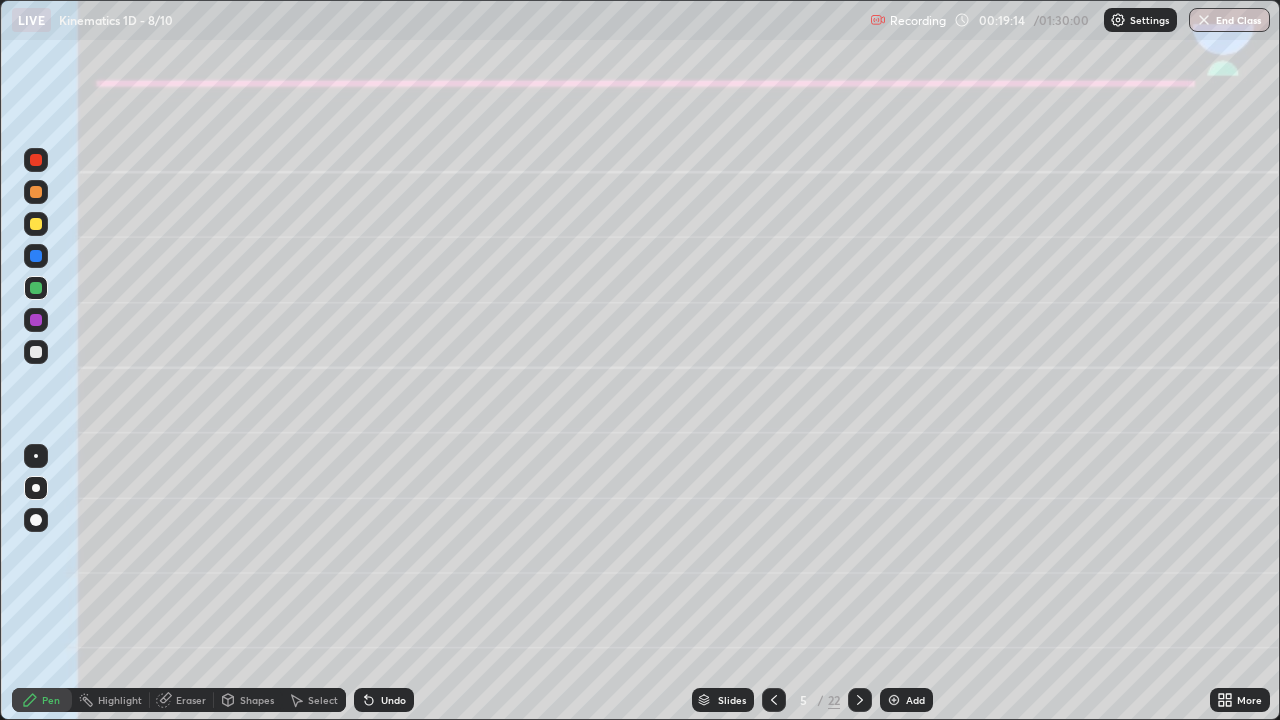click on "Pen" at bounding box center [51, 700] 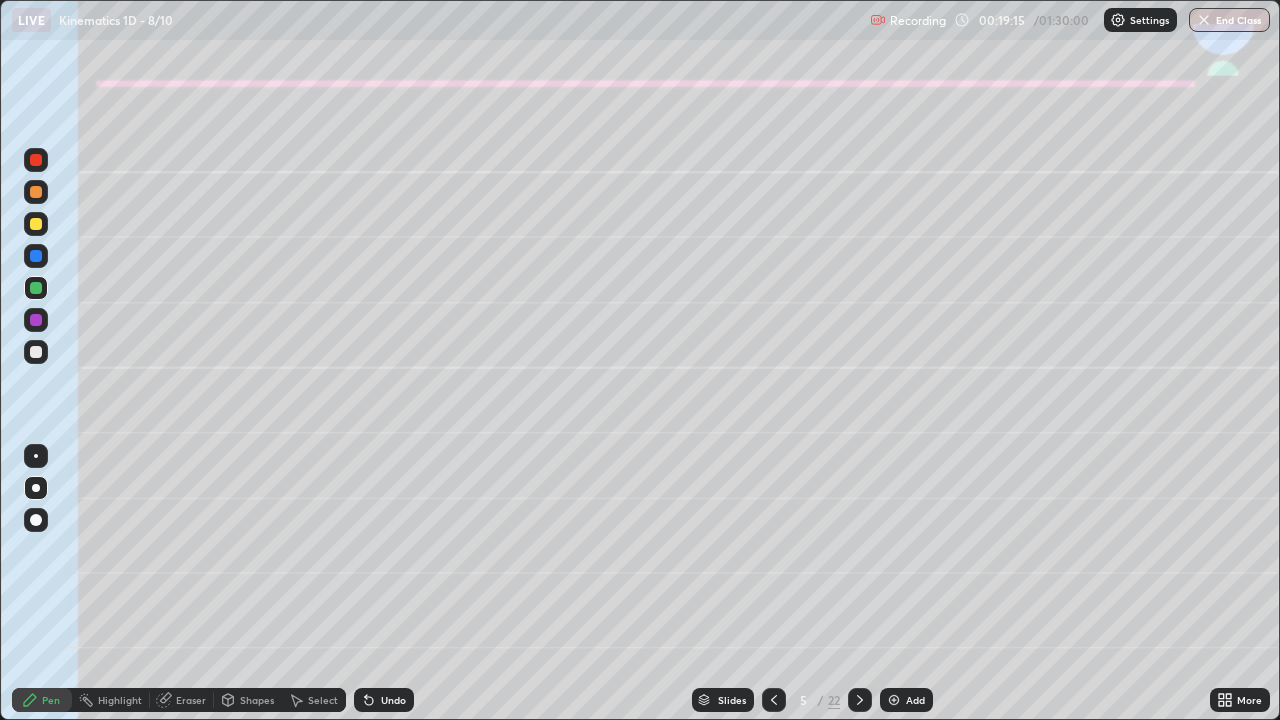 click at bounding box center [36, 352] 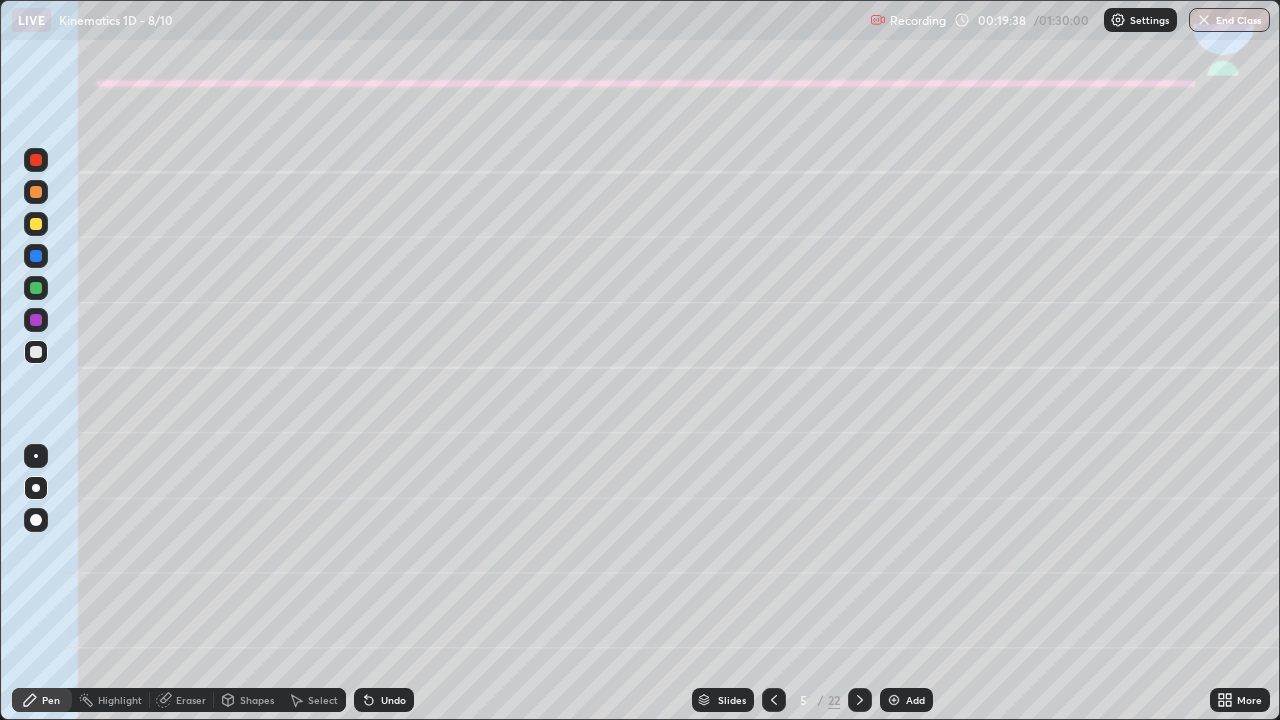 click on "Undo" at bounding box center (384, 700) 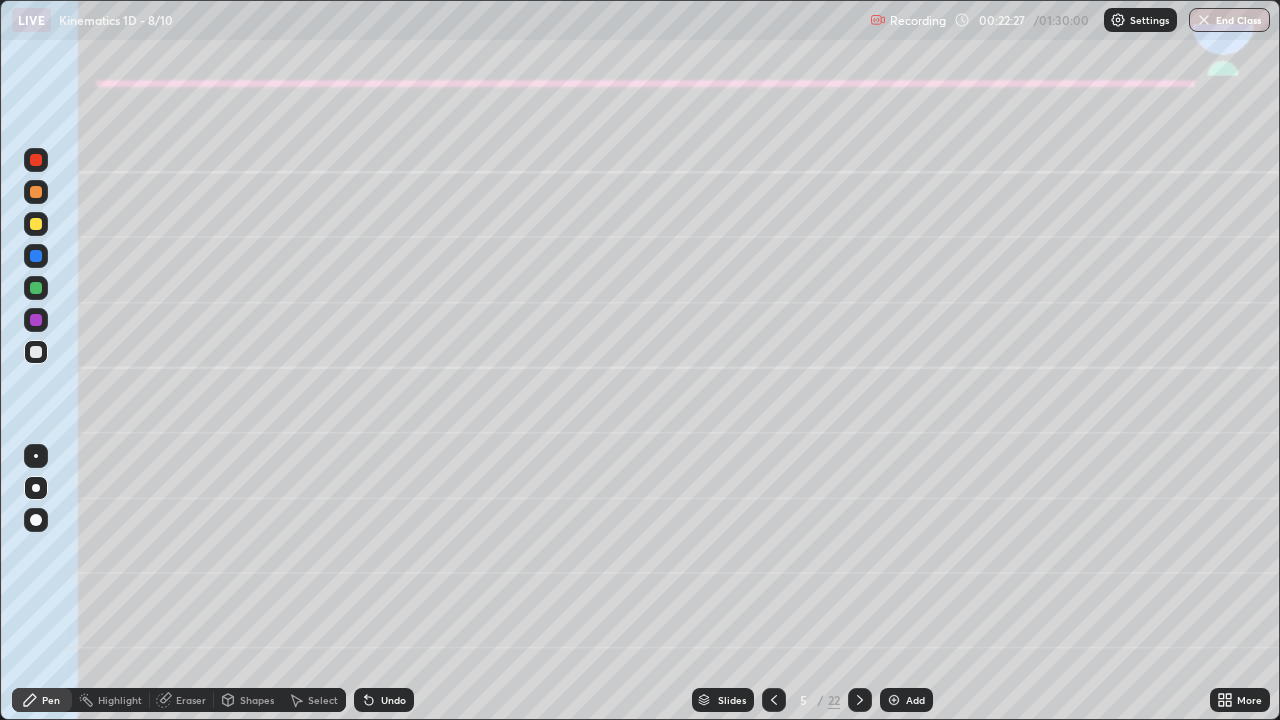 click at bounding box center (36, 192) 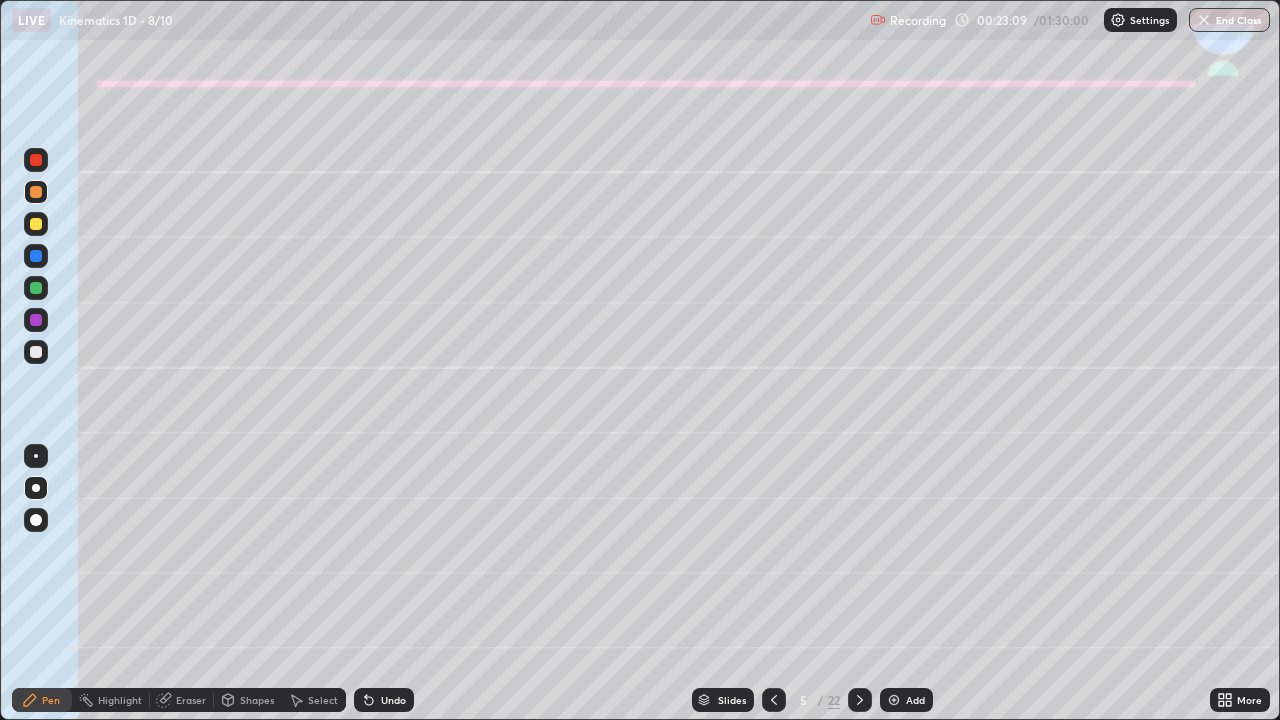 click 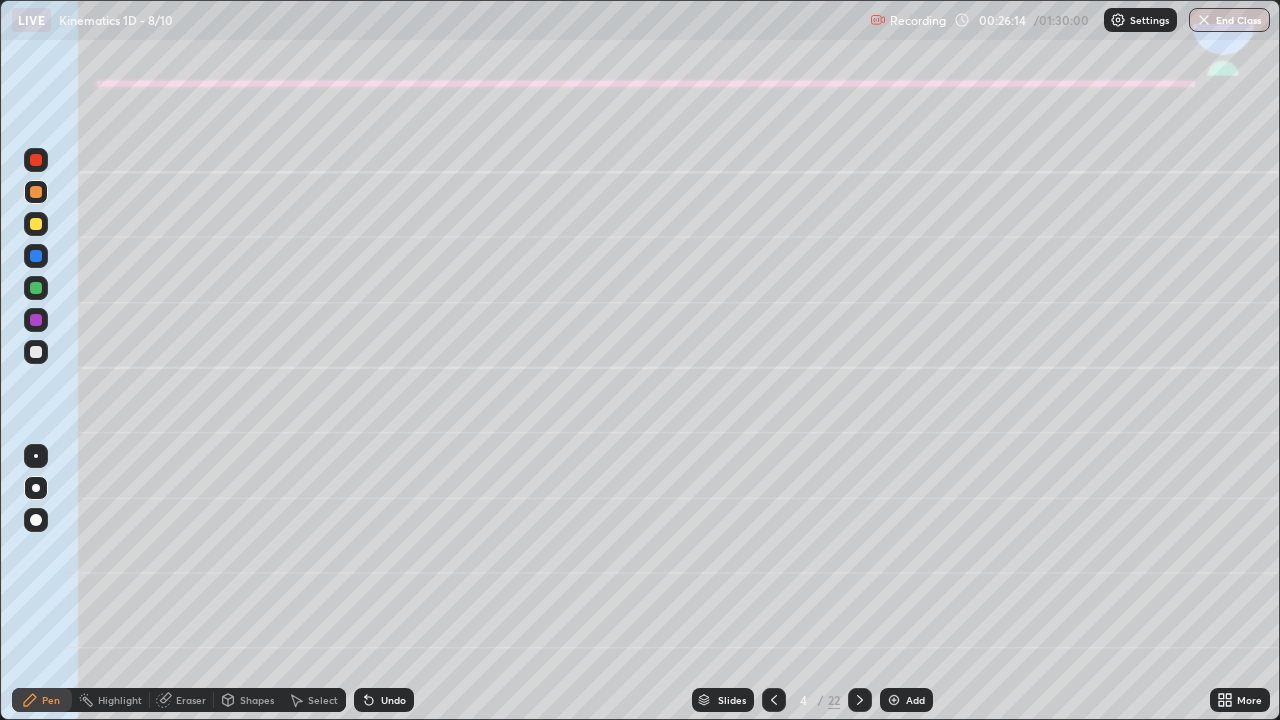 click at bounding box center [860, 700] 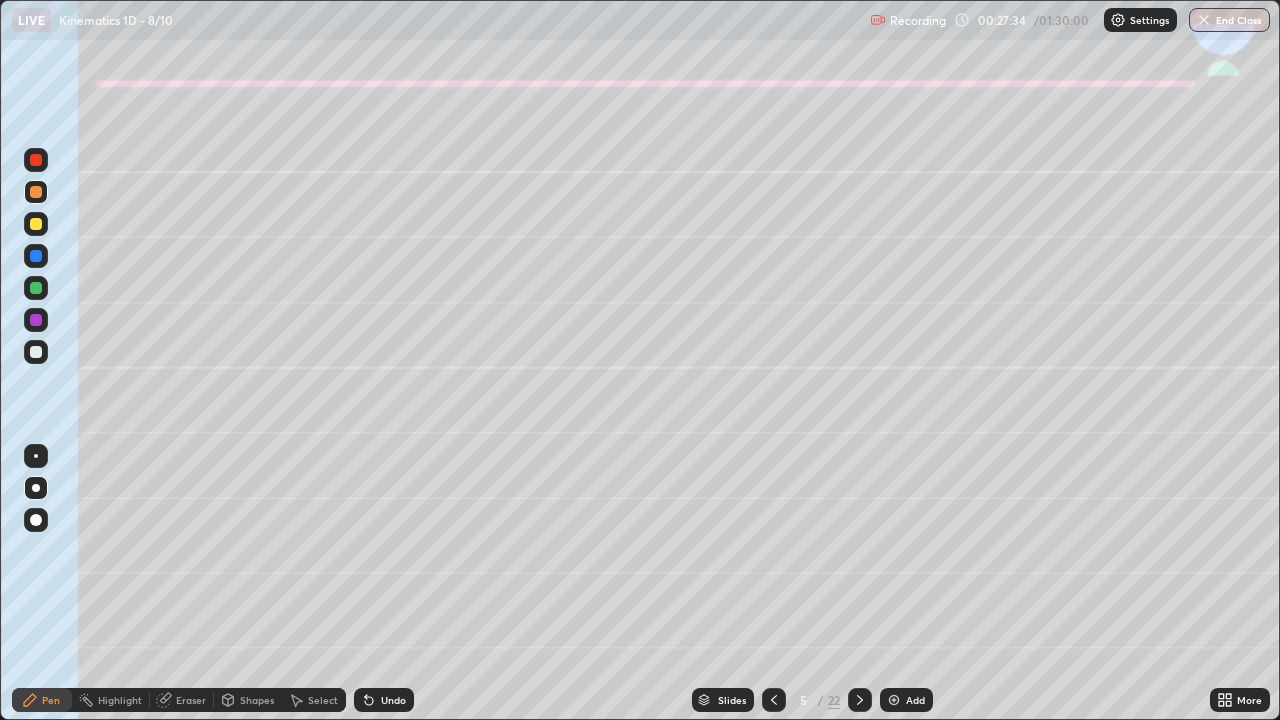 click on "Shapes" at bounding box center (248, 700) 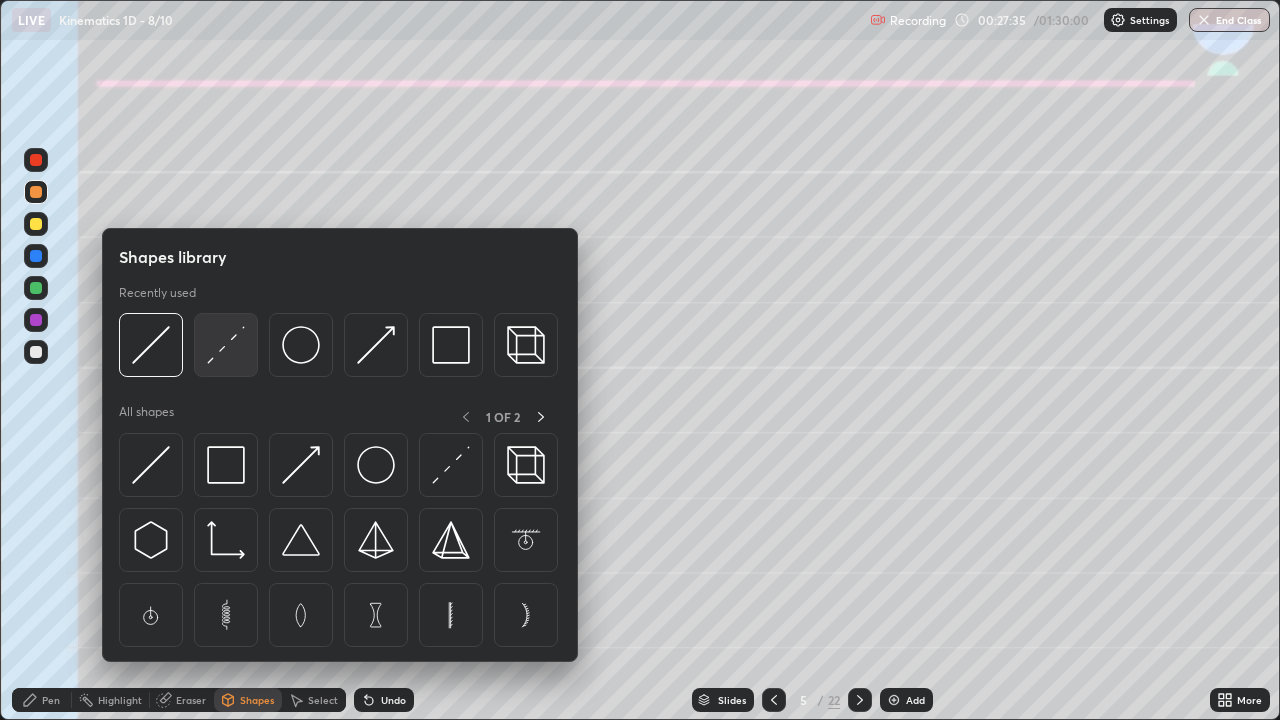 click at bounding box center [226, 345] 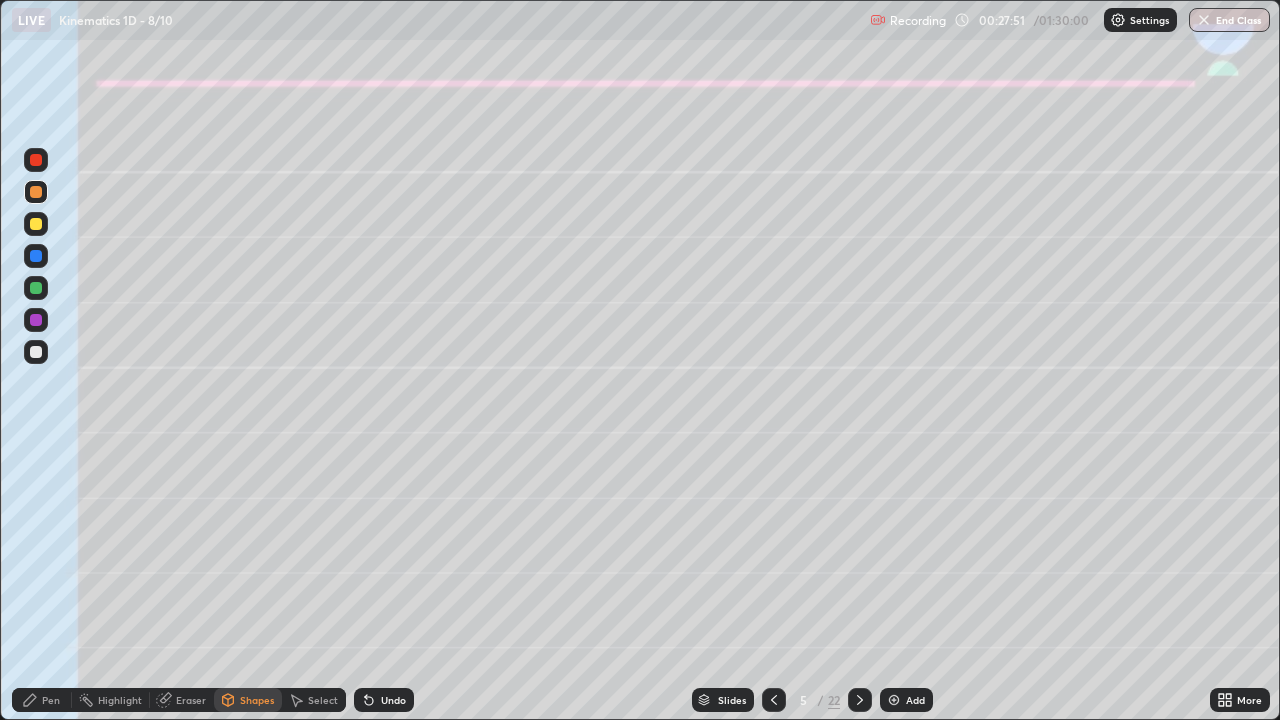 click 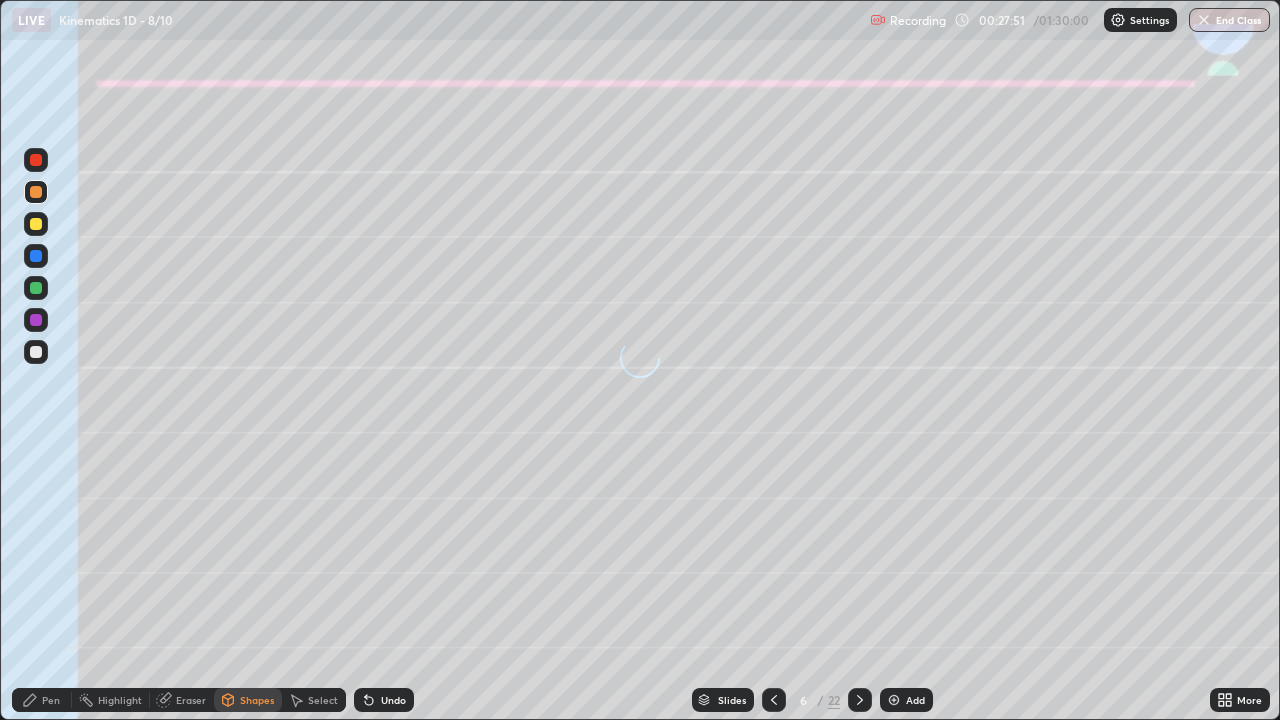 click 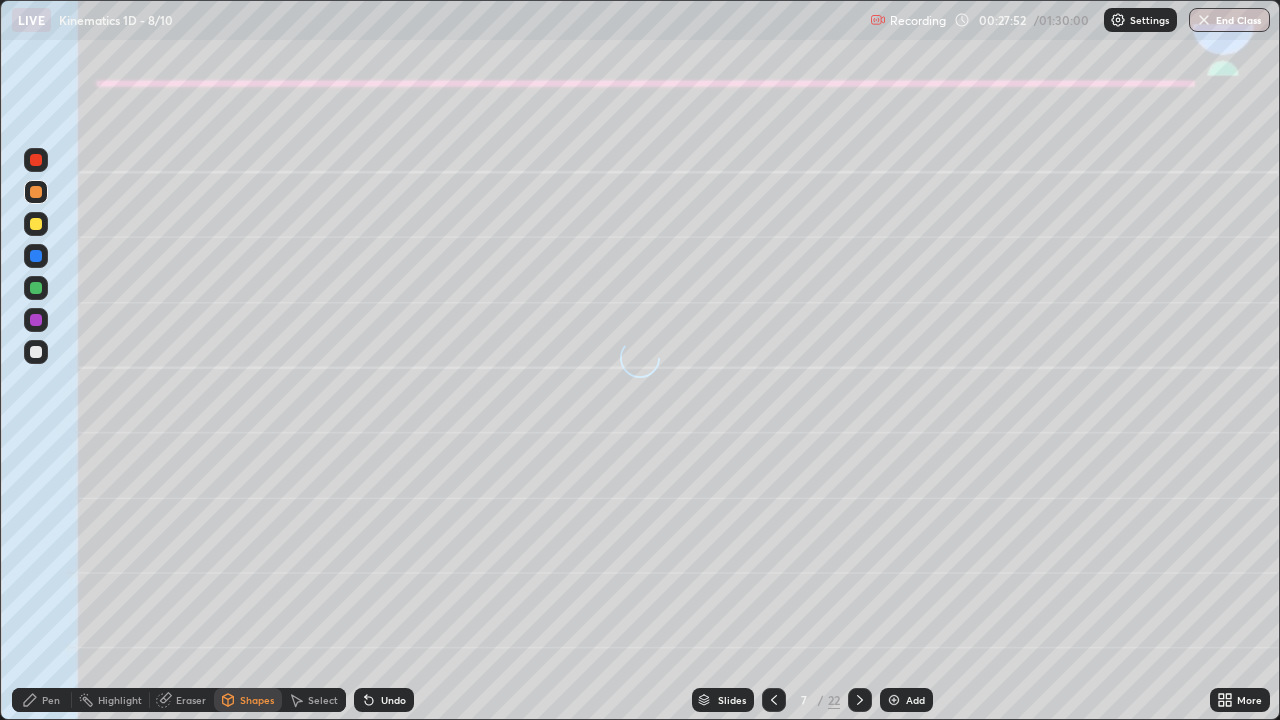 click 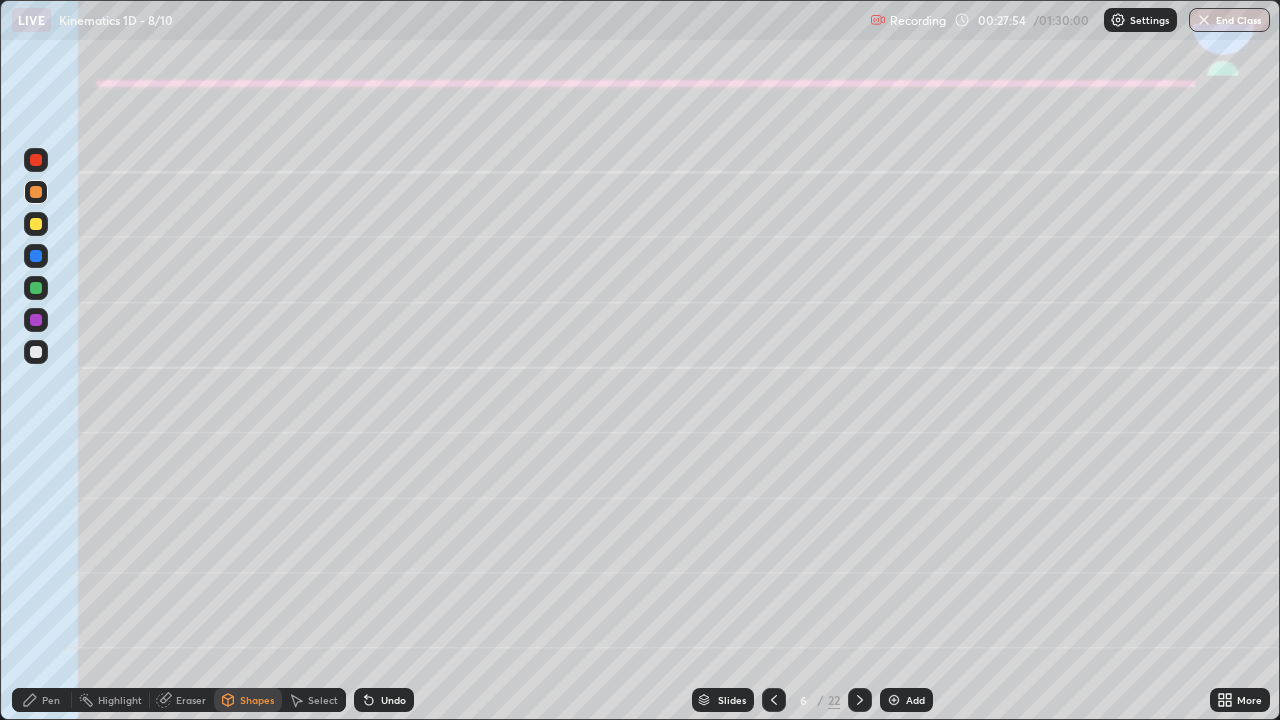 click 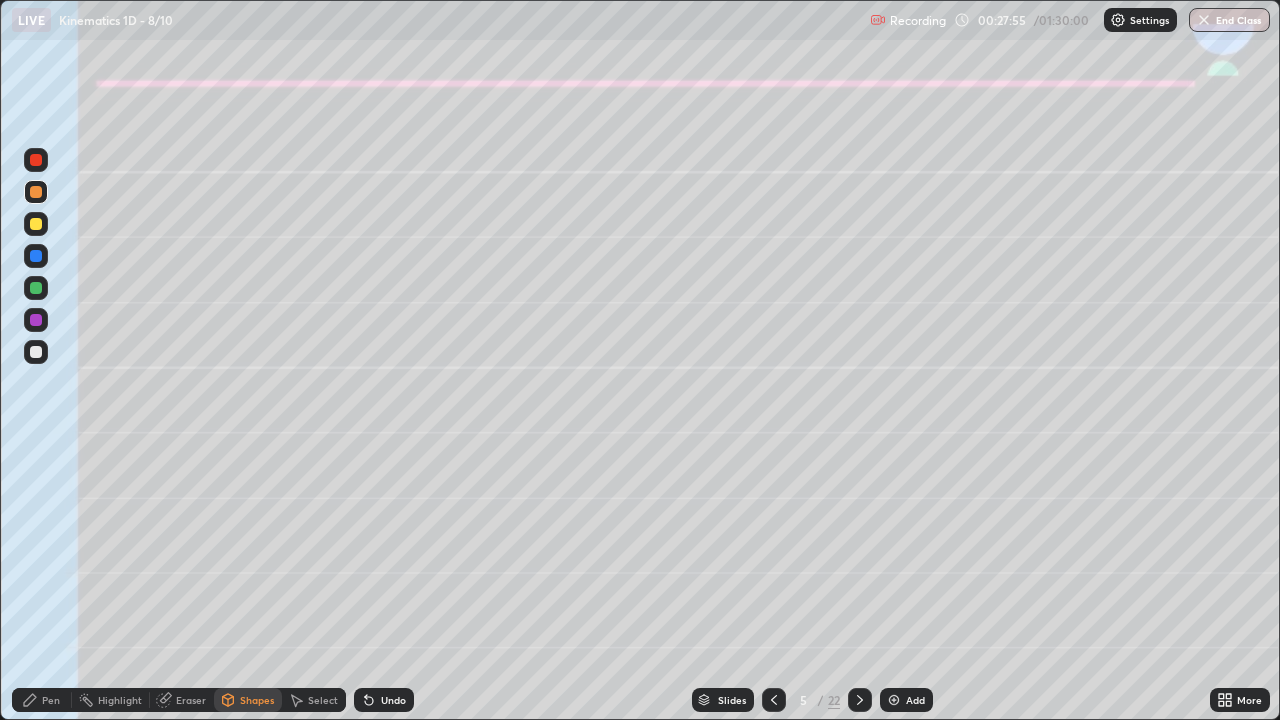 click 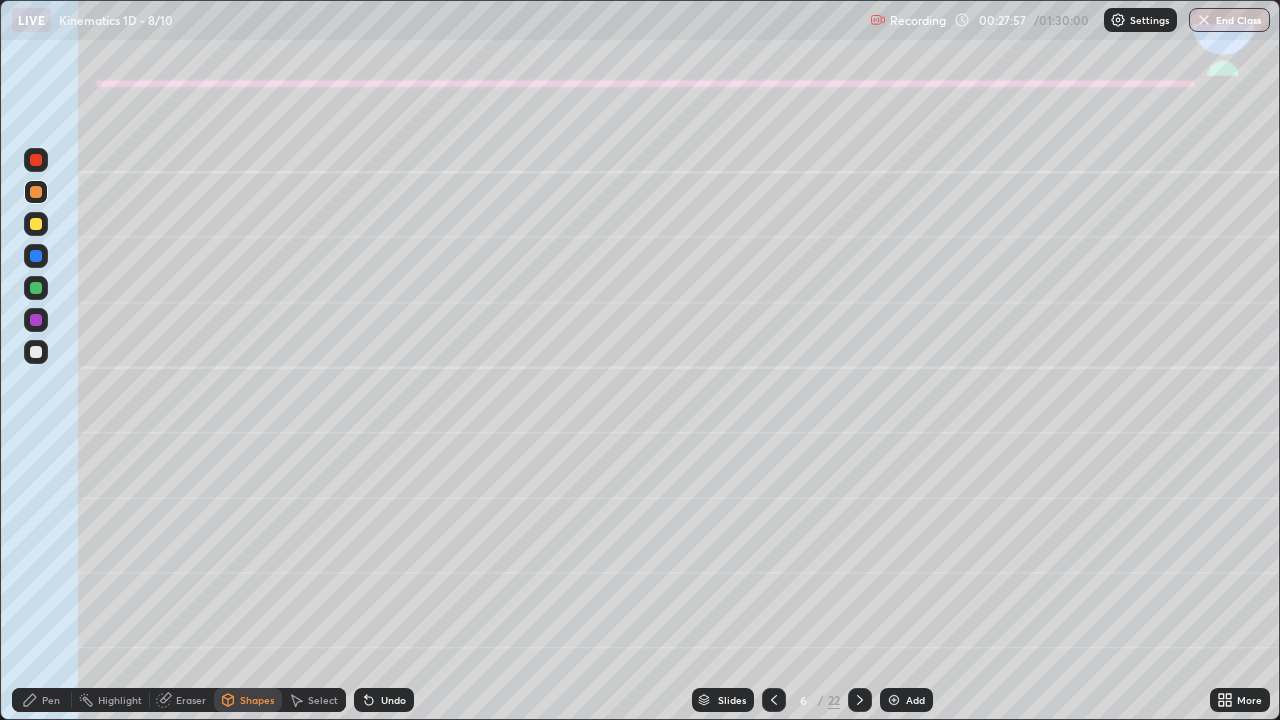 click at bounding box center (36, 160) 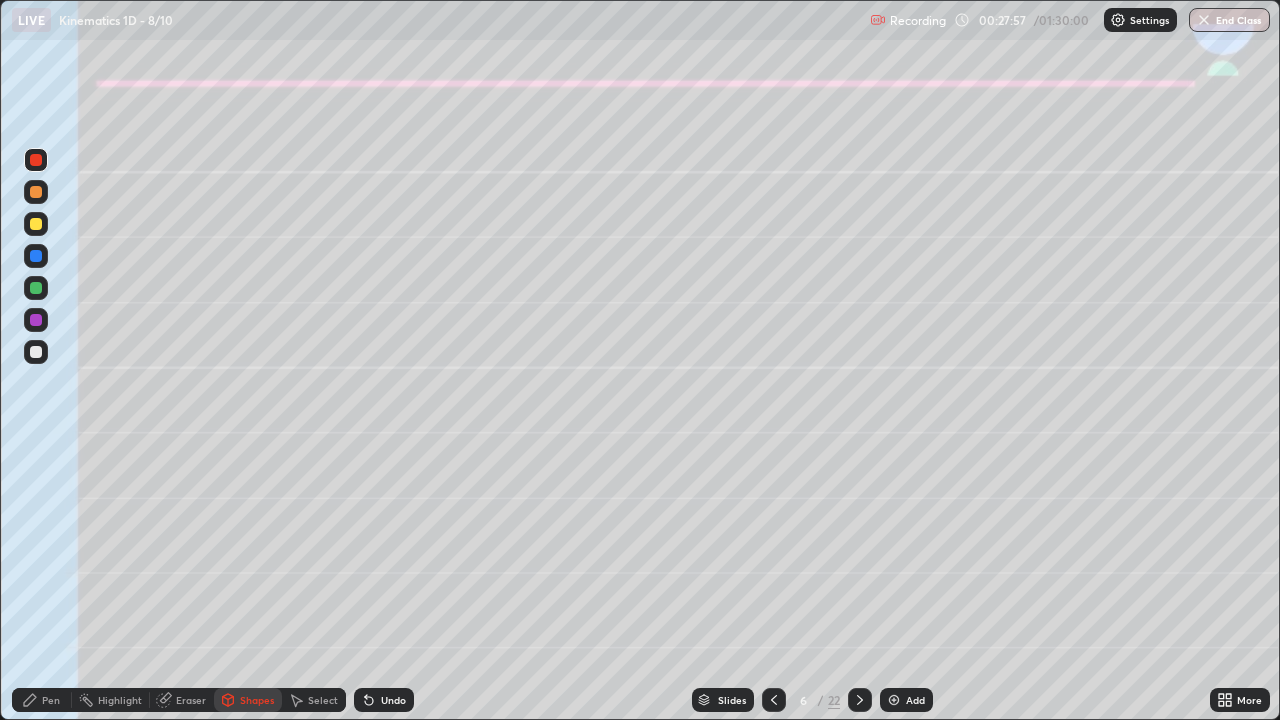 click at bounding box center [36, 192] 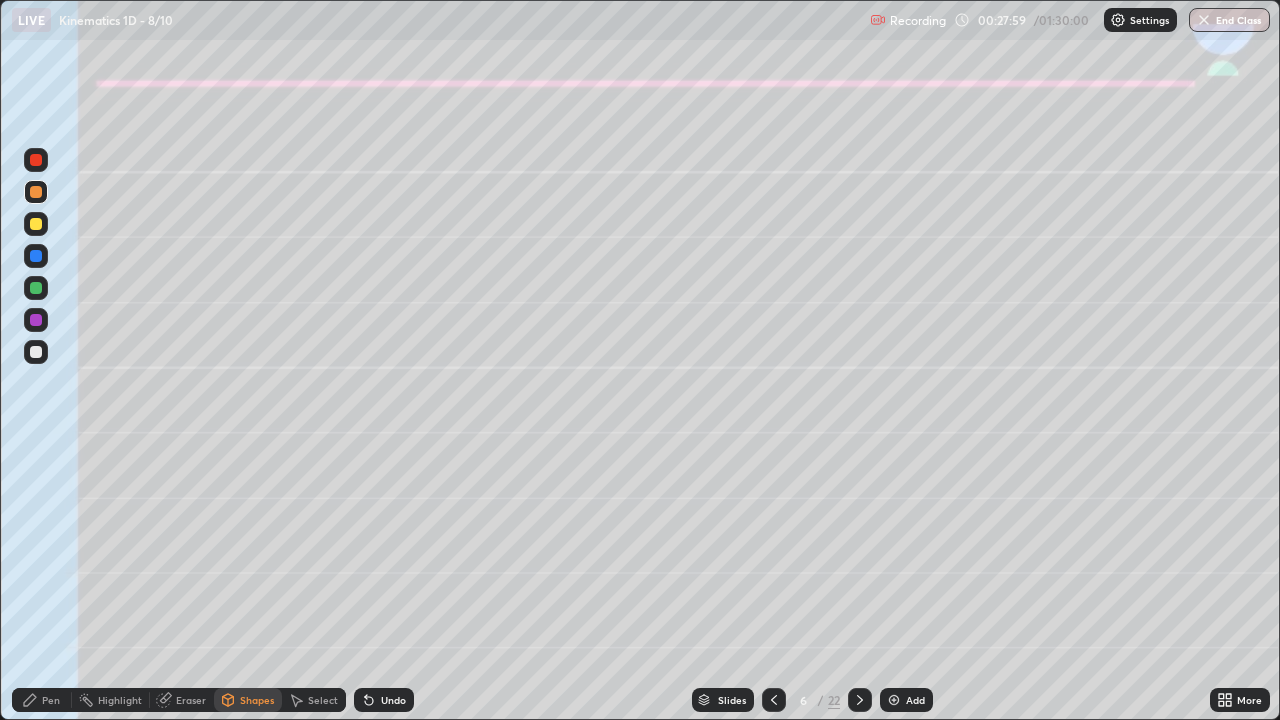 click on "Undo" at bounding box center (384, 700) 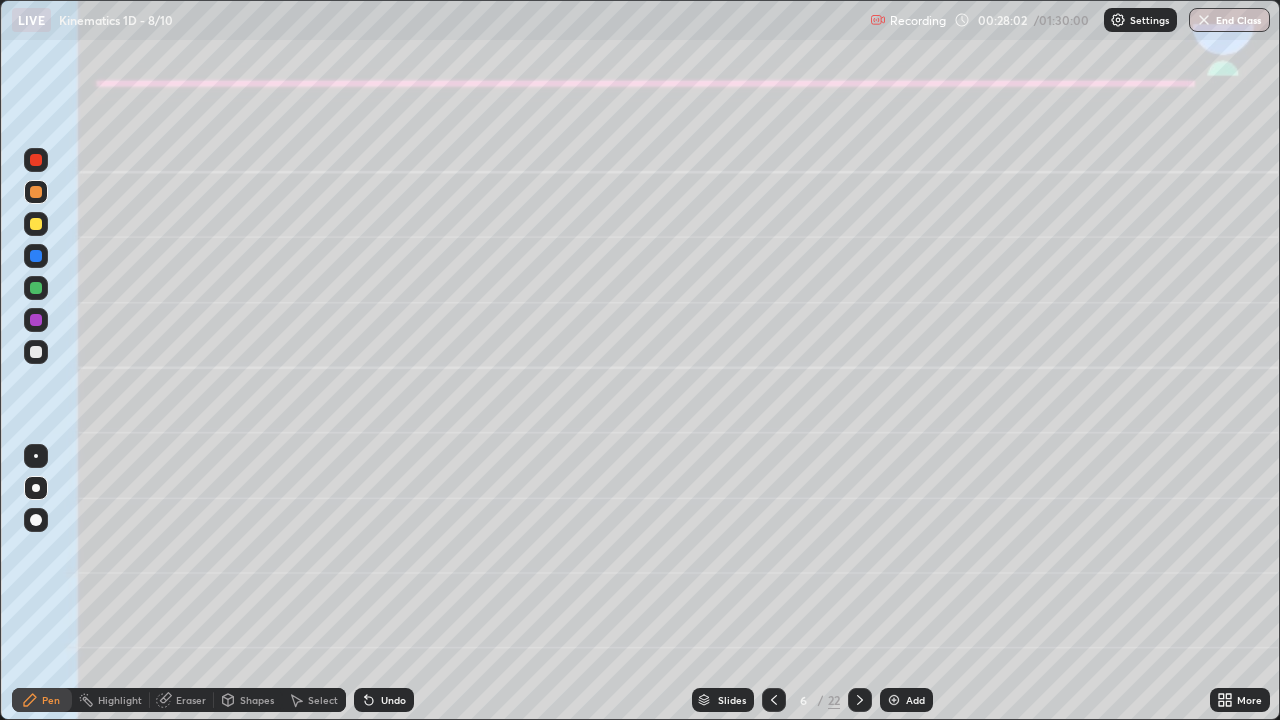 click on "Shapes" at bounding box center [257, 700] 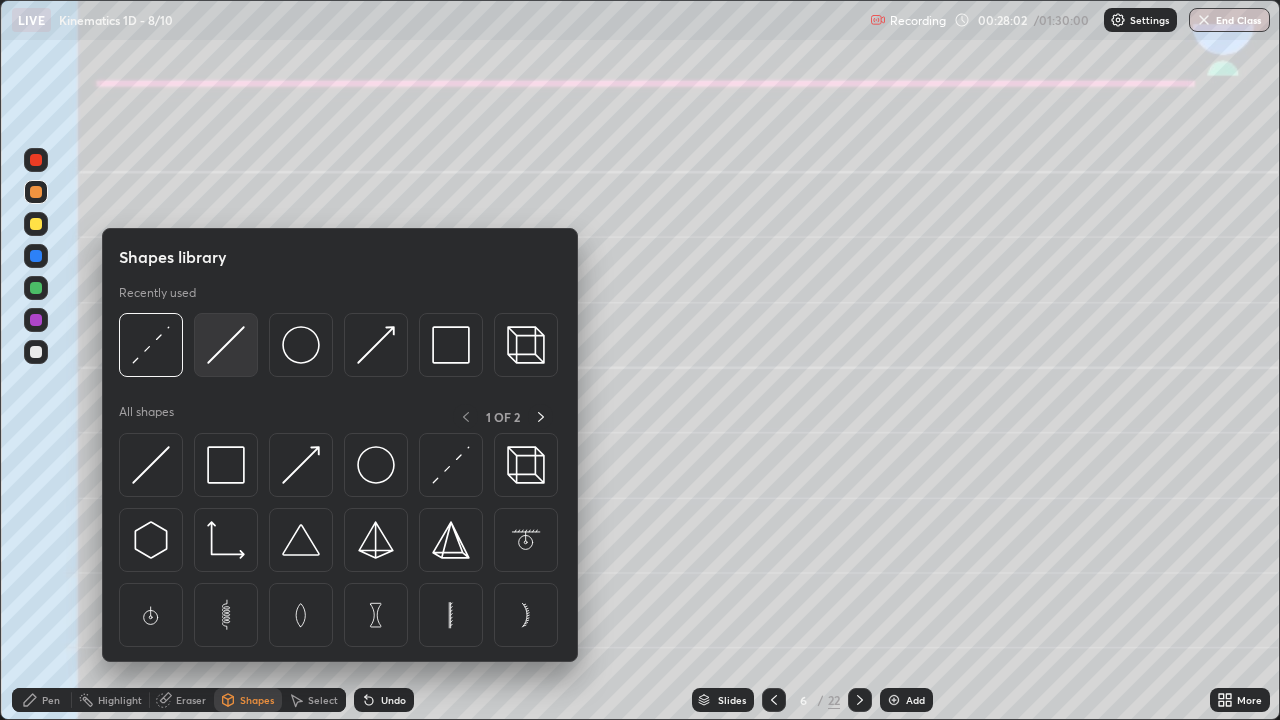 click at bounding box center [226, 345] 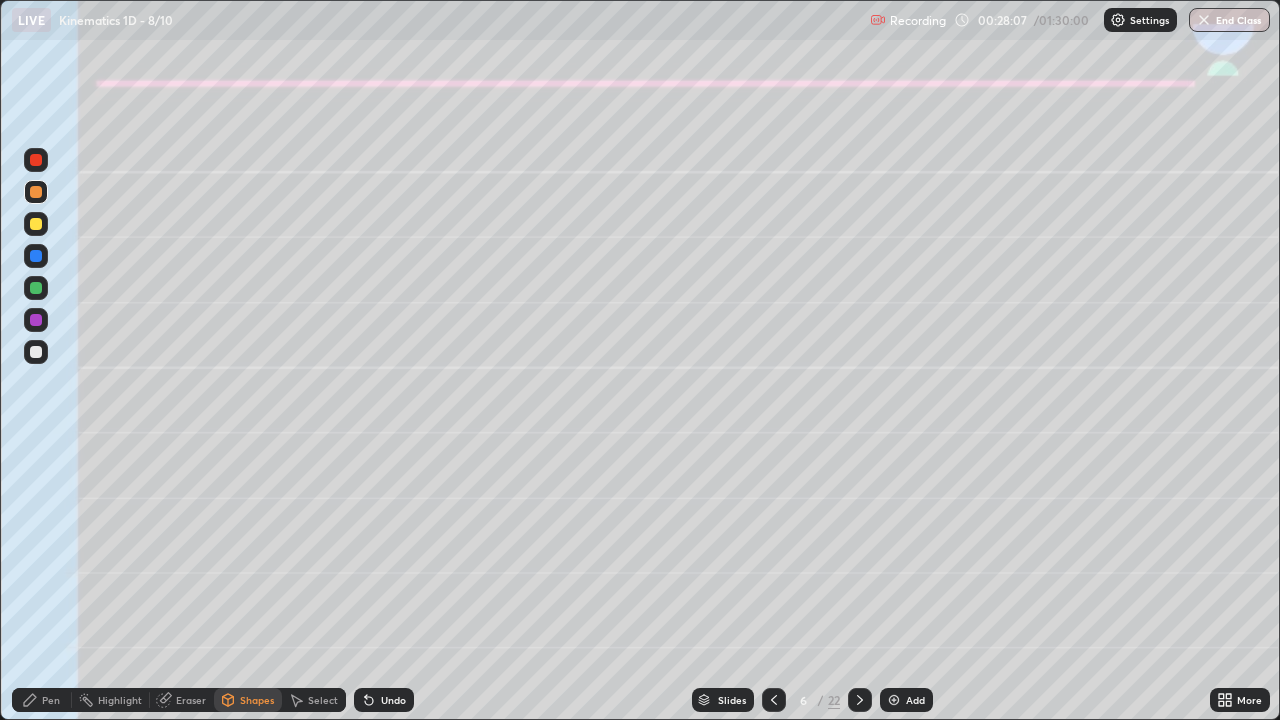 click on "Pen" at bounding box center (51, 700) 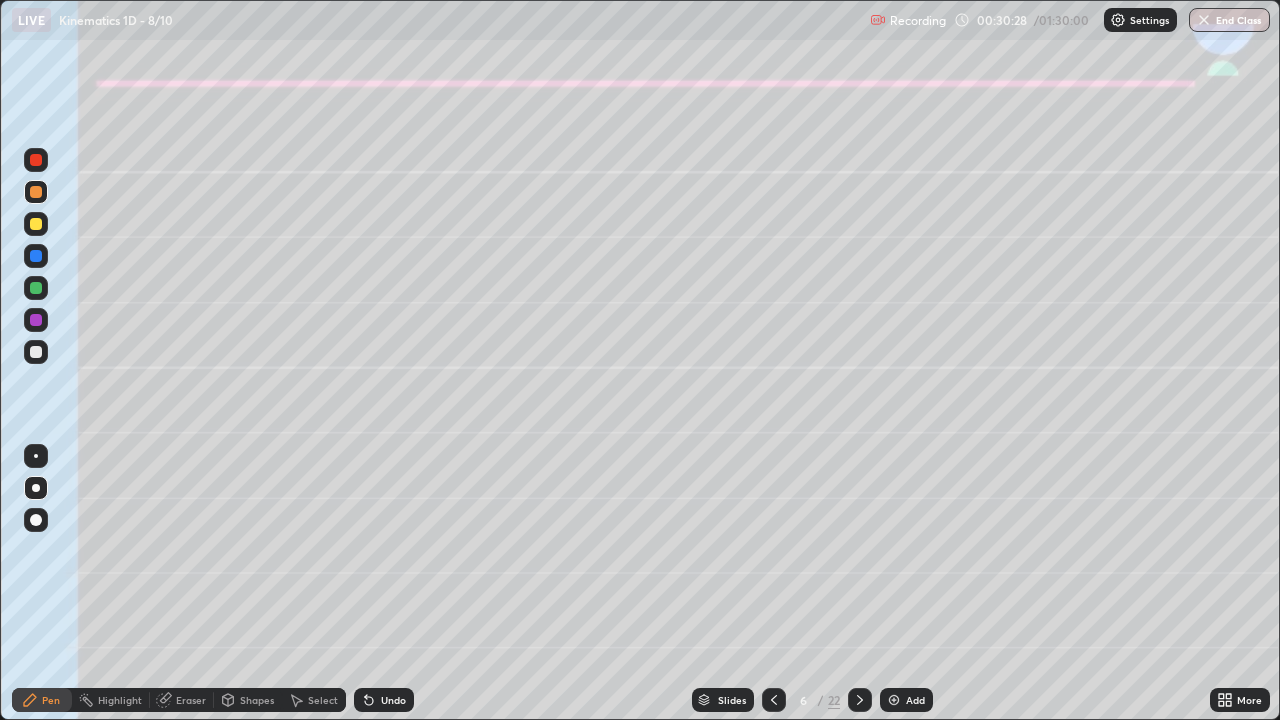 click at bounding box center [36, 352] 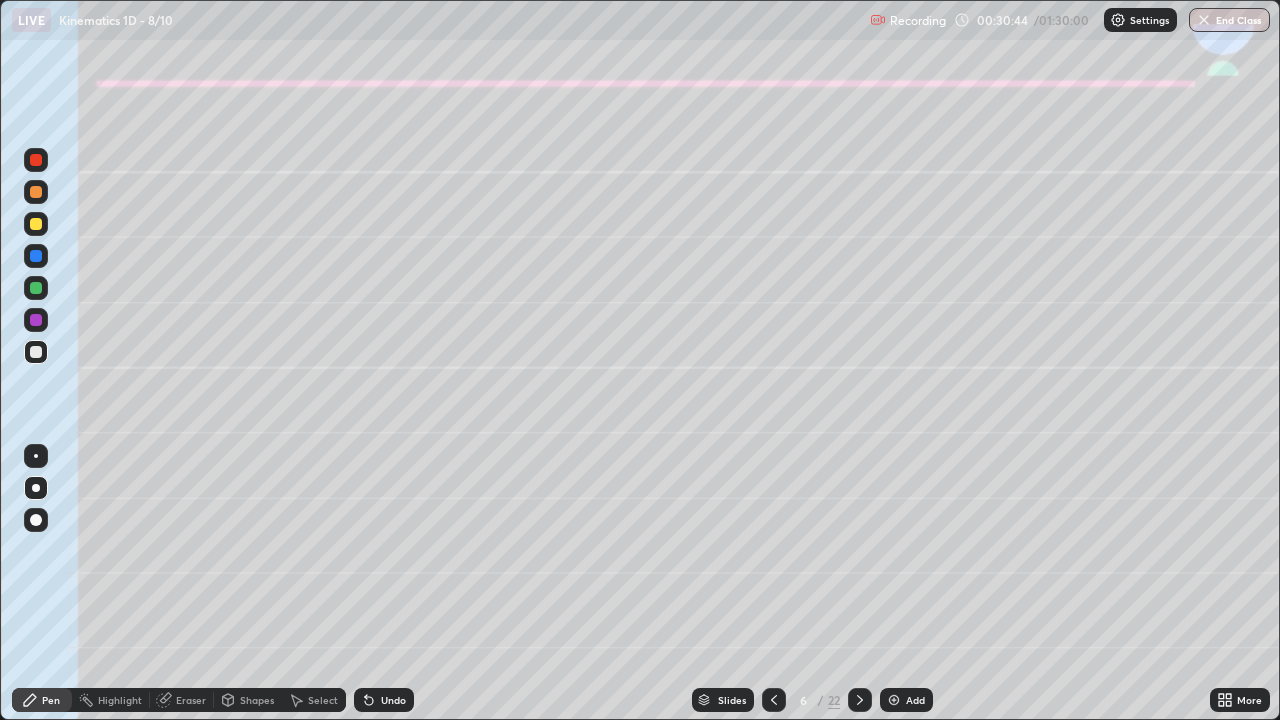 click at bounding box center (36, 192) 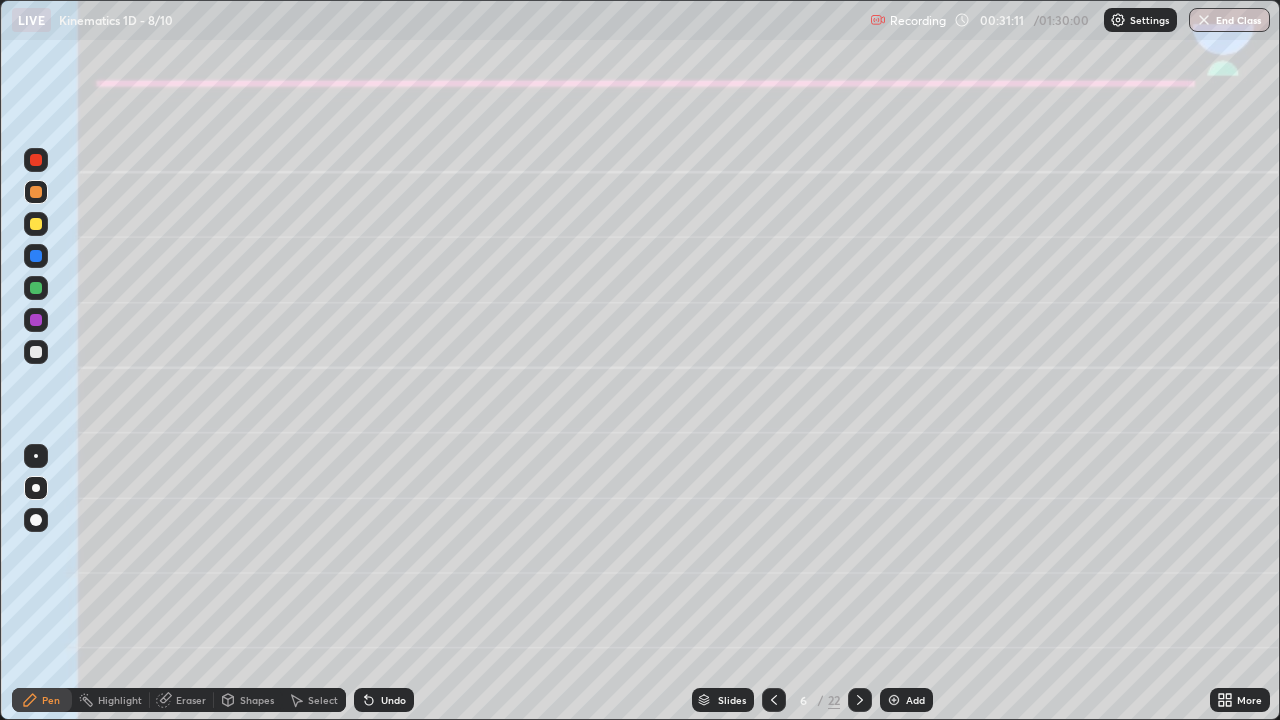 click at bounding box center (36, 288) 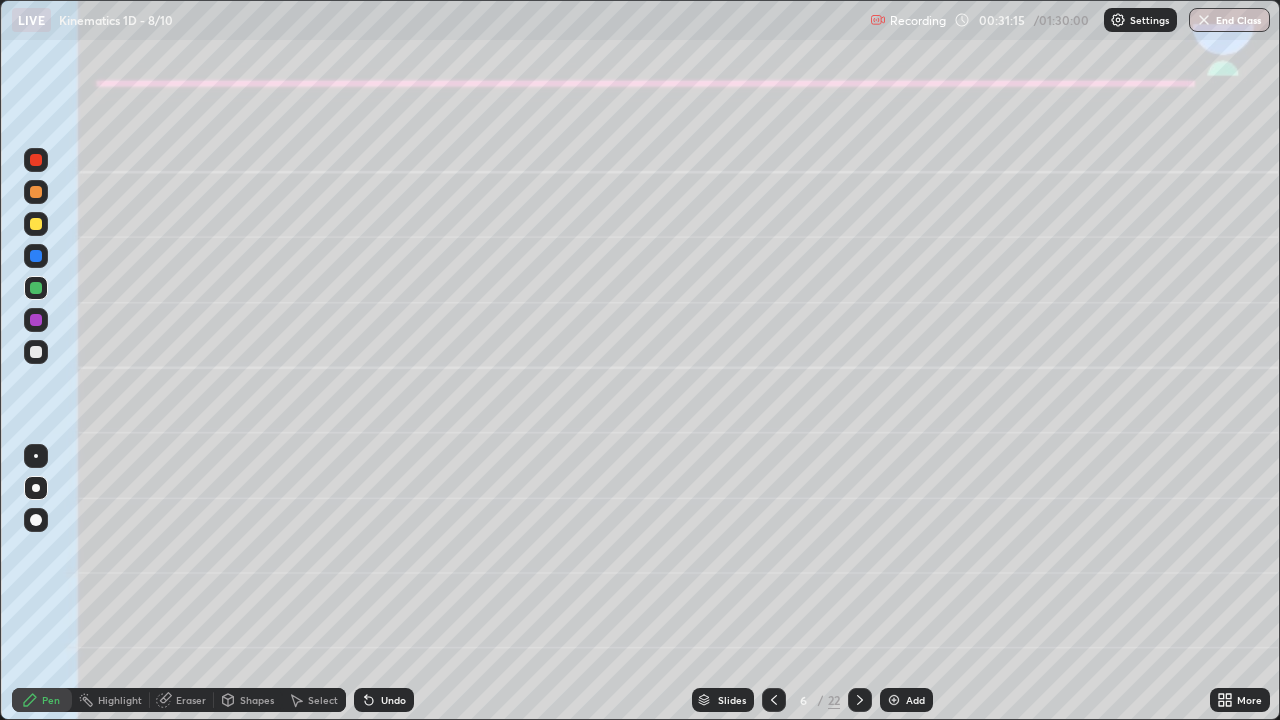 click at bounding box center [36, 192] 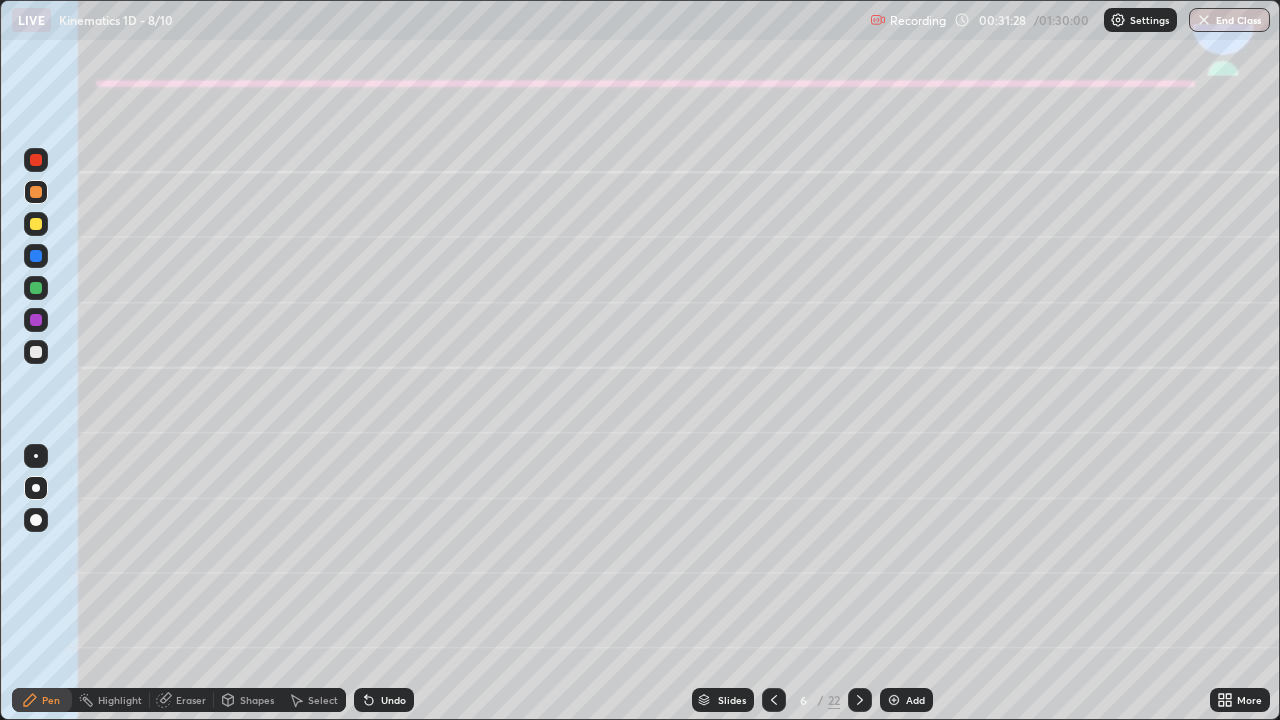 click at bounding box center [36, 352] 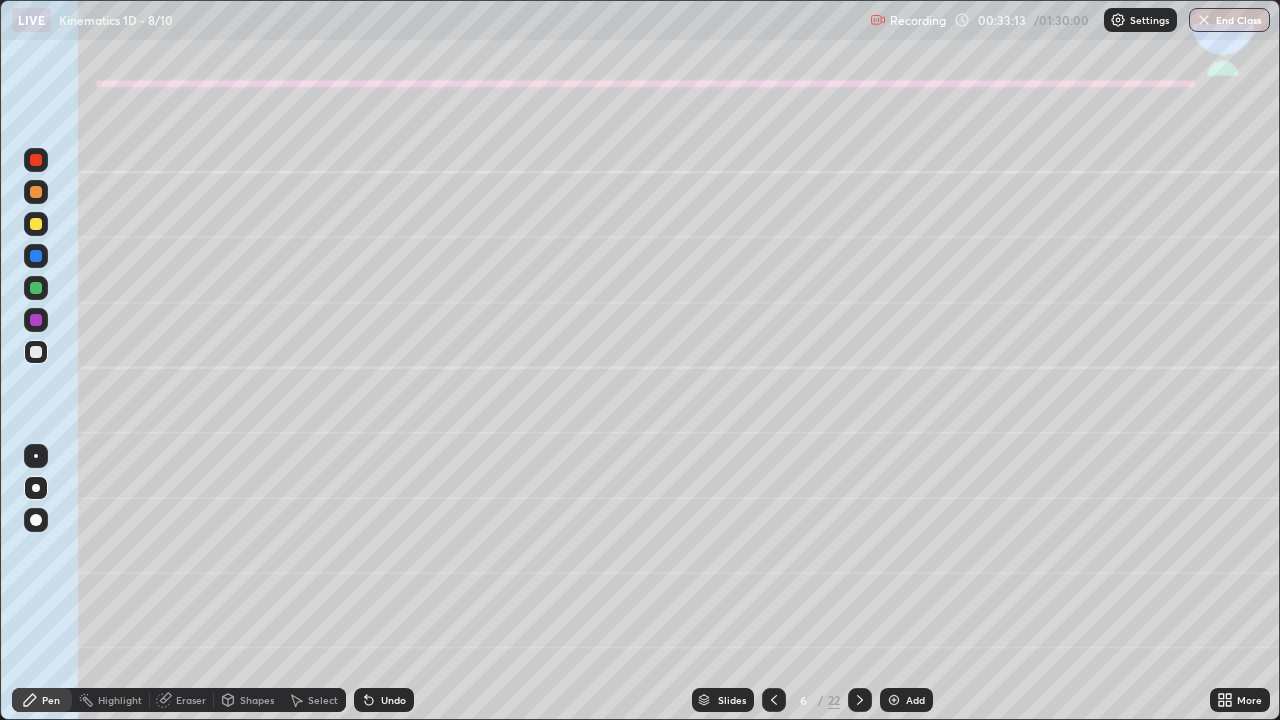 click at bounding box center (36, 192) 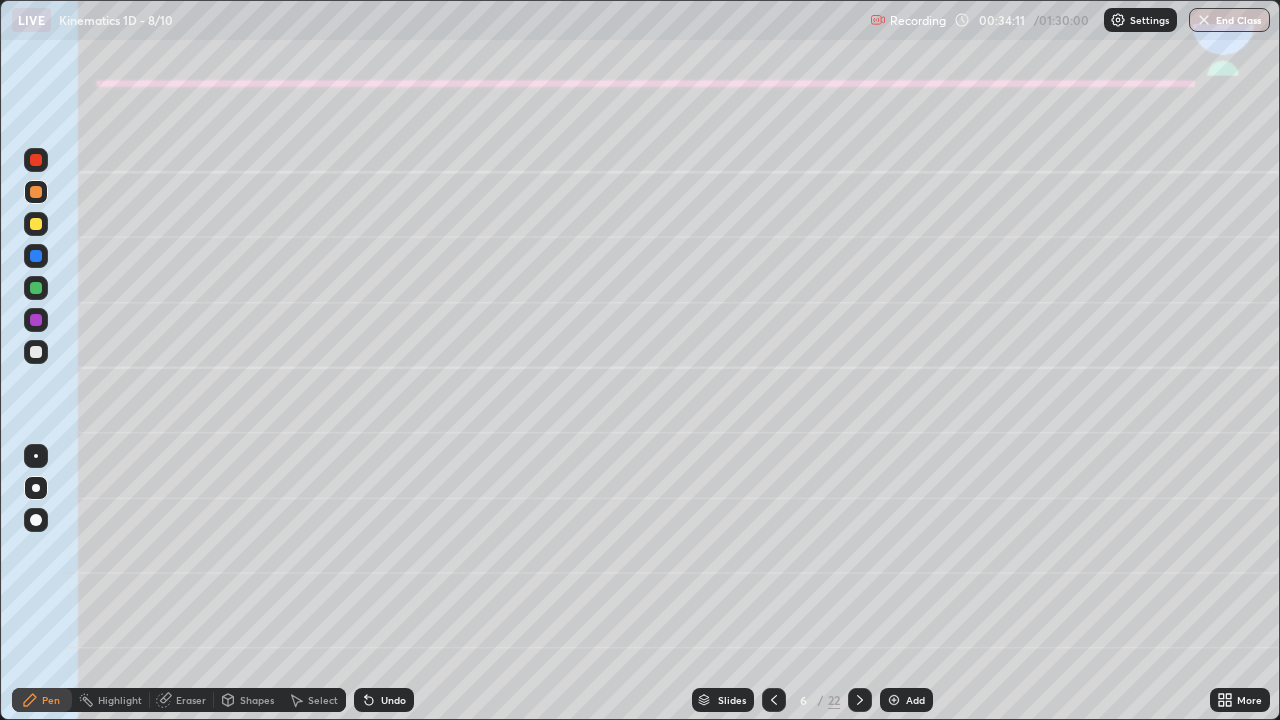click 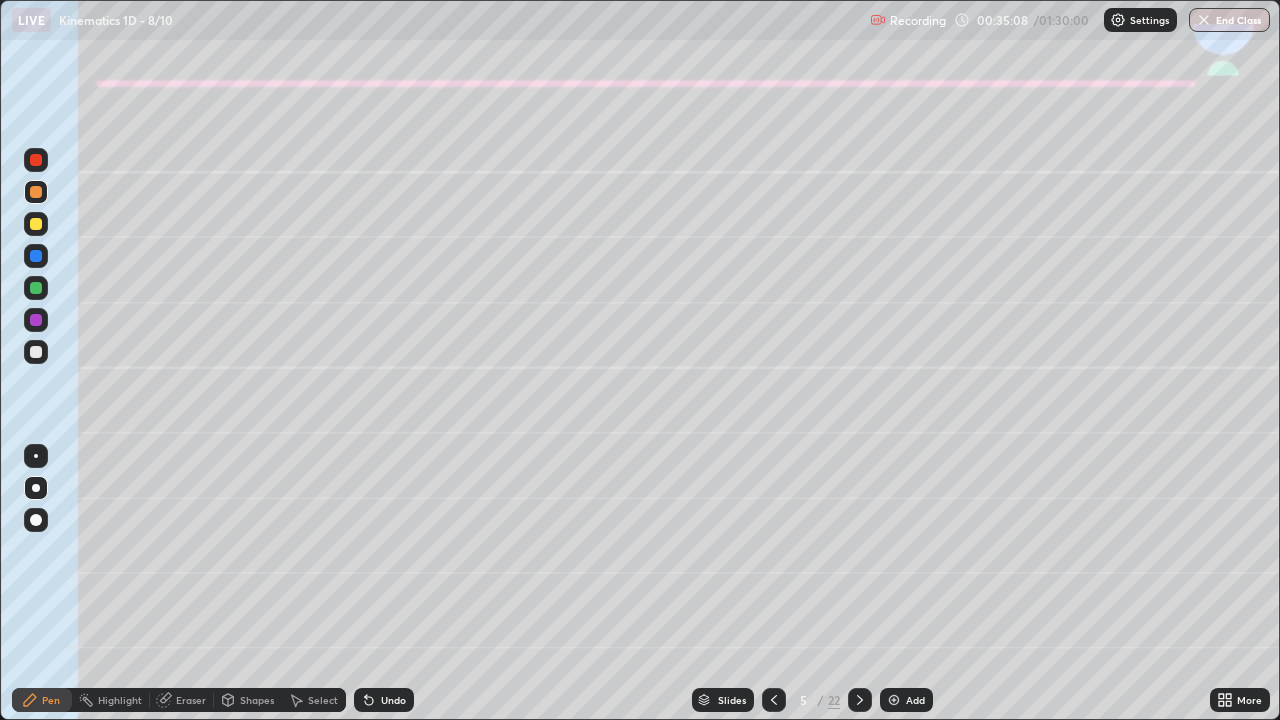 click 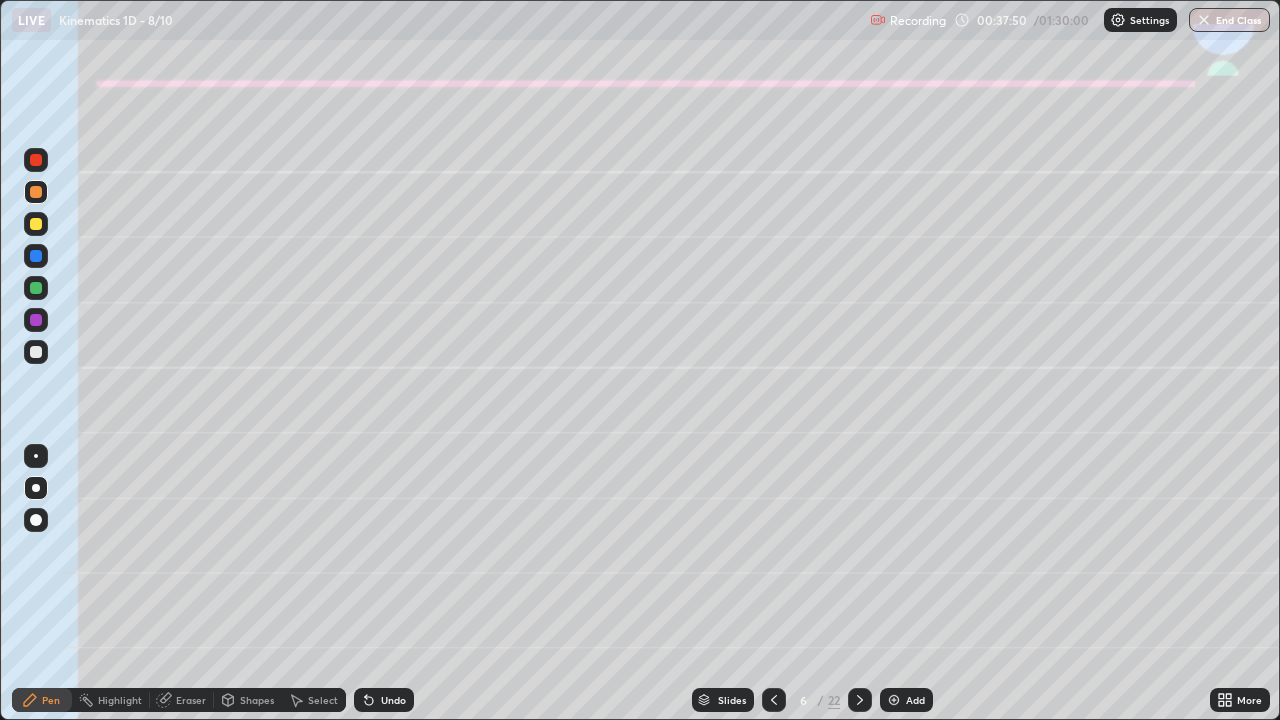 click 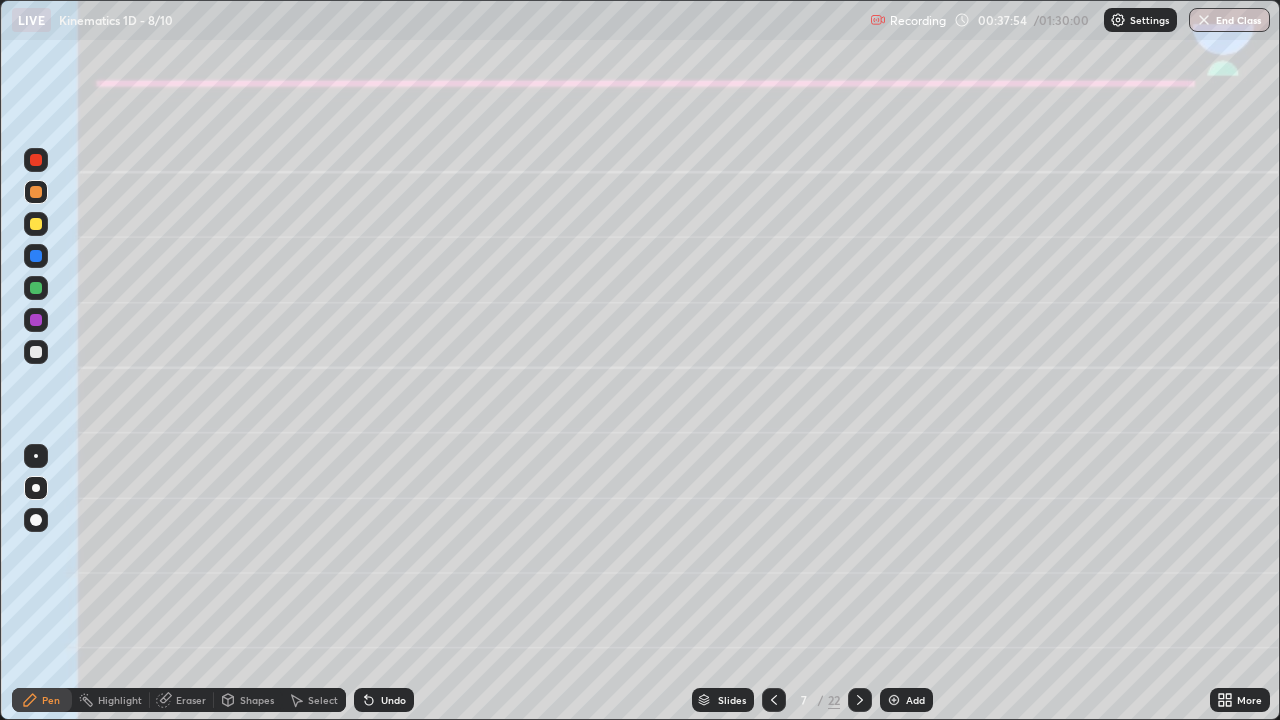 click at bounding box center [36, 224] 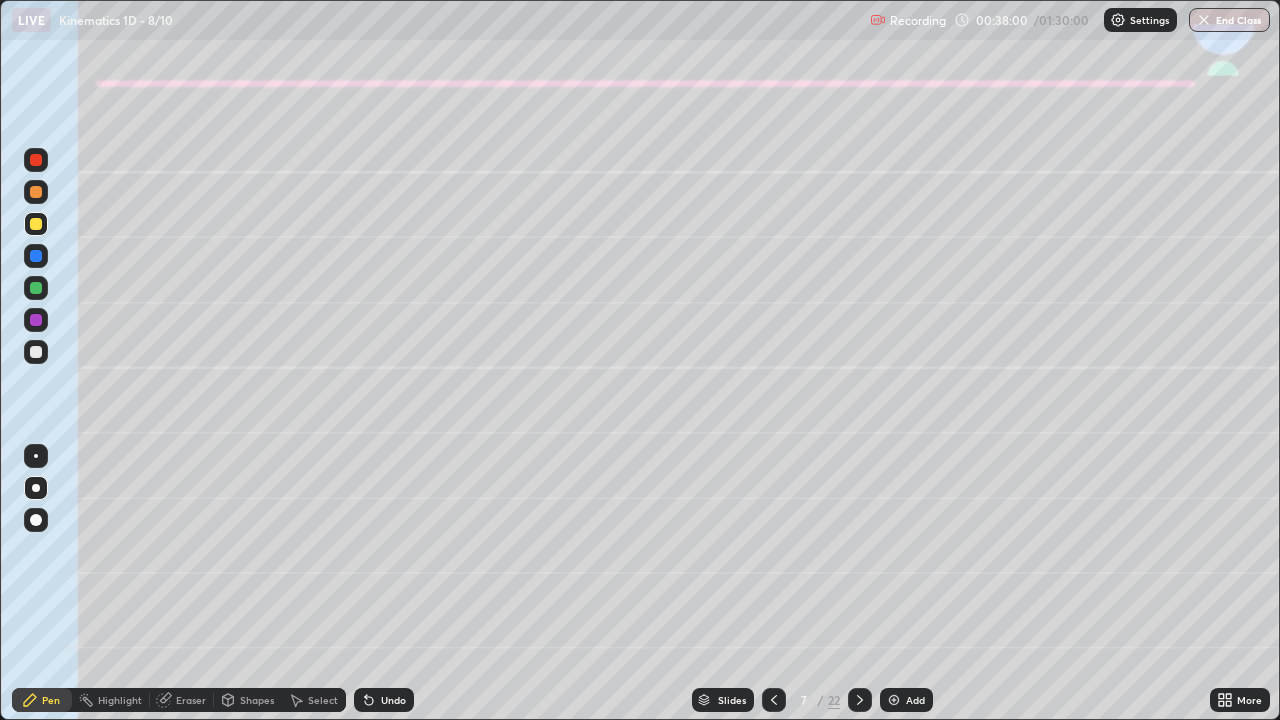click on "Shapes" at bounding box center [257, 700] 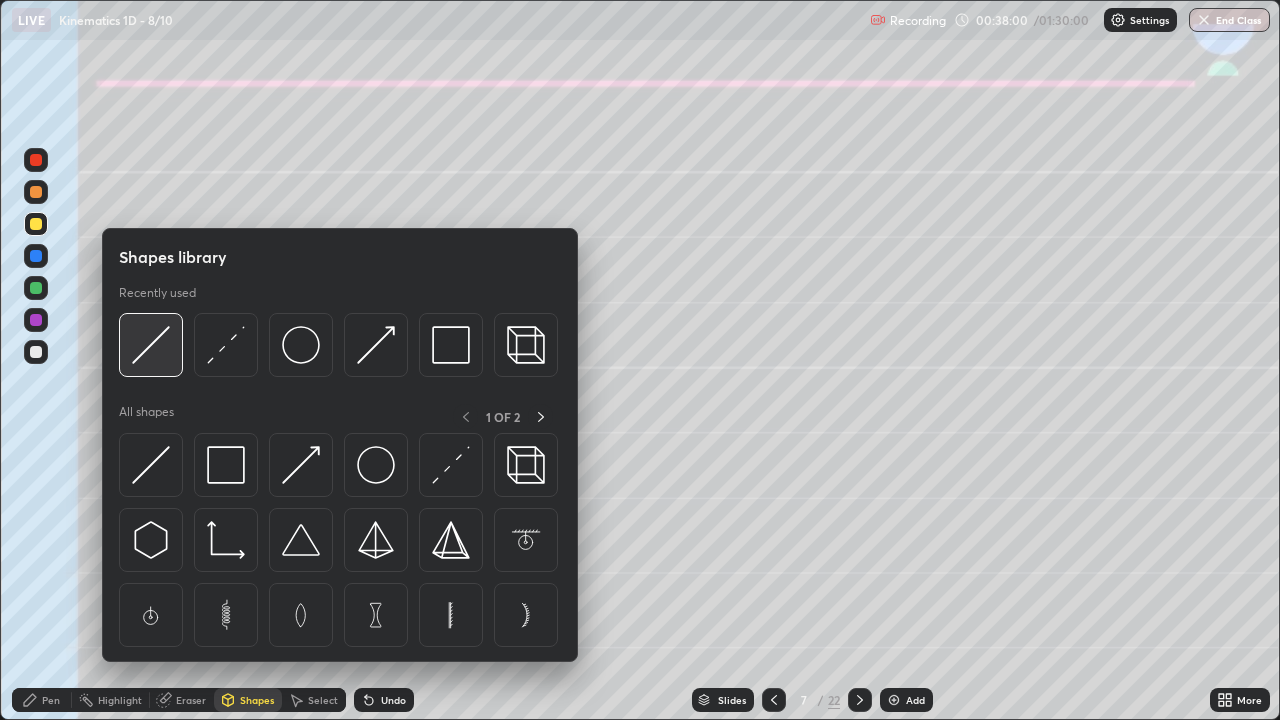 click at bounding box center (151, 345) 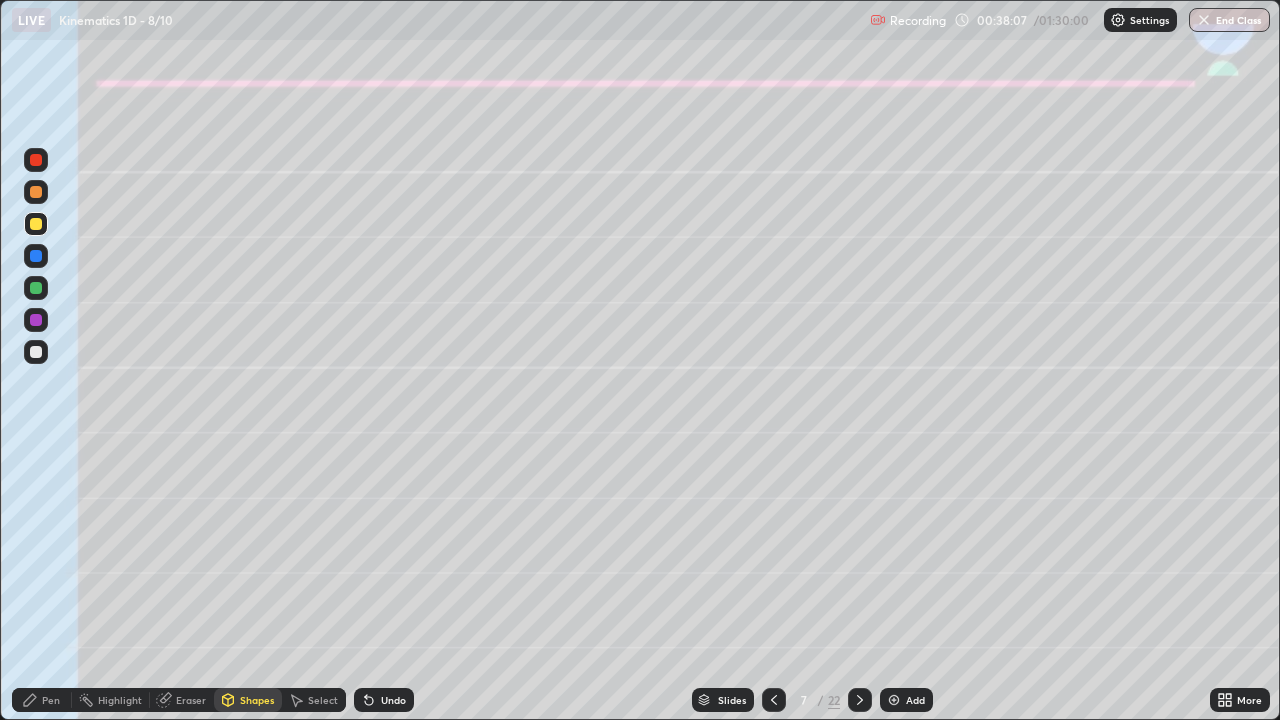 click on "Undo" at bounding box center (393, 700) 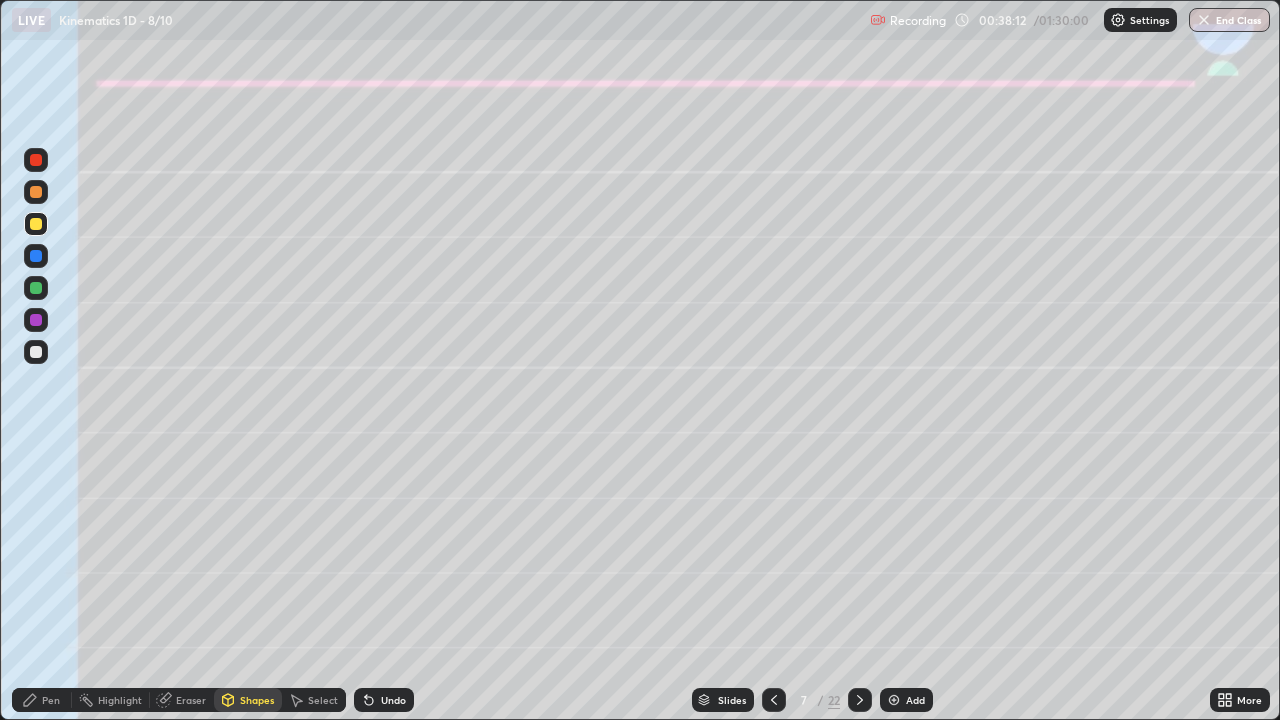 click on "Pen" at bounding box center (42, 700) 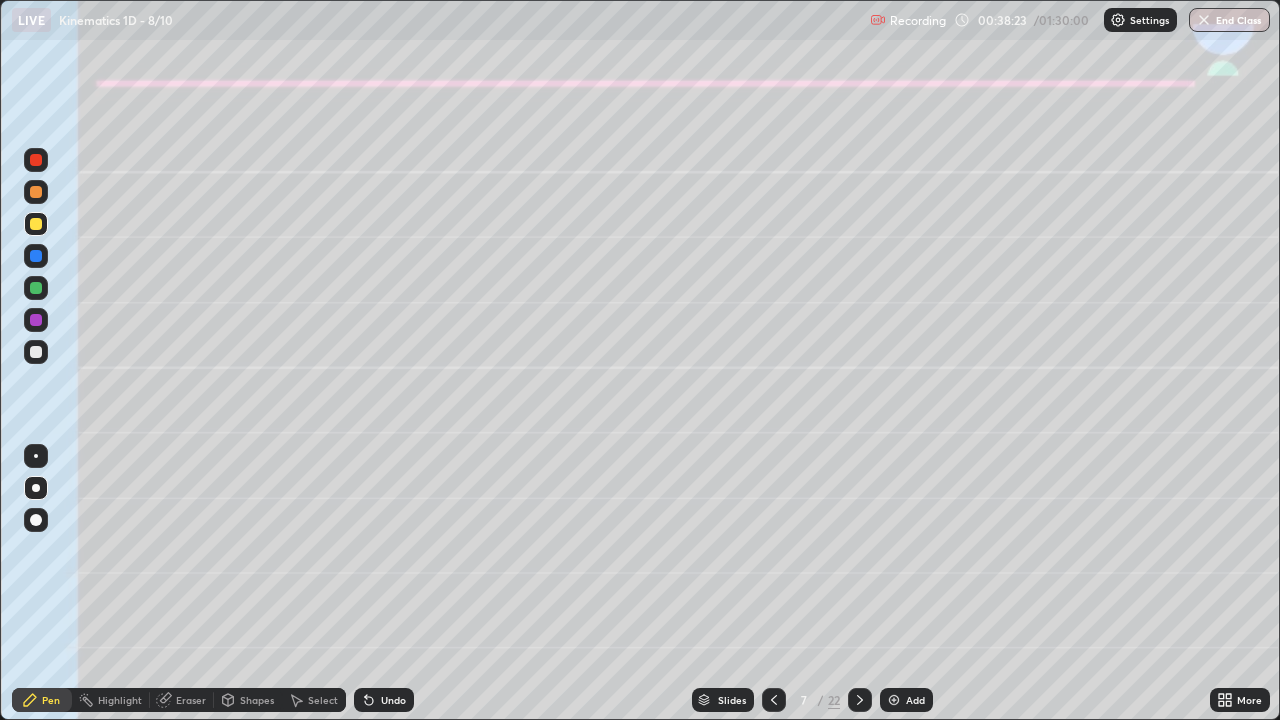 click on "Eraser" at bounding box center (182, 700) 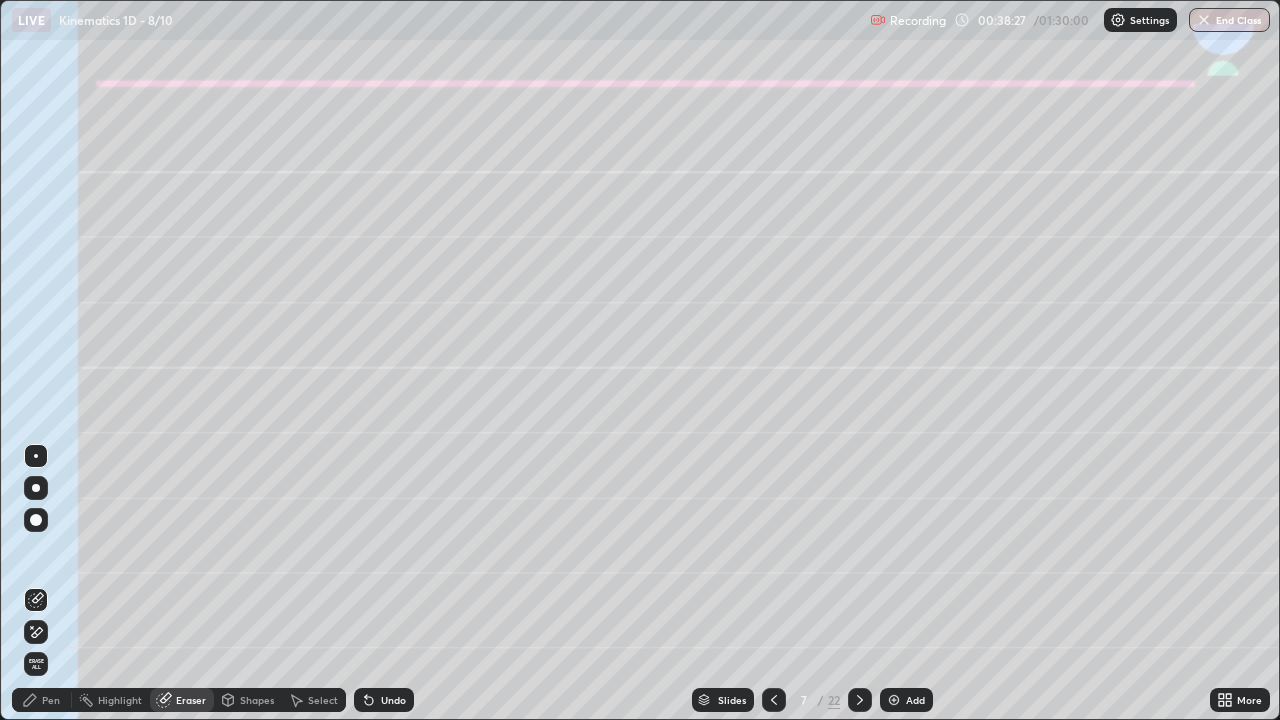 click on "Pen" at bounding box center [51, 700] 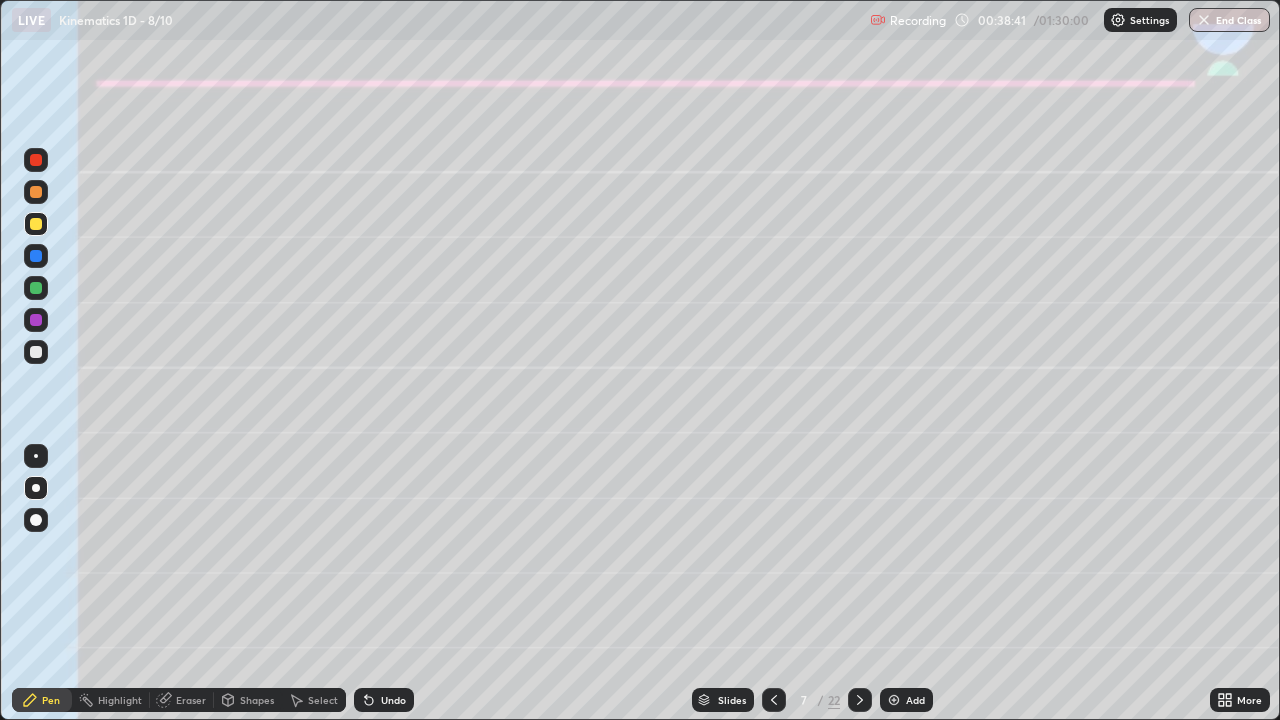click at bounding box center (36, 352) 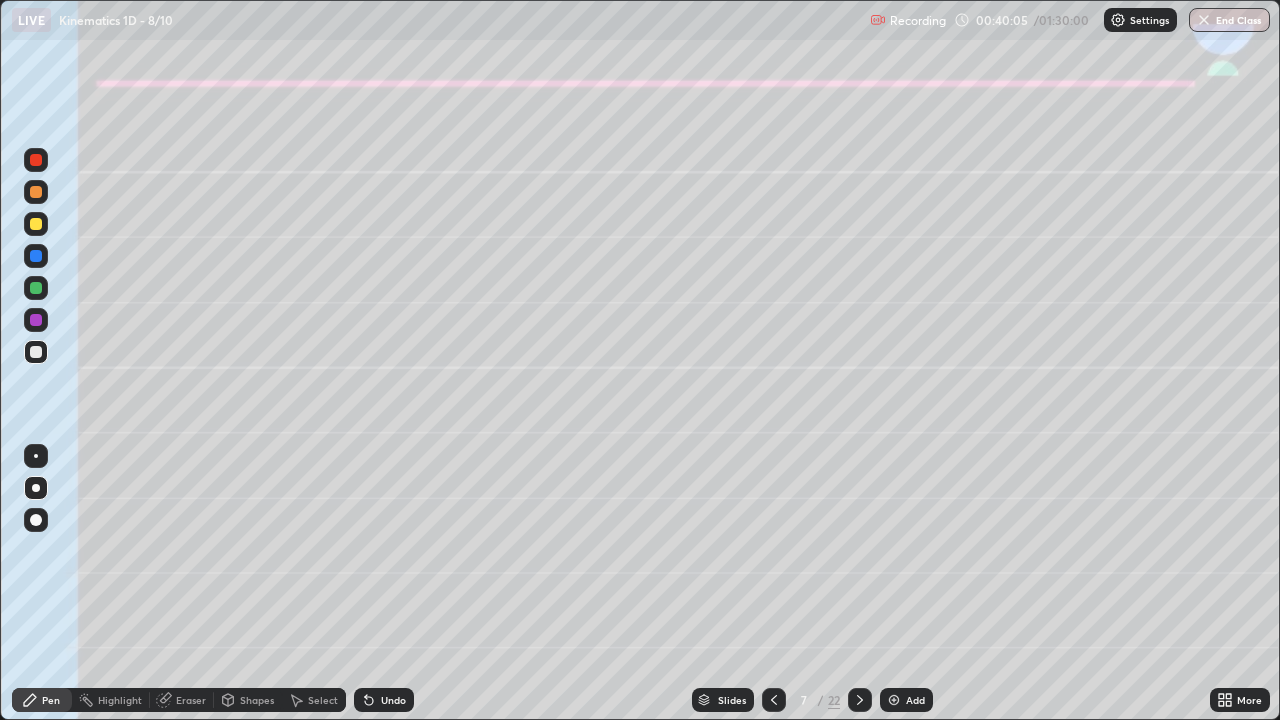 click on "Undo" at bounding box center (393, 700) 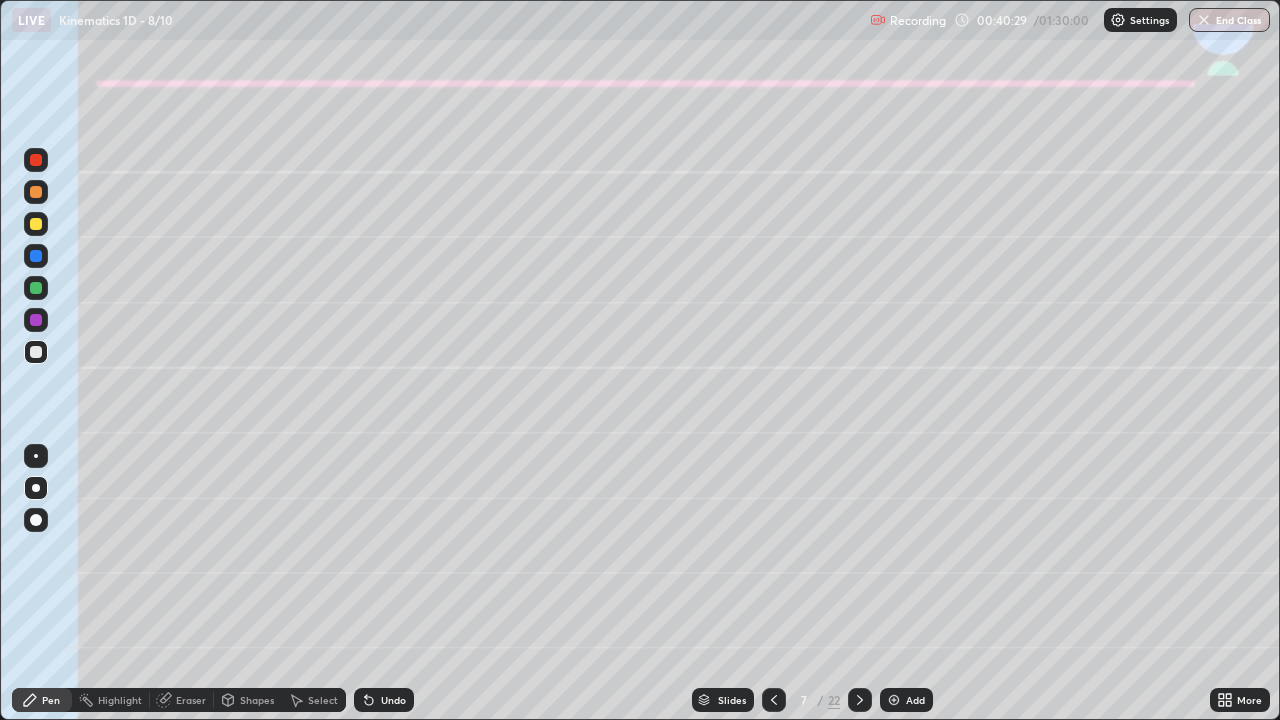 click on "Shapes" at bounding box center [257, 700] 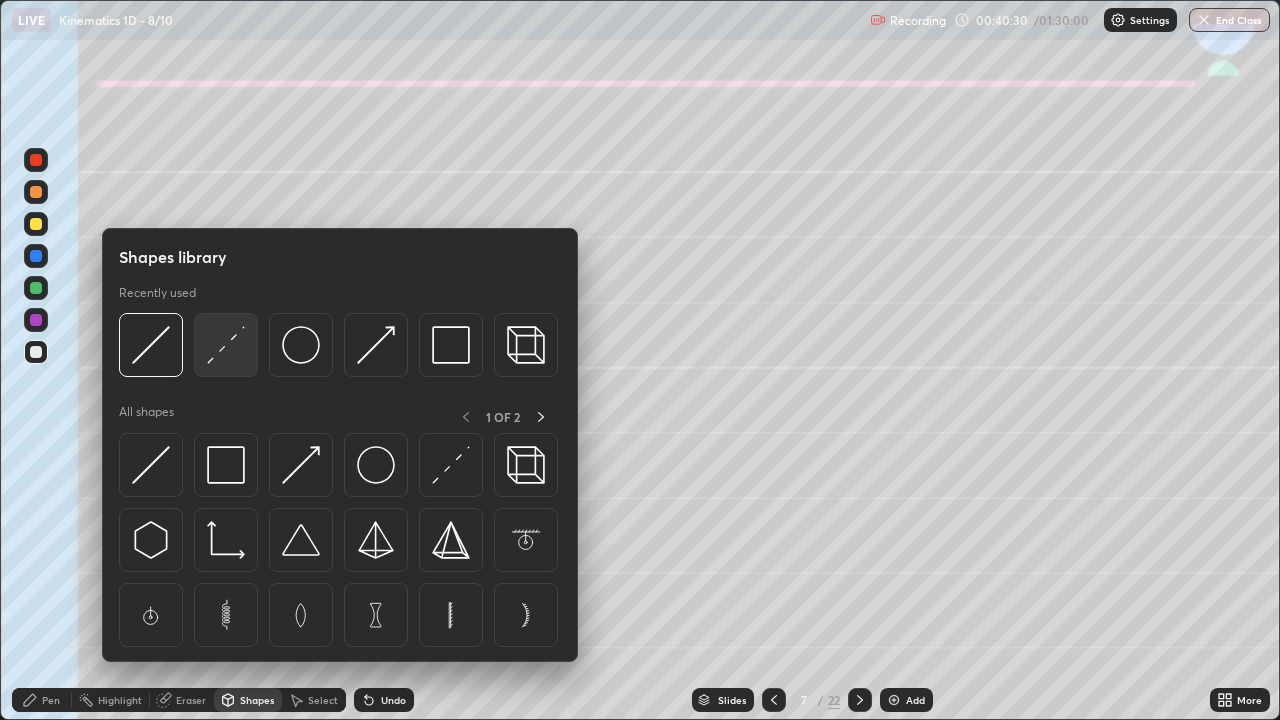 click at bounding box center (226, 345) 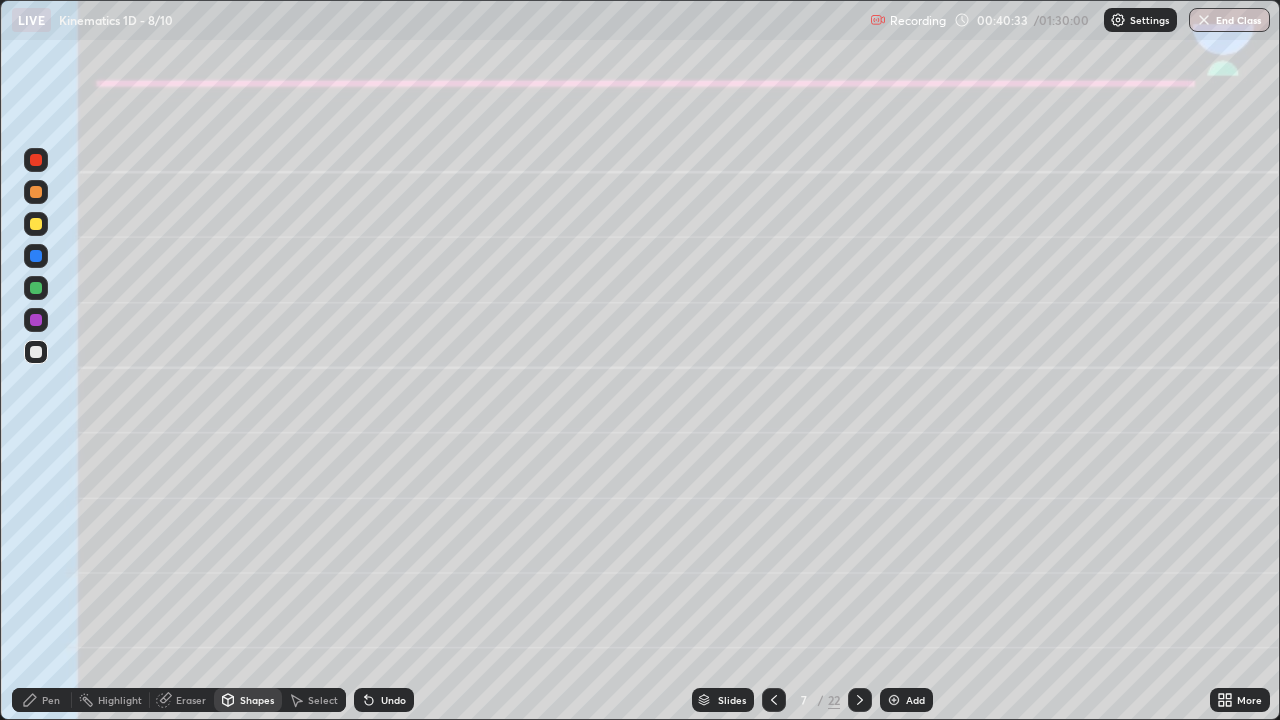 click on "Pen" at bounding box center (51, 700) 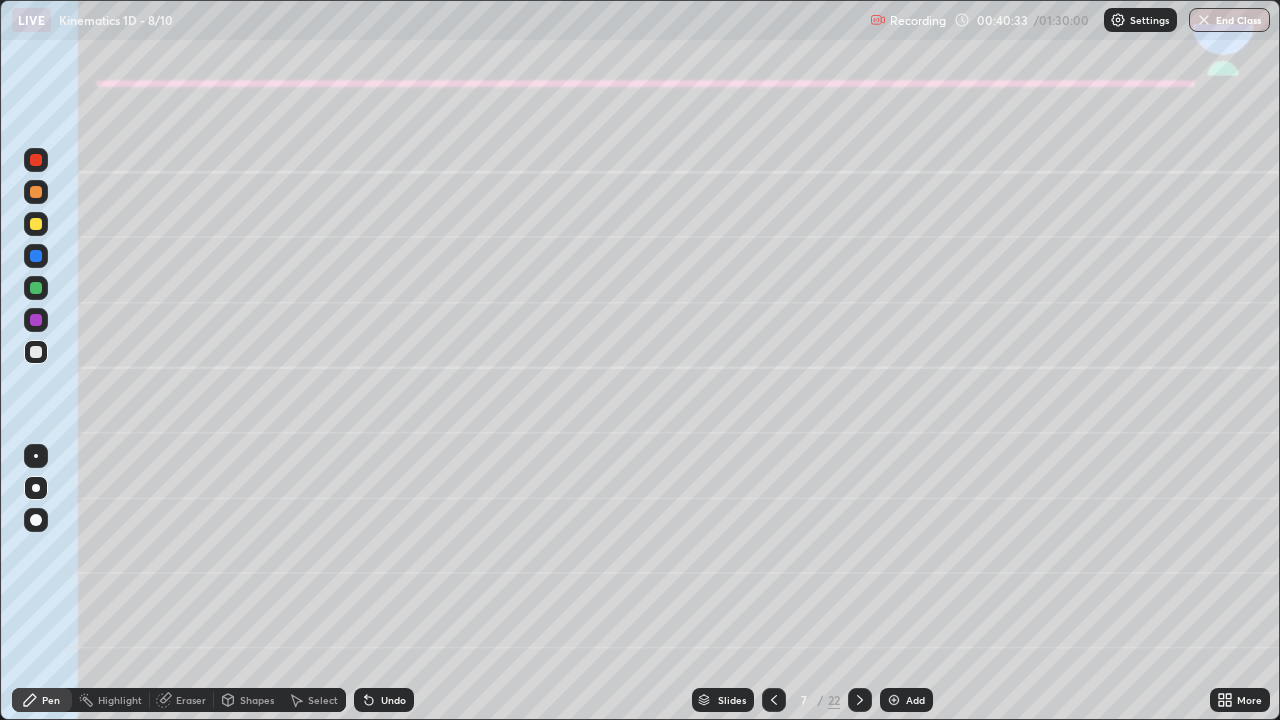click at bounding box center [36, 224] 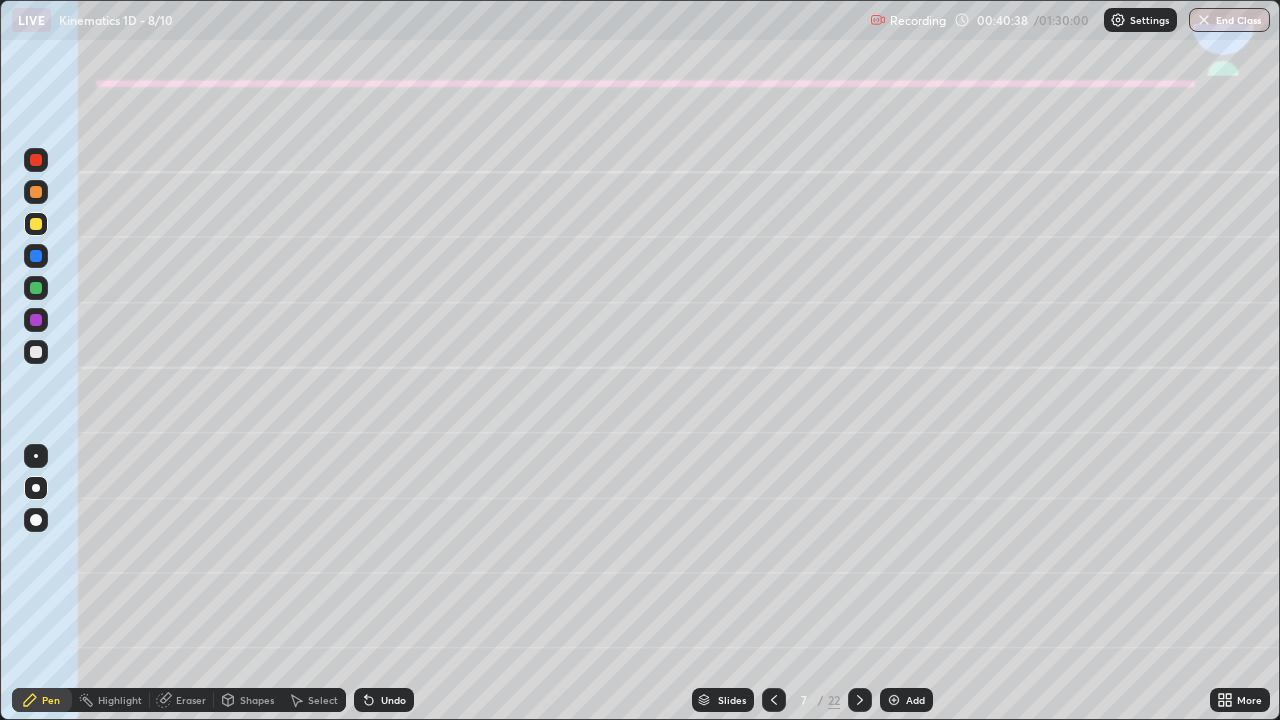 click on "Shapes" at bounding box center [248, 700] 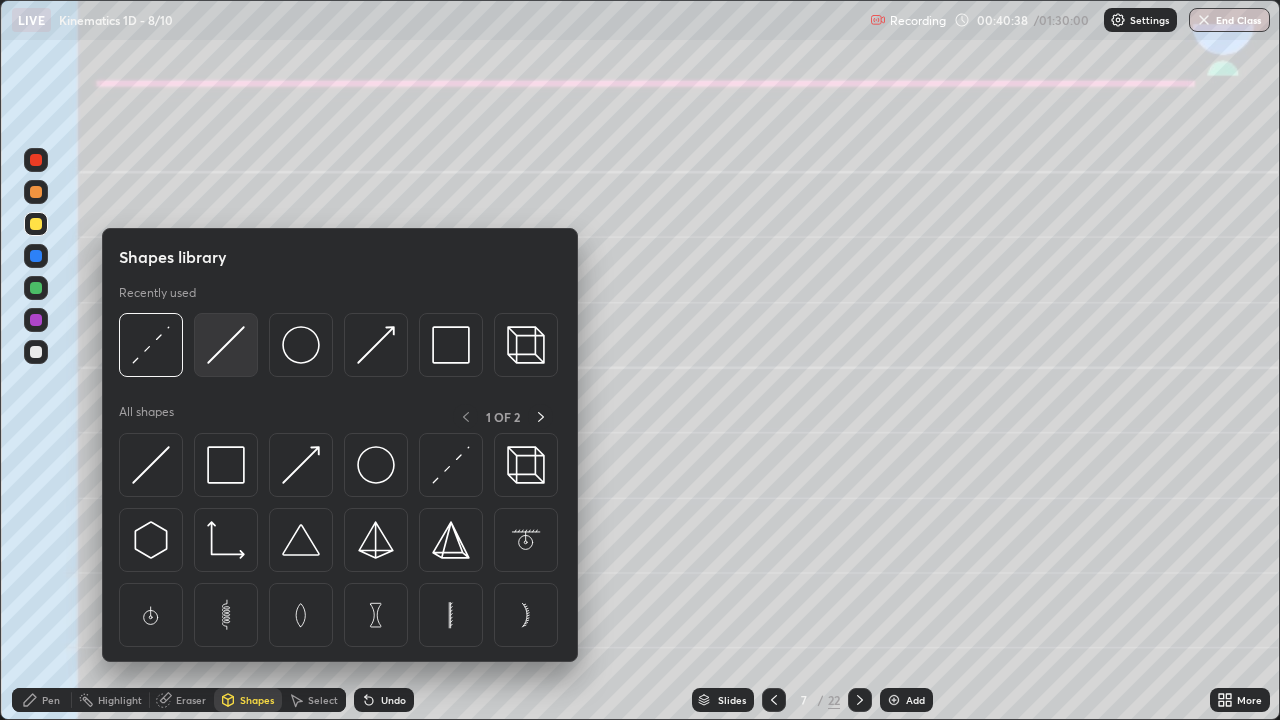 click at bounding box center (226, 345) 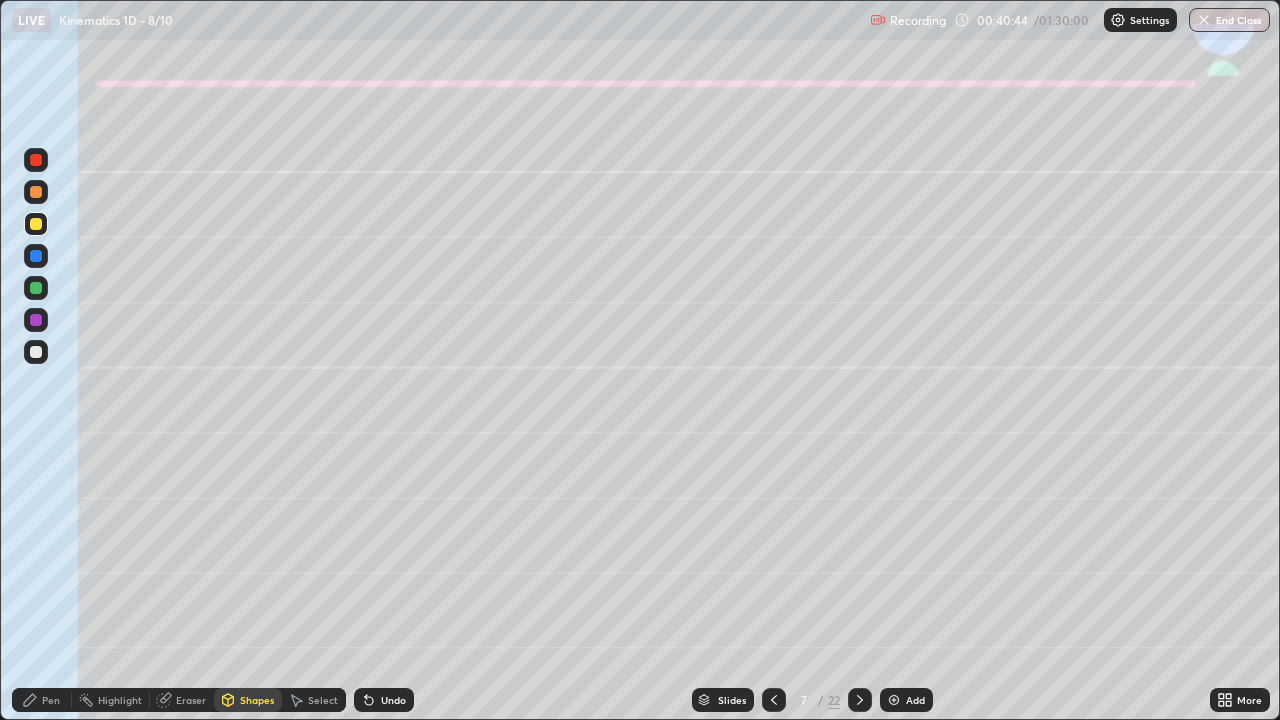 click on "Undo" at bounding box center [393, 700] 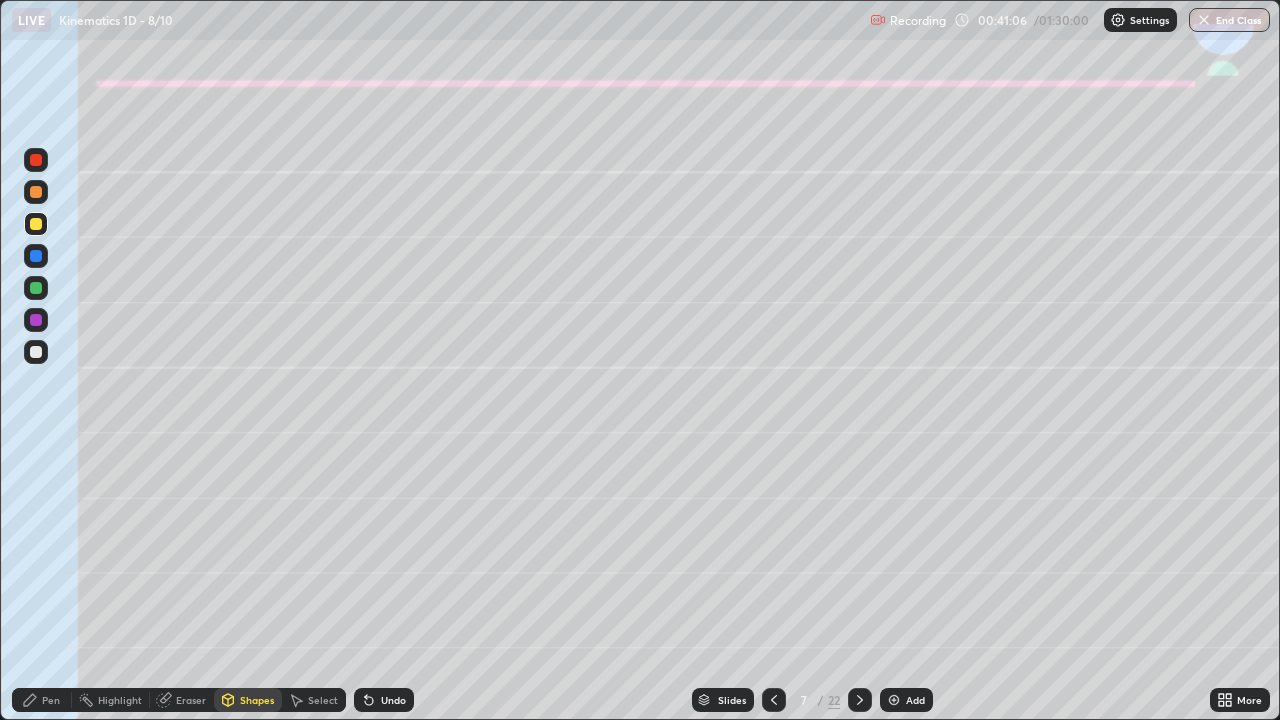 click on "Undo" at bounding box center [393, 700] 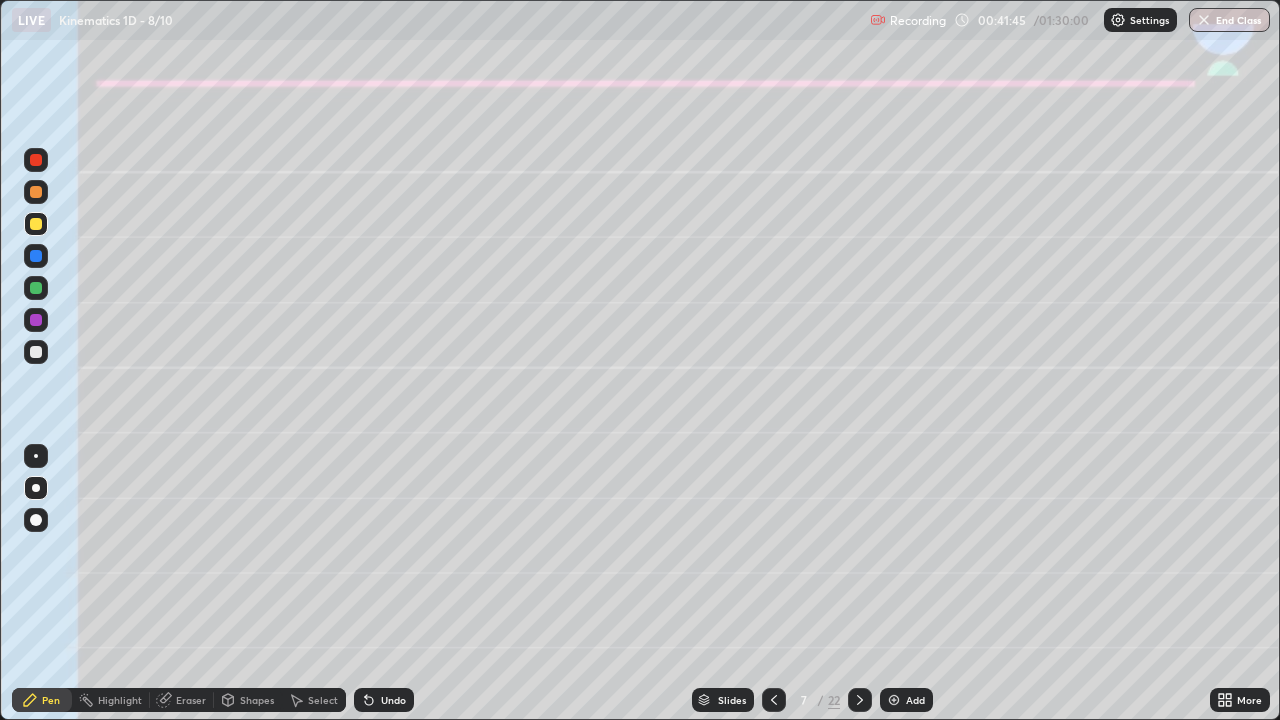 click at bounding box center [36, 352] 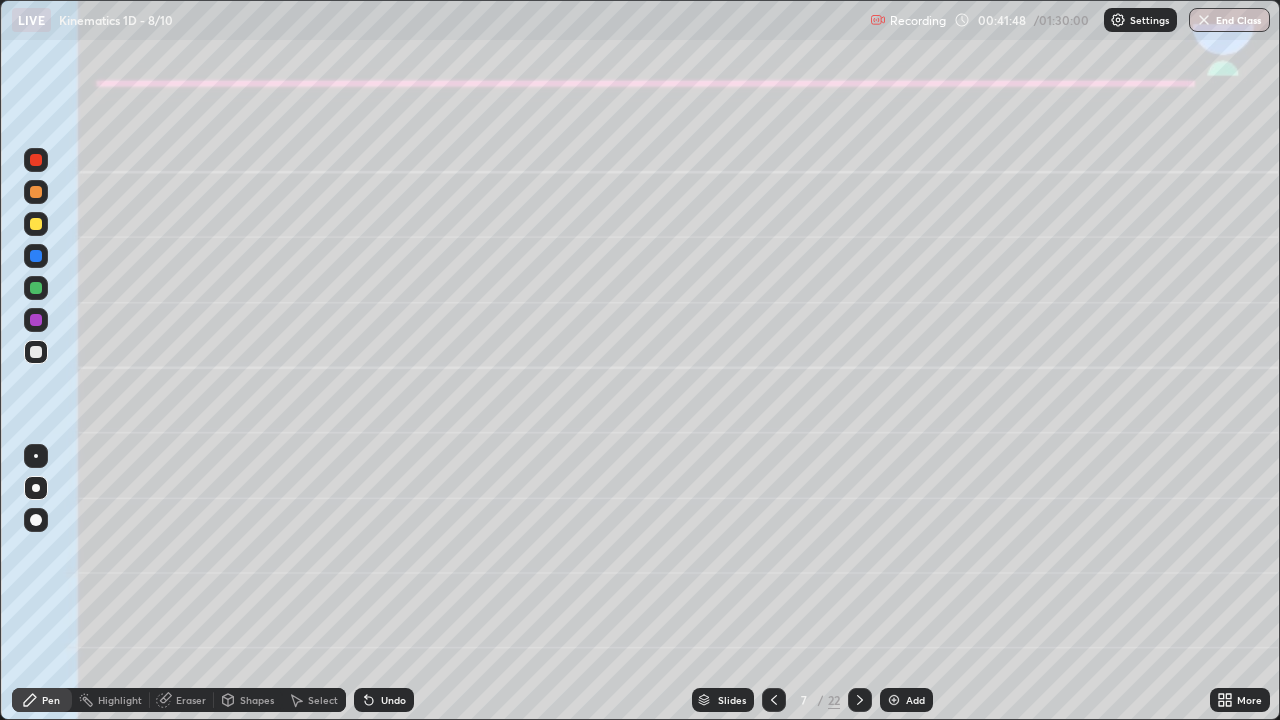 click at bounding box center [36, 224] 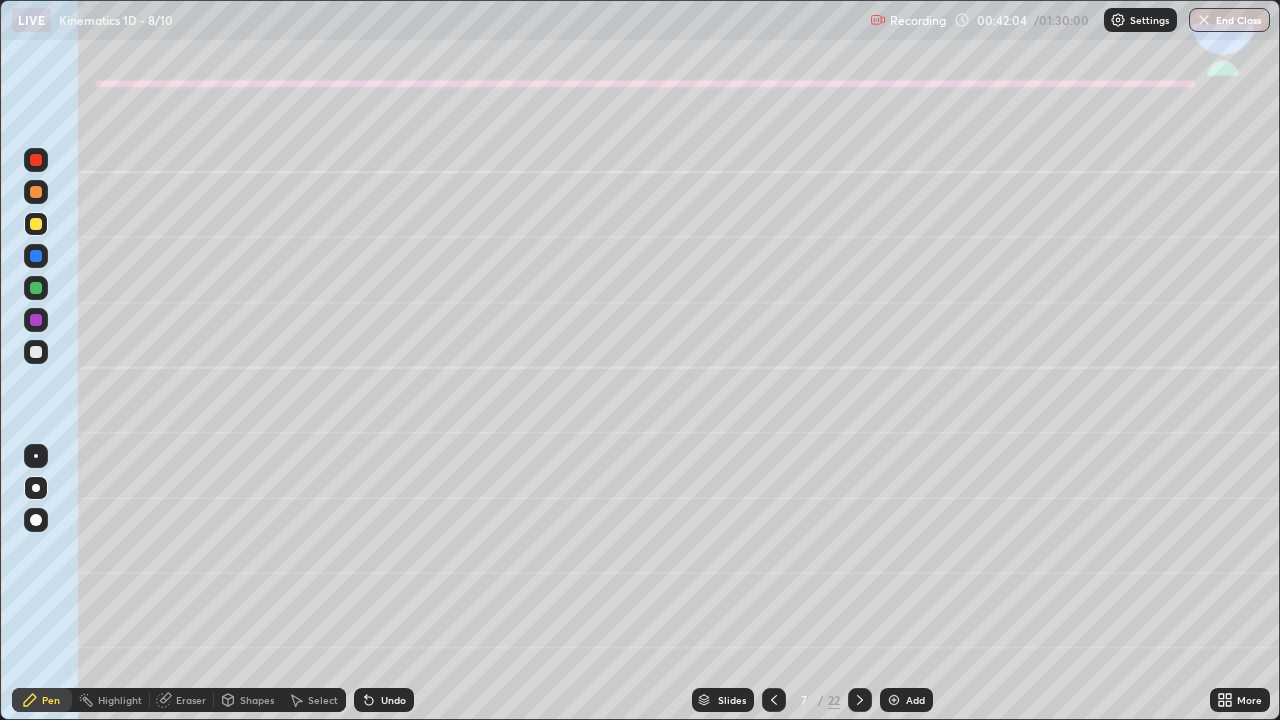 click at bounding box center (36, 352) 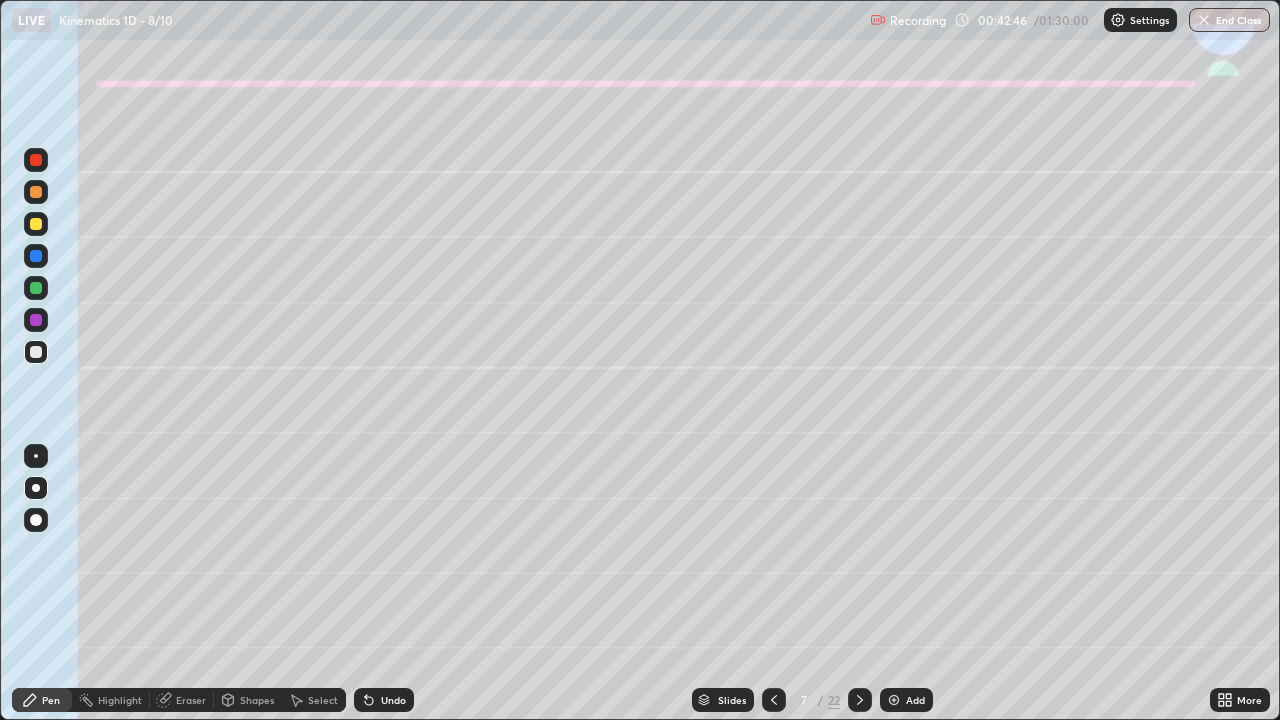 click on "Highlight" at bounding box center (120, 700) 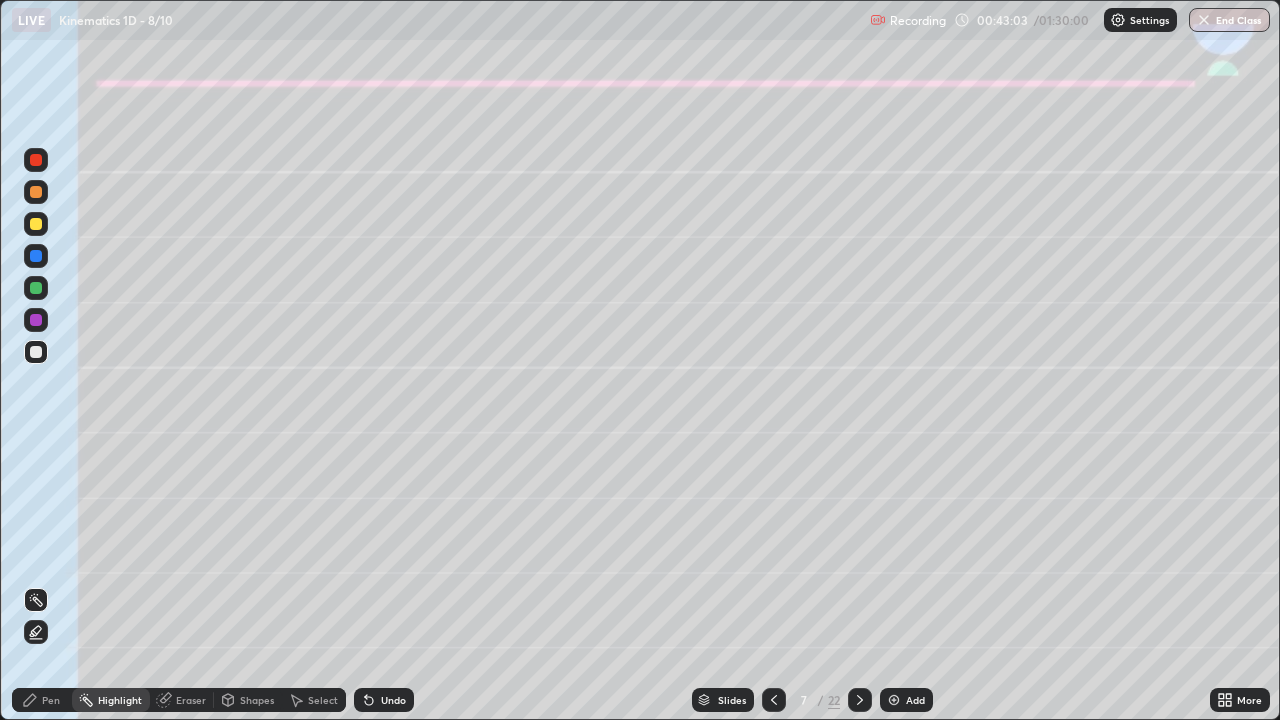 click on "Slides 7 / 22 Add" at bounding box center (812, 700) 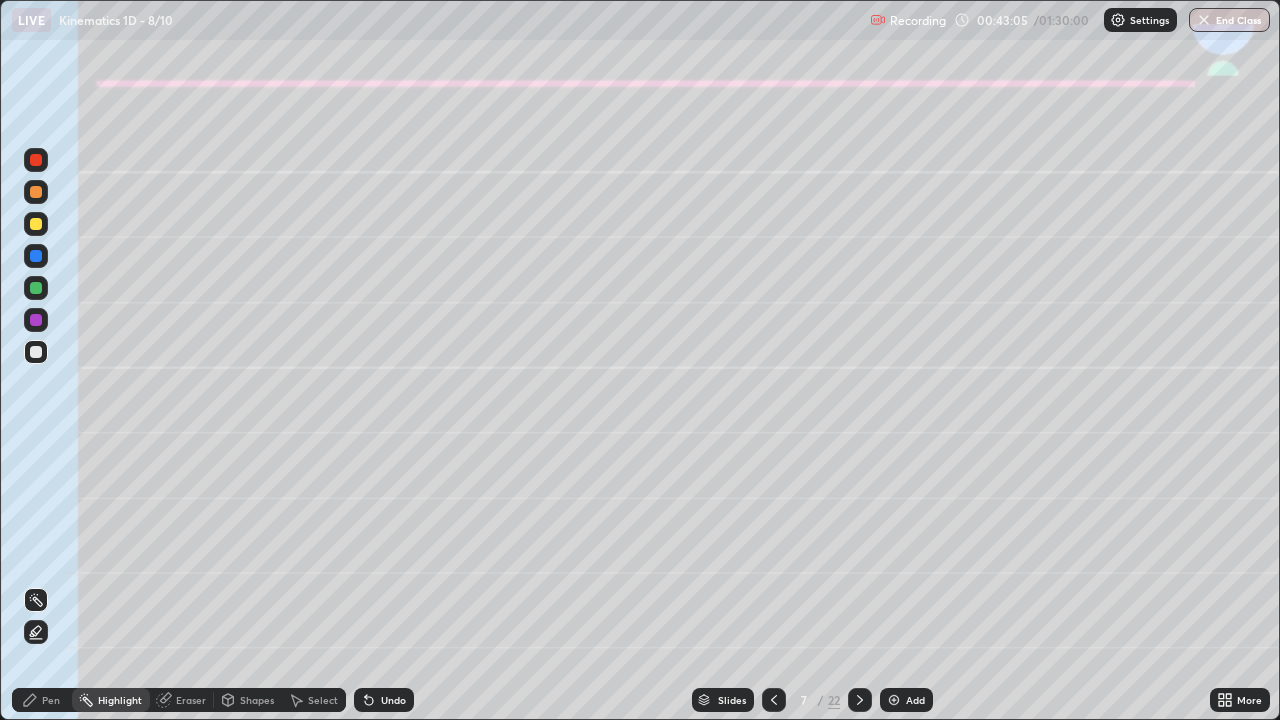 click on "Pen" at bounding box center (51, 700) 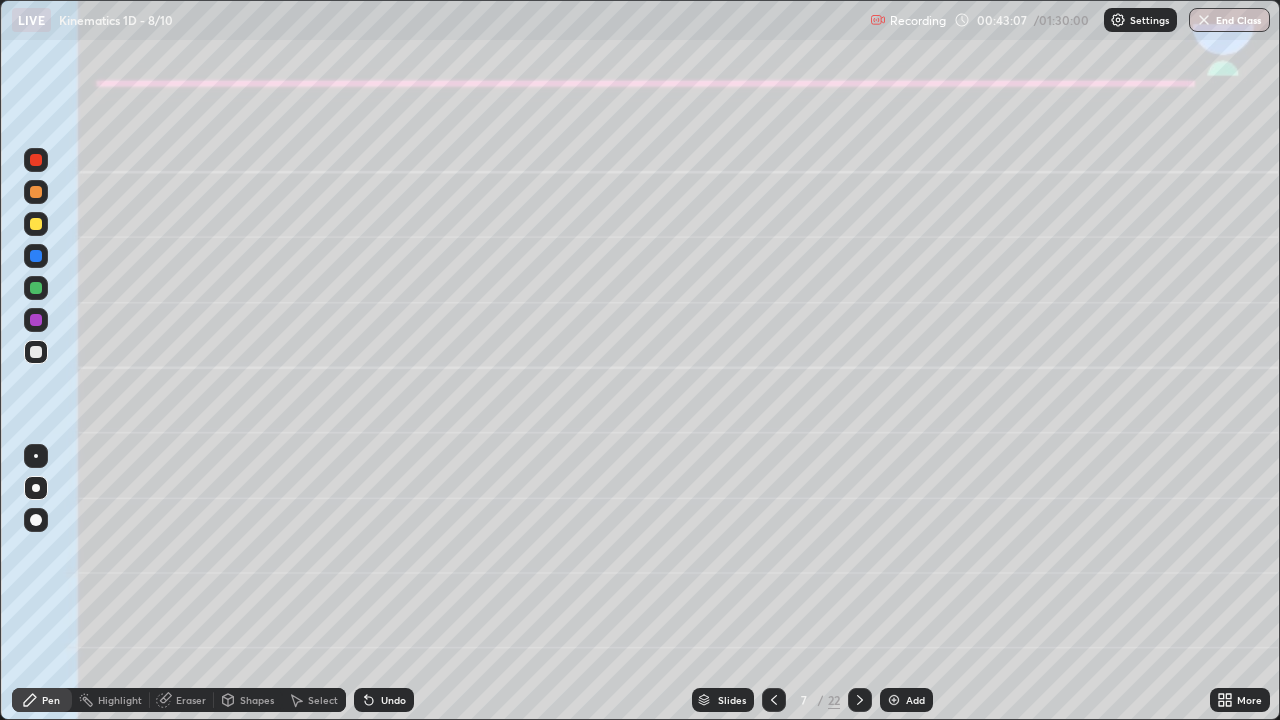 click at bounding box center [36, 352] 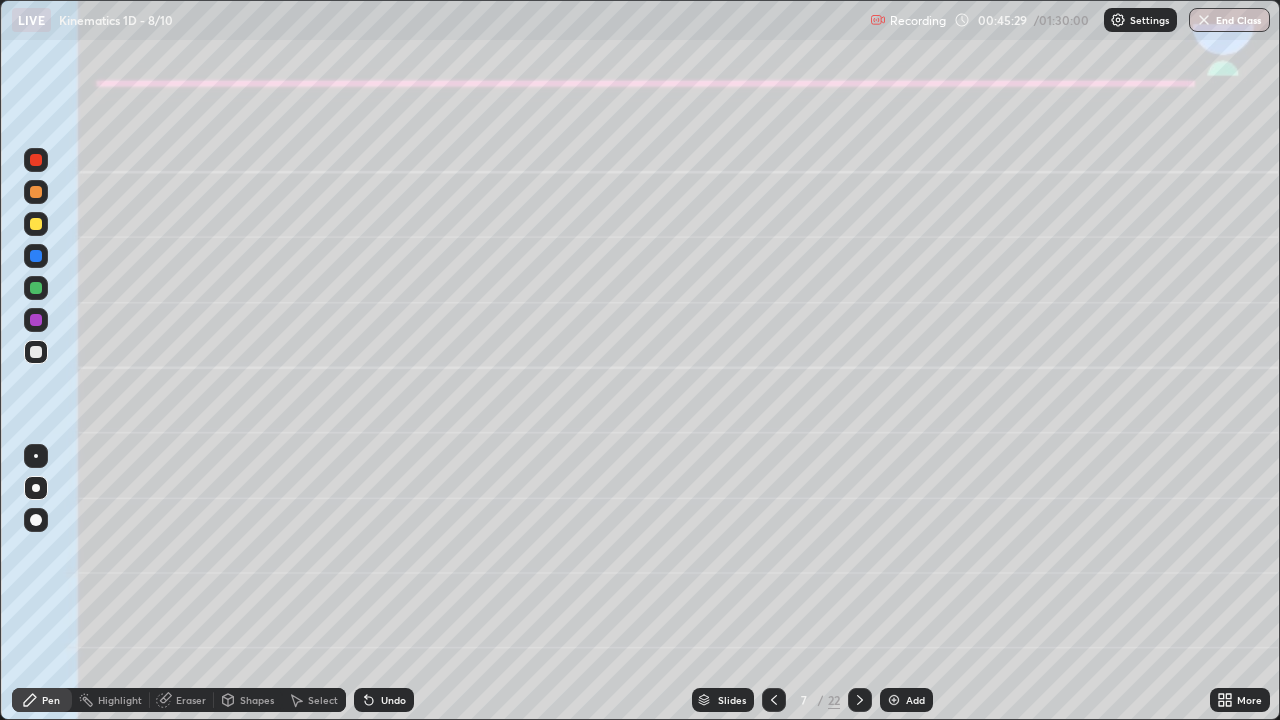 click on "Eraser" at bounding box center (182, 700) 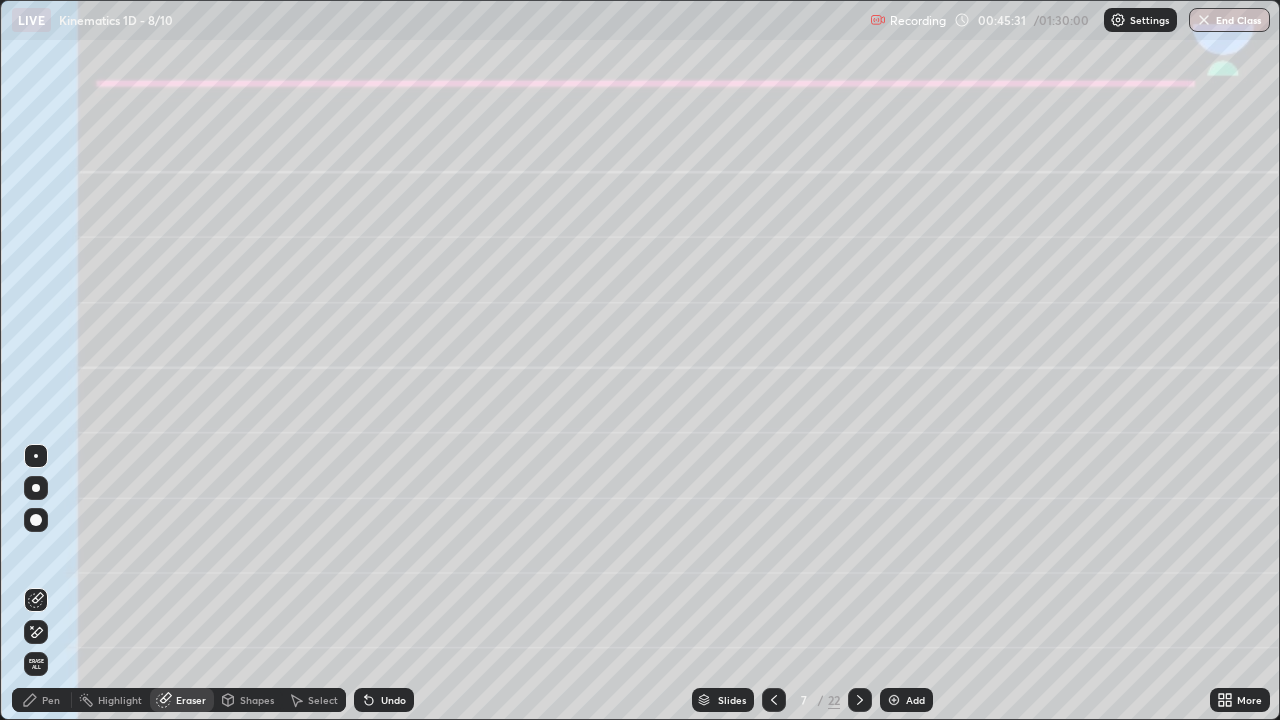 click on "Pen" at bounding box center (51, 700) 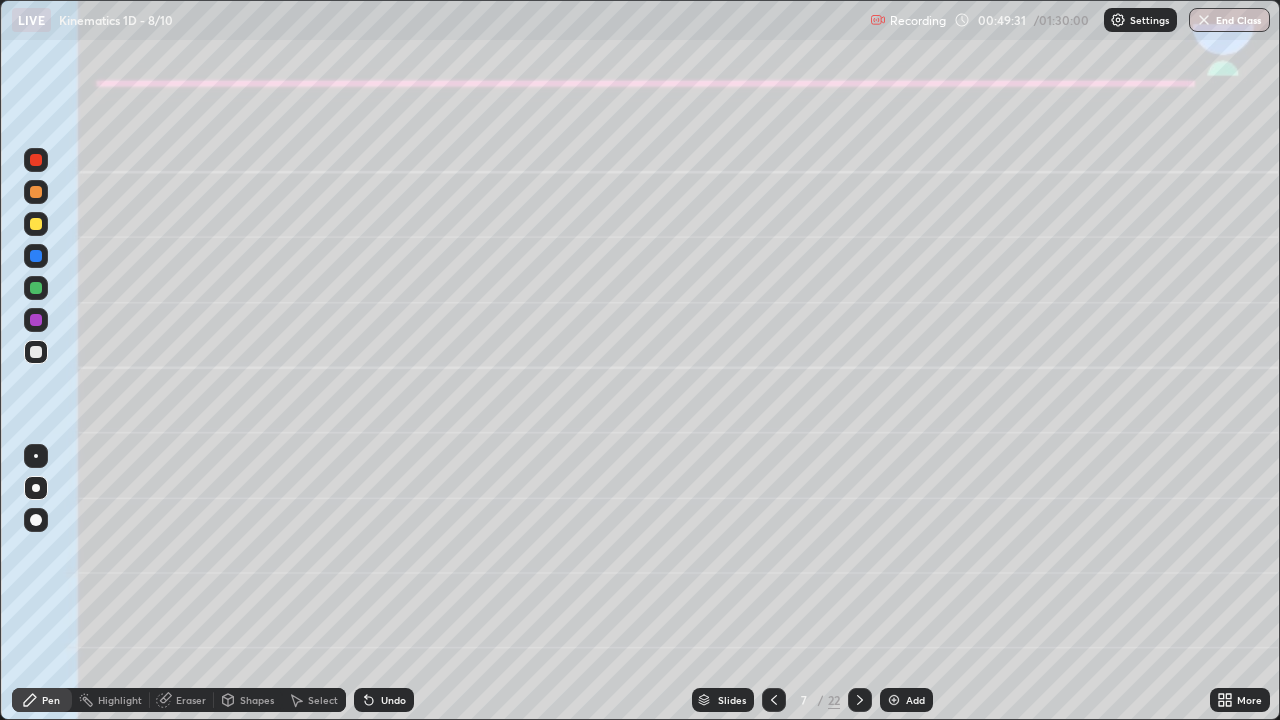click 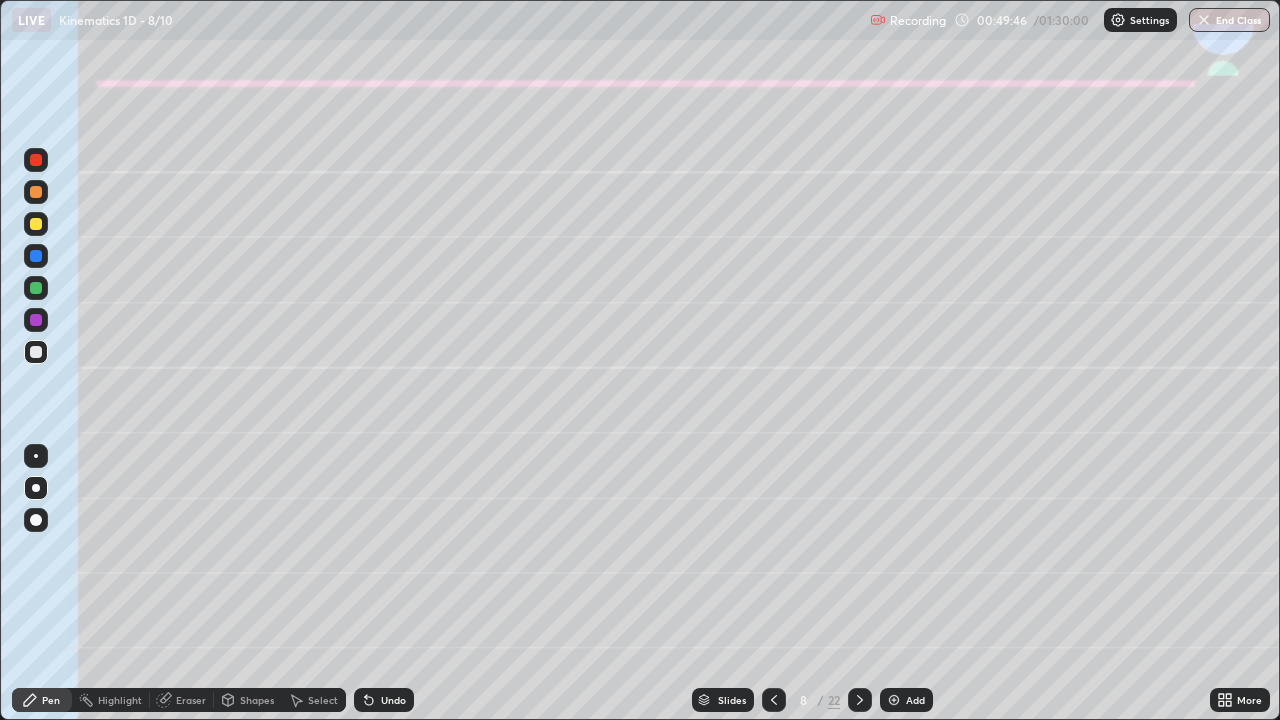 click on "Undo" at bounding box center [384, 700] 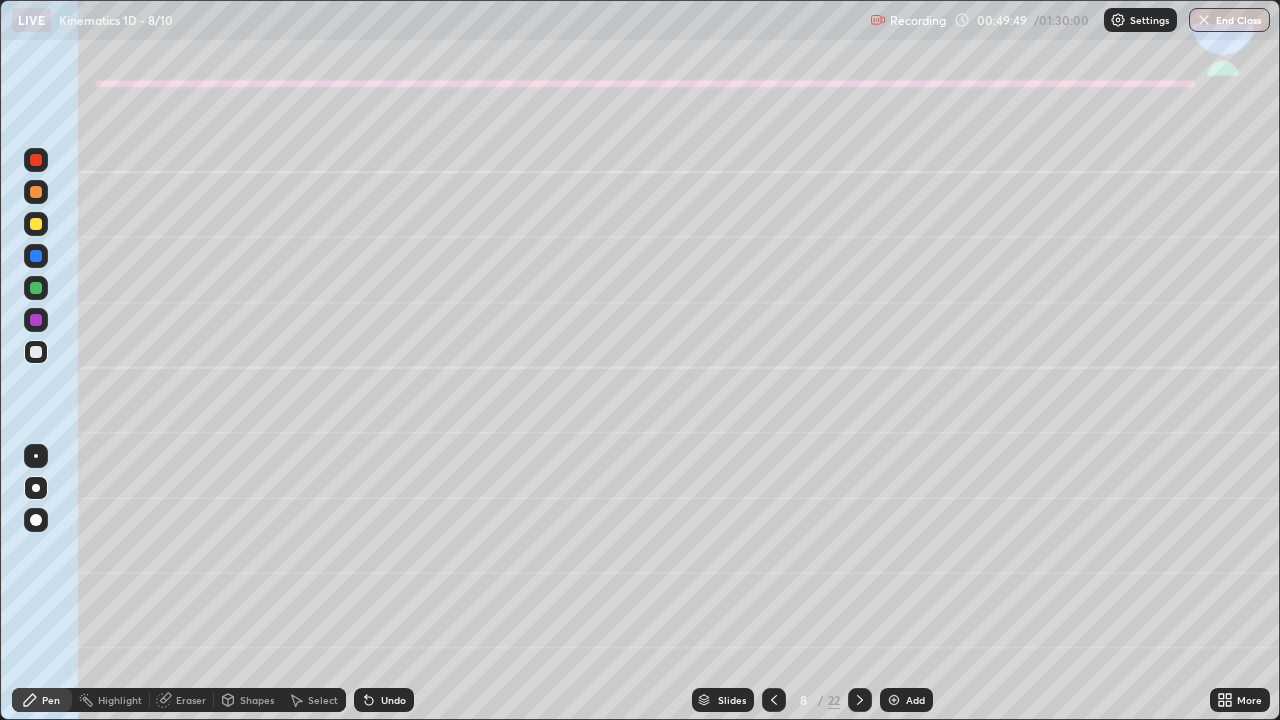click 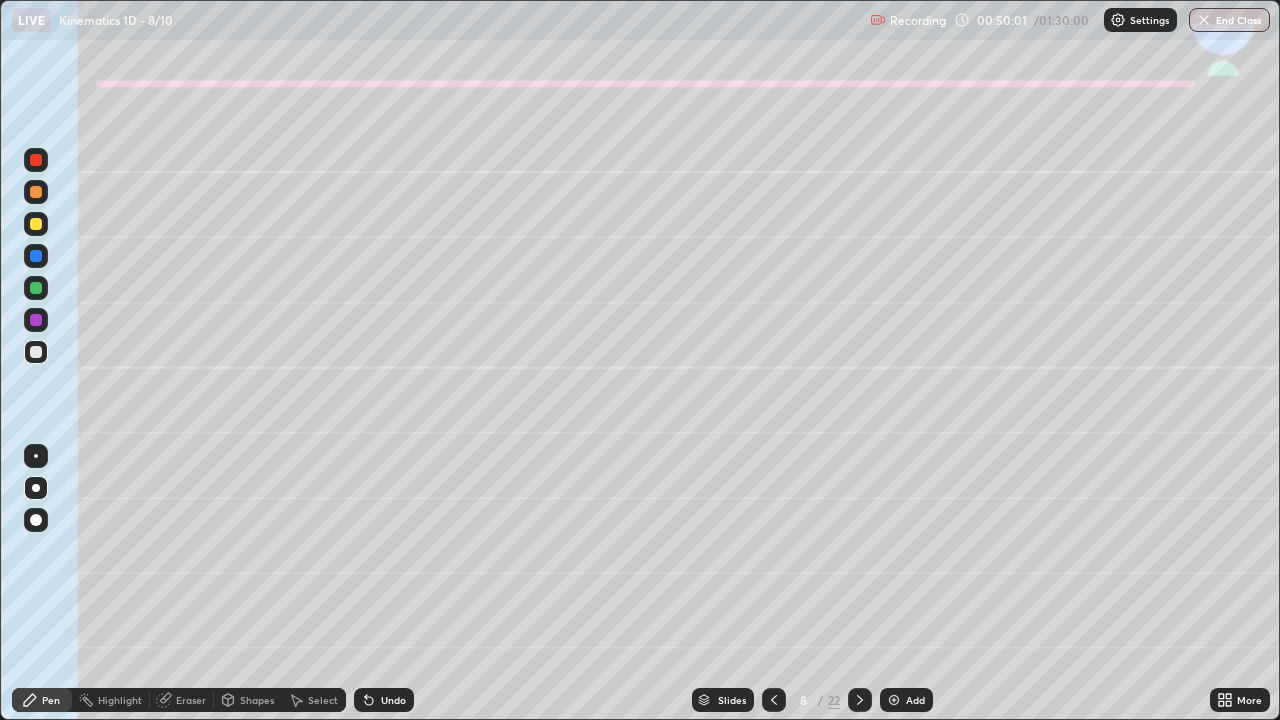 click at bounding box center [36, 224] 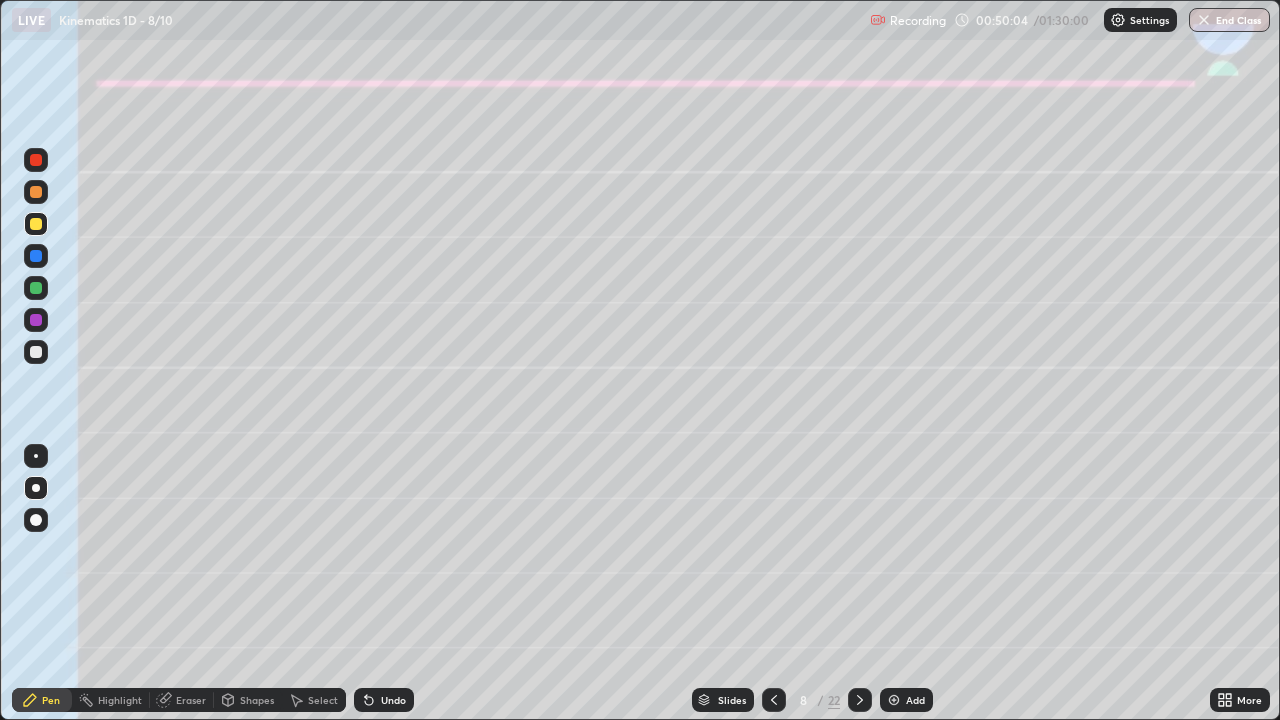 click on "Shapes" at bounding box center (257, 700) 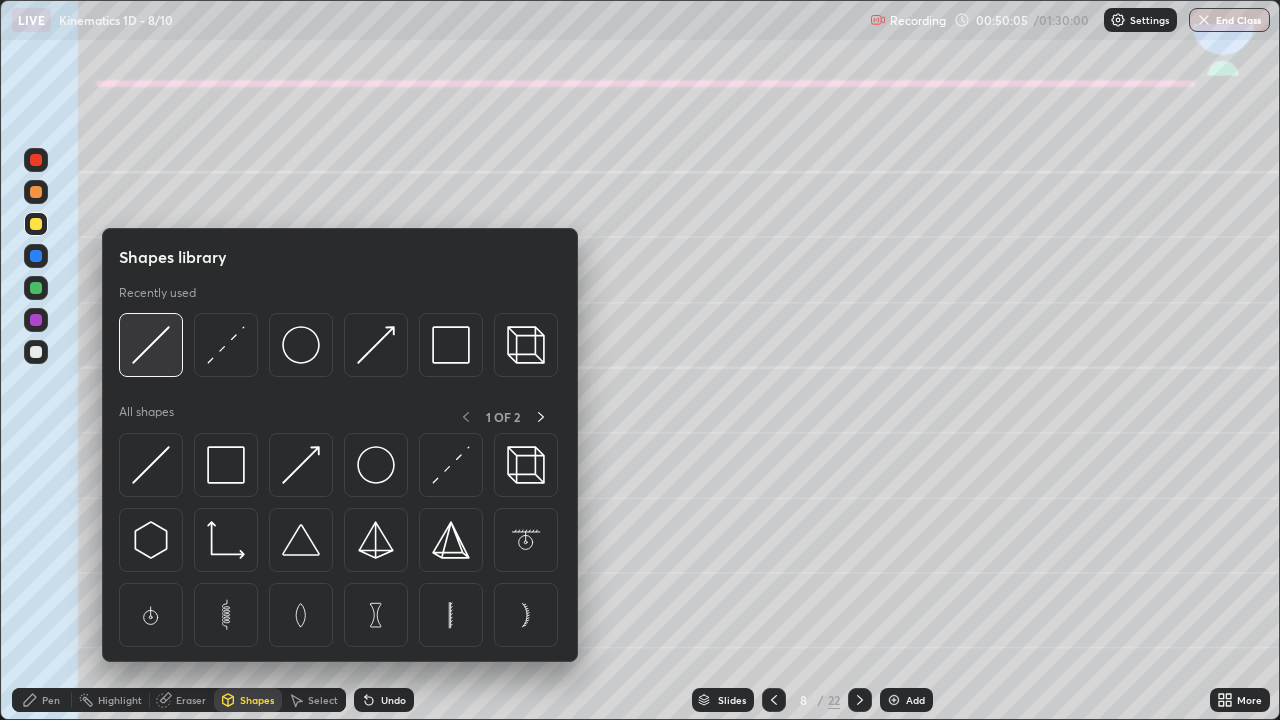 click at bounding box center (151, 345) 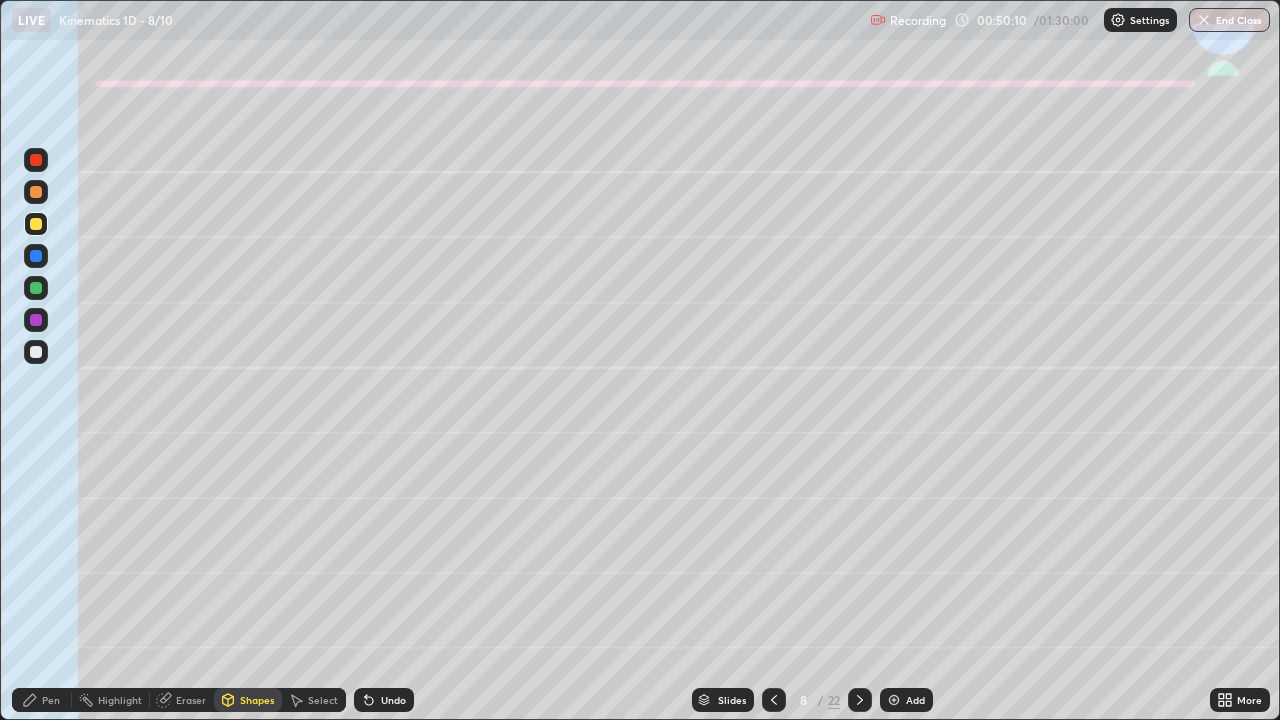 click on "Pen" at bounding box center (42, 700) 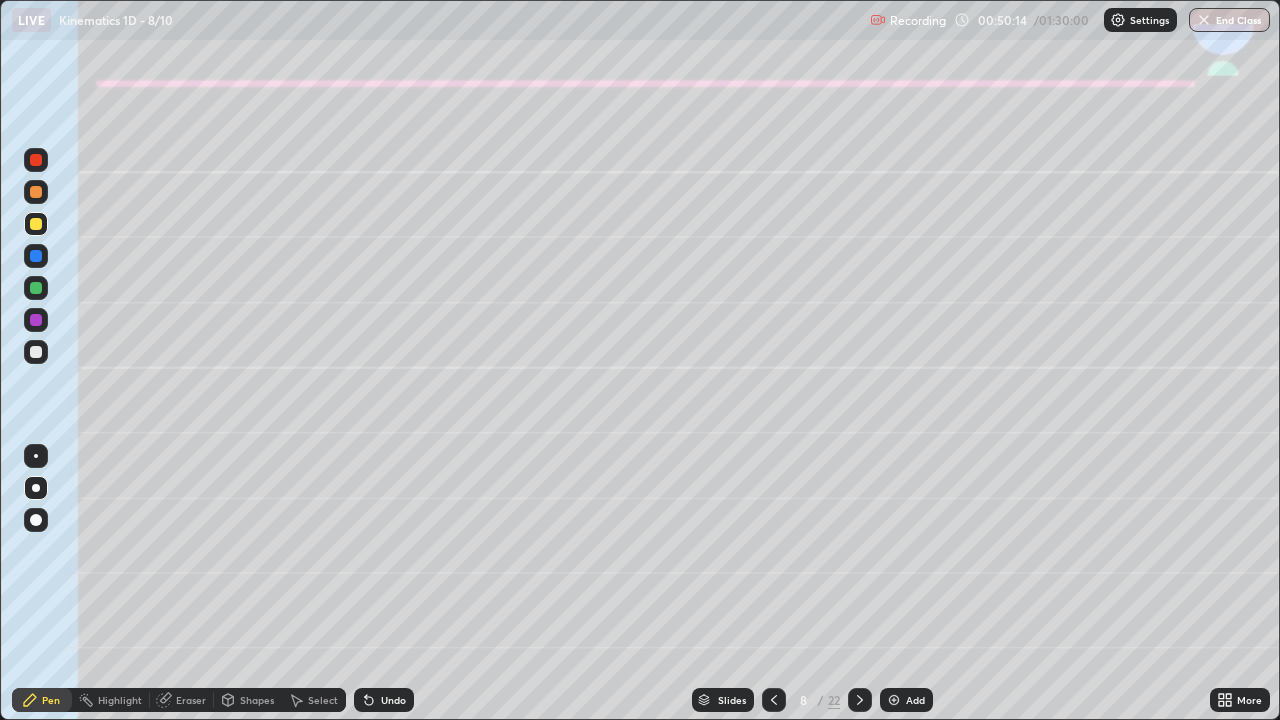 click on "Shapes" at bounding box center [257, 700] 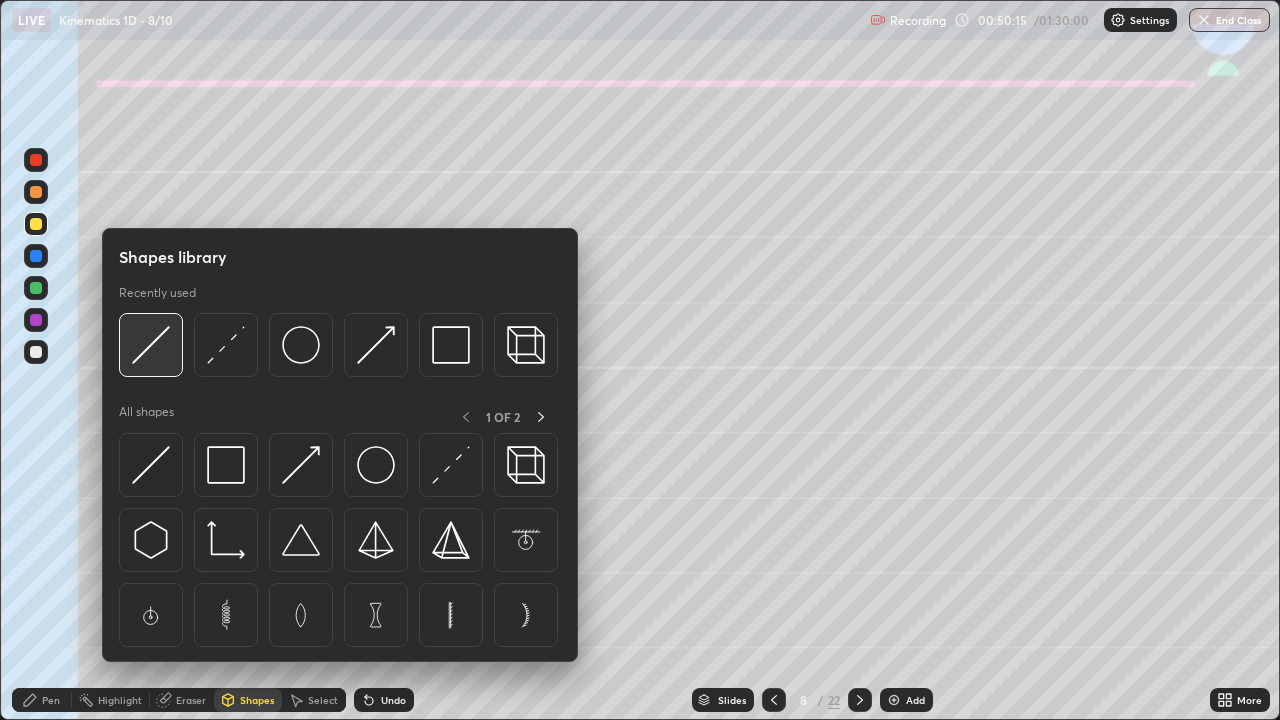 click at bounding box center (151, 345) 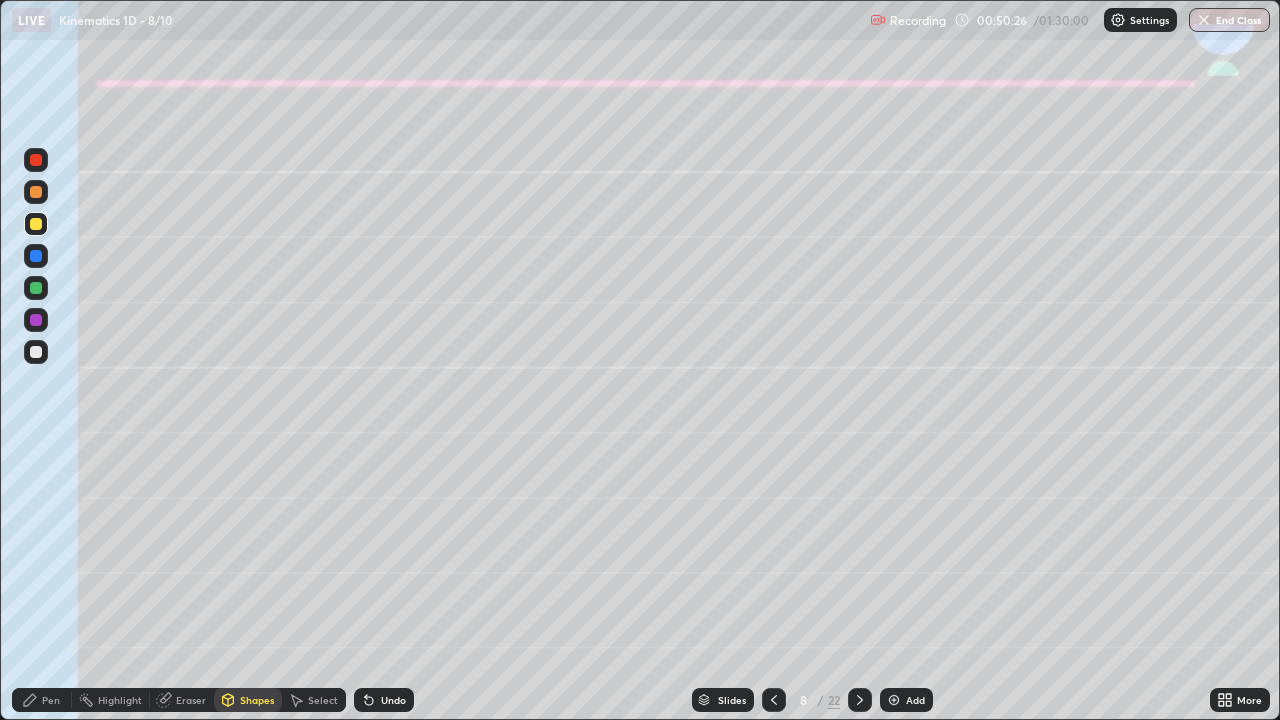 click on "Shapes" at bounding box center (257, 700) 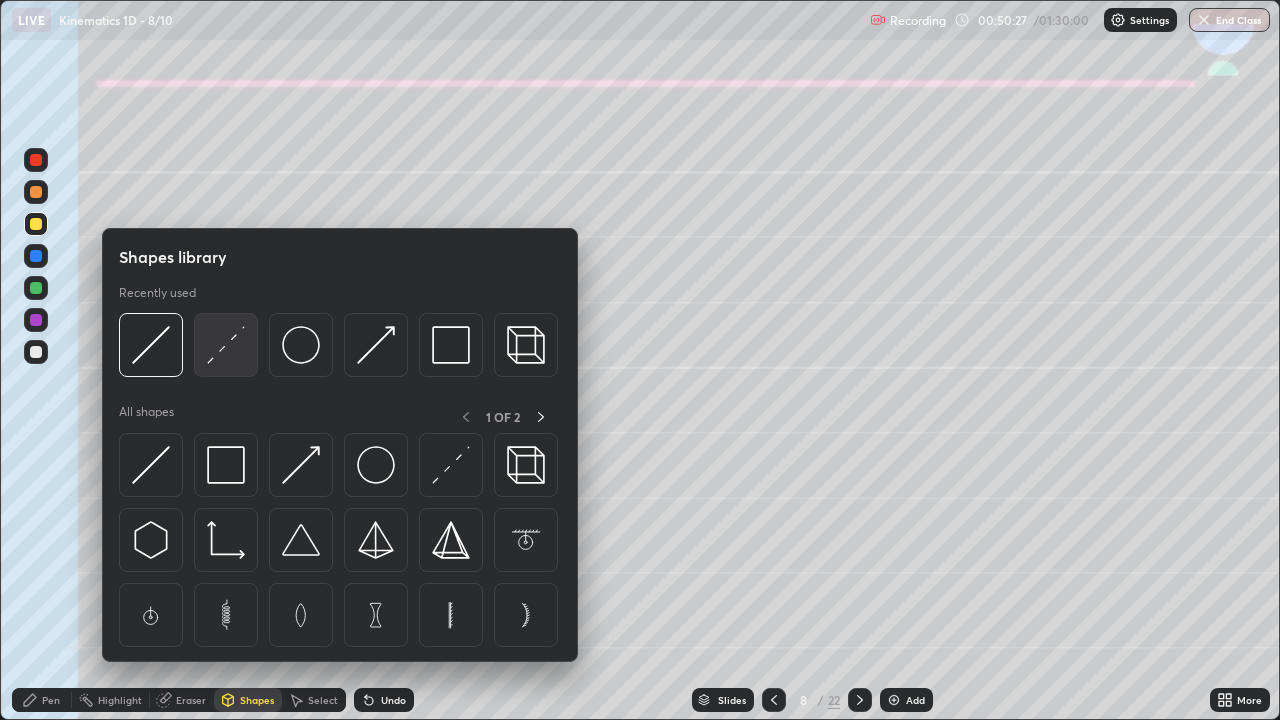 click at bounding box center [226, 345] 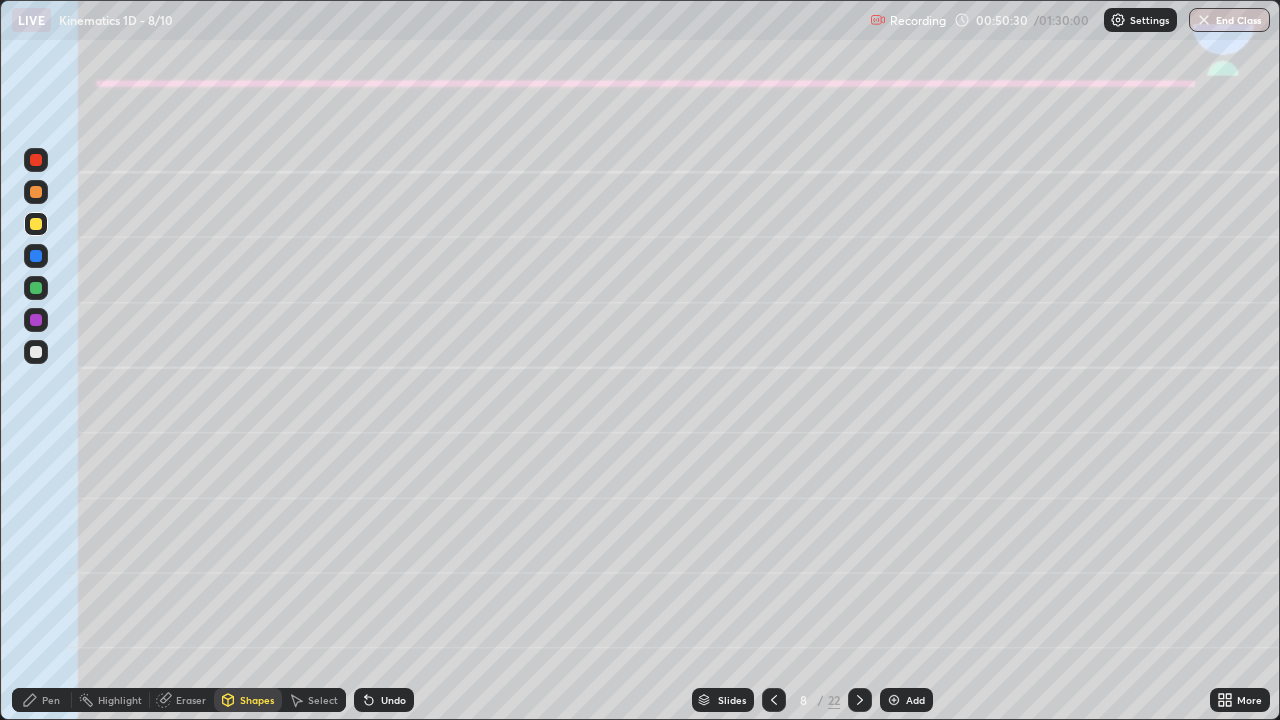 click on "Undo" at bounding box center [384, 700] 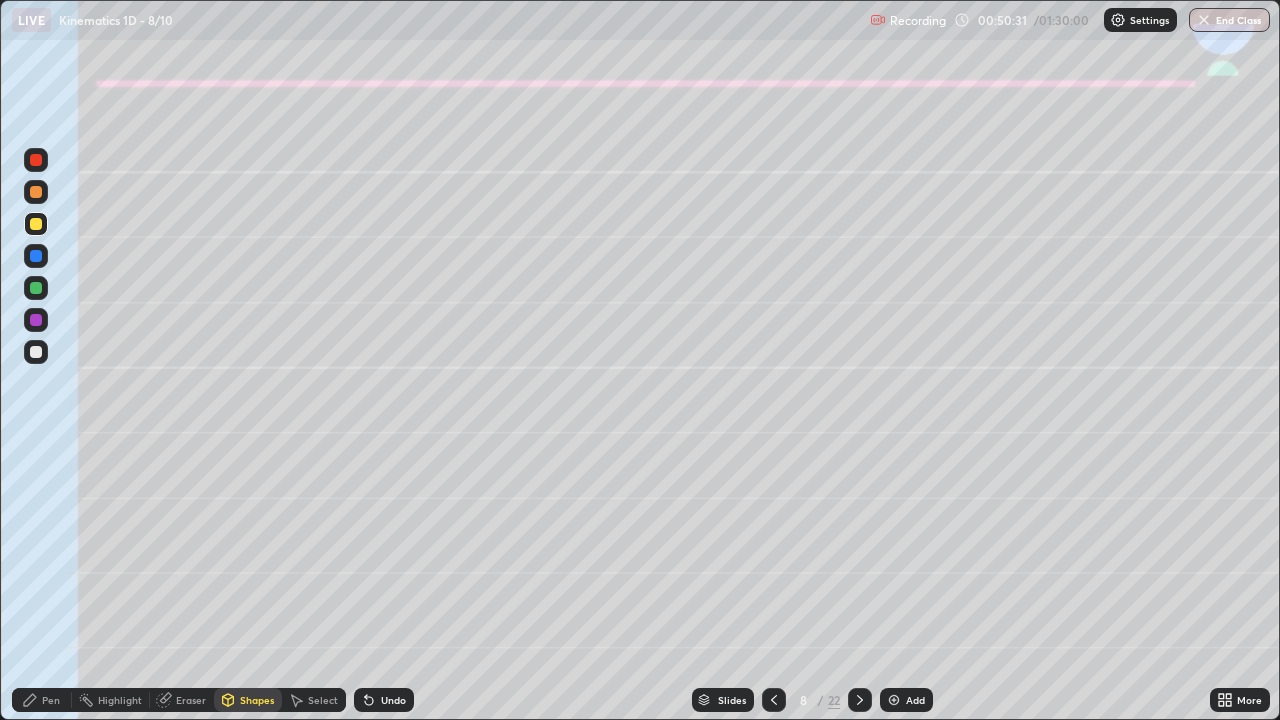 click on "Pen" at bounding box center [42, 700] 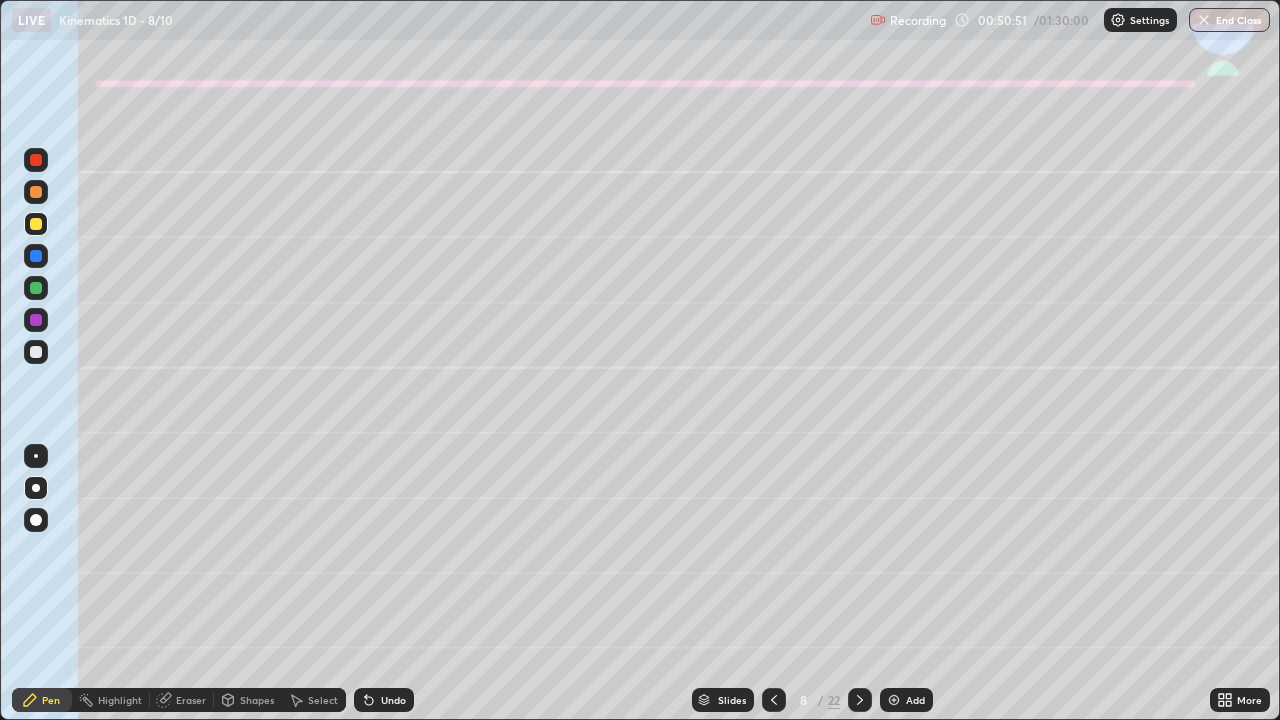 click 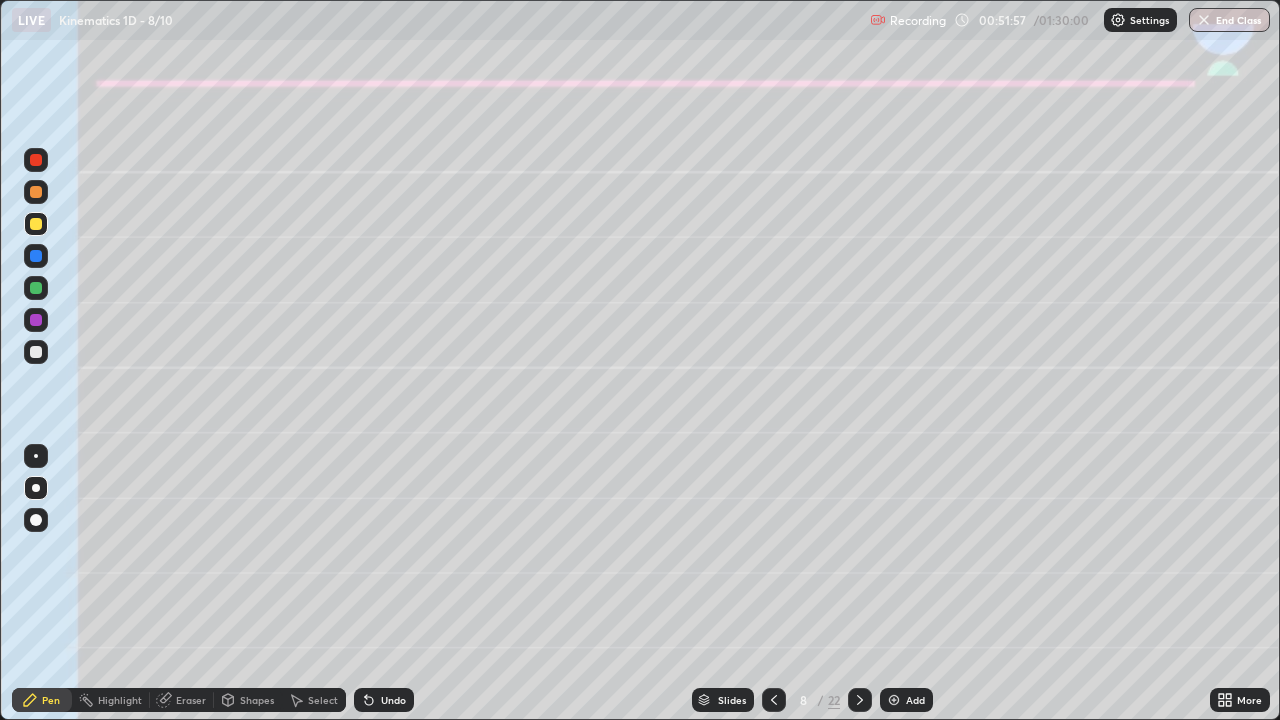 click at bounding box center (36, 352) 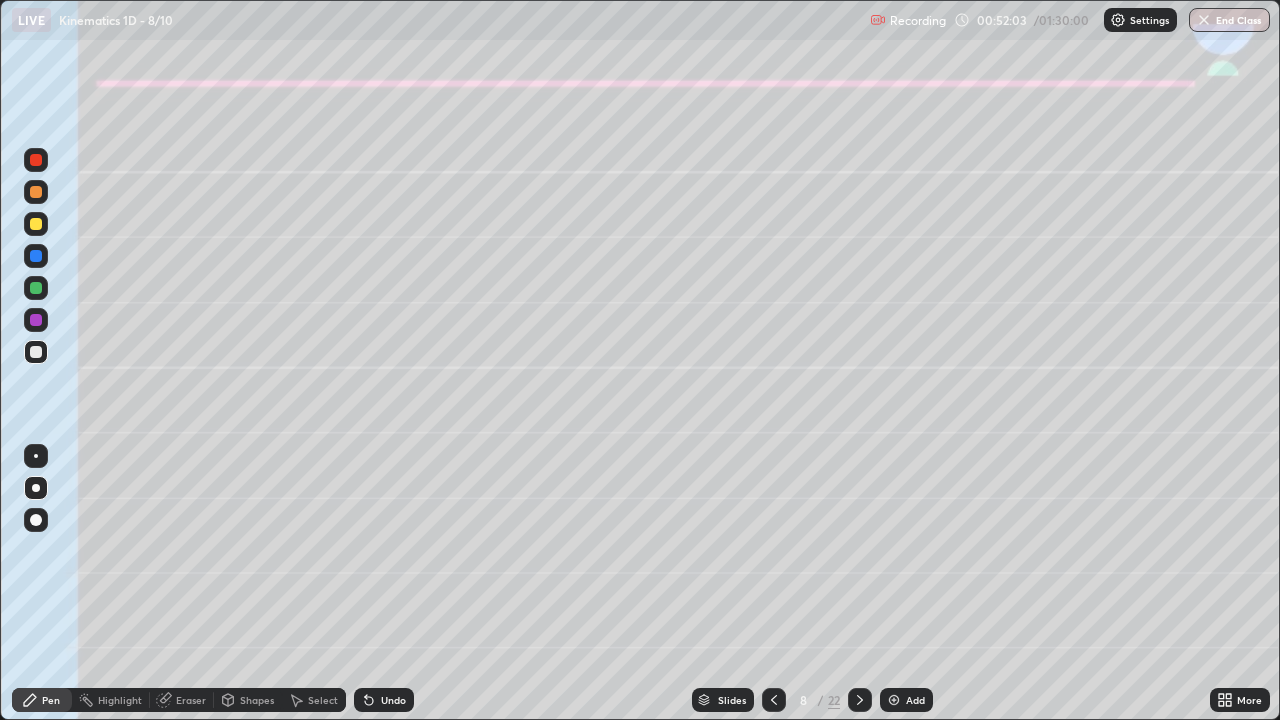 click at bounding box center (36, 224) 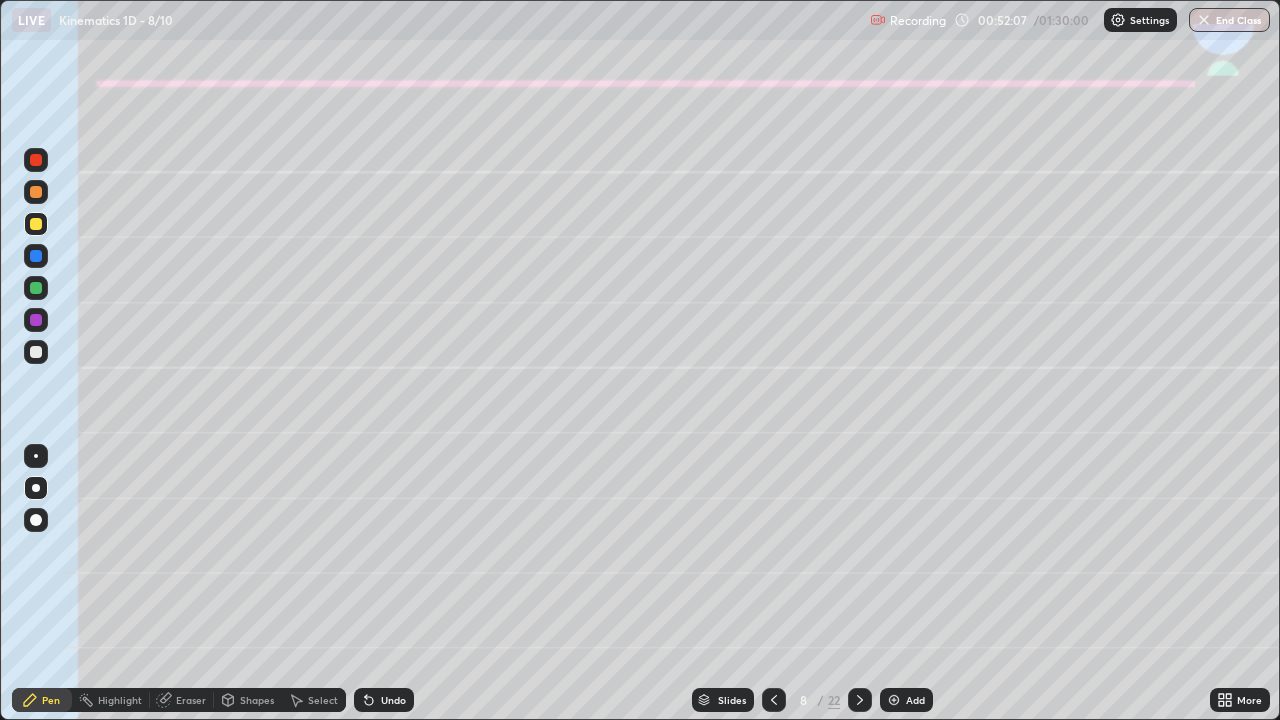 click at bounding box center [36, 352] 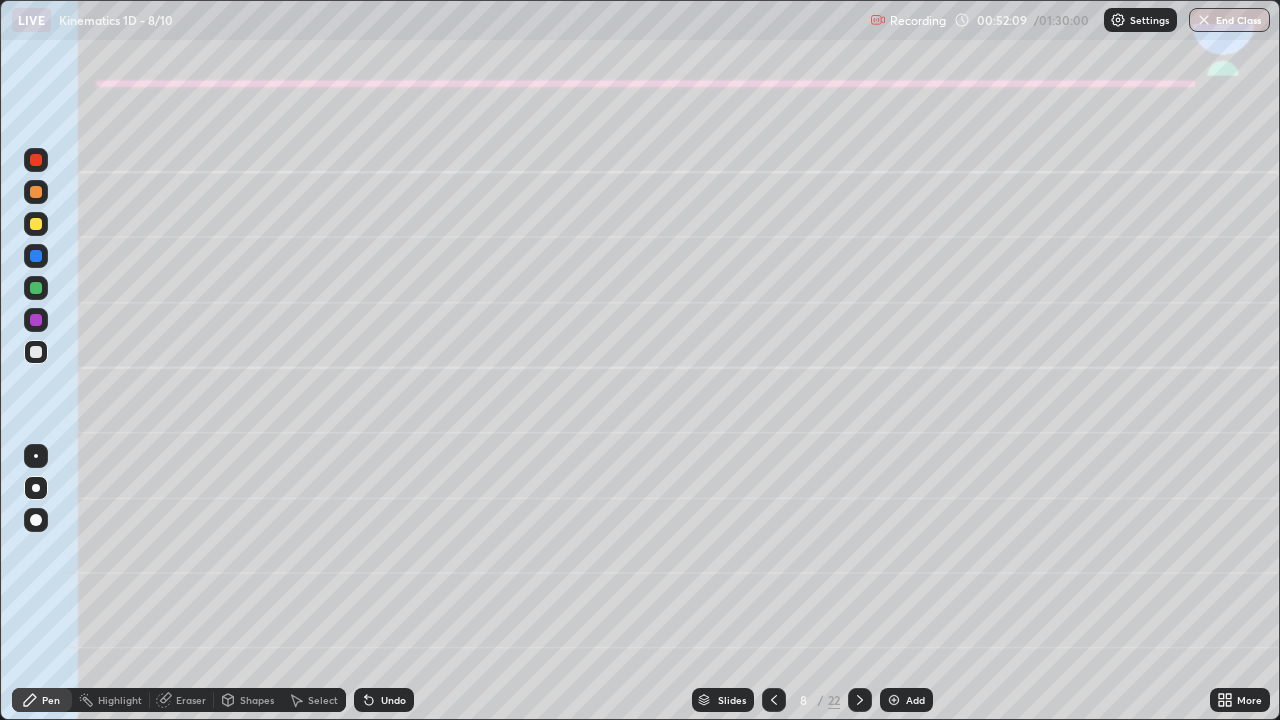 click on "Shapes" at bounding box center [257, 700] 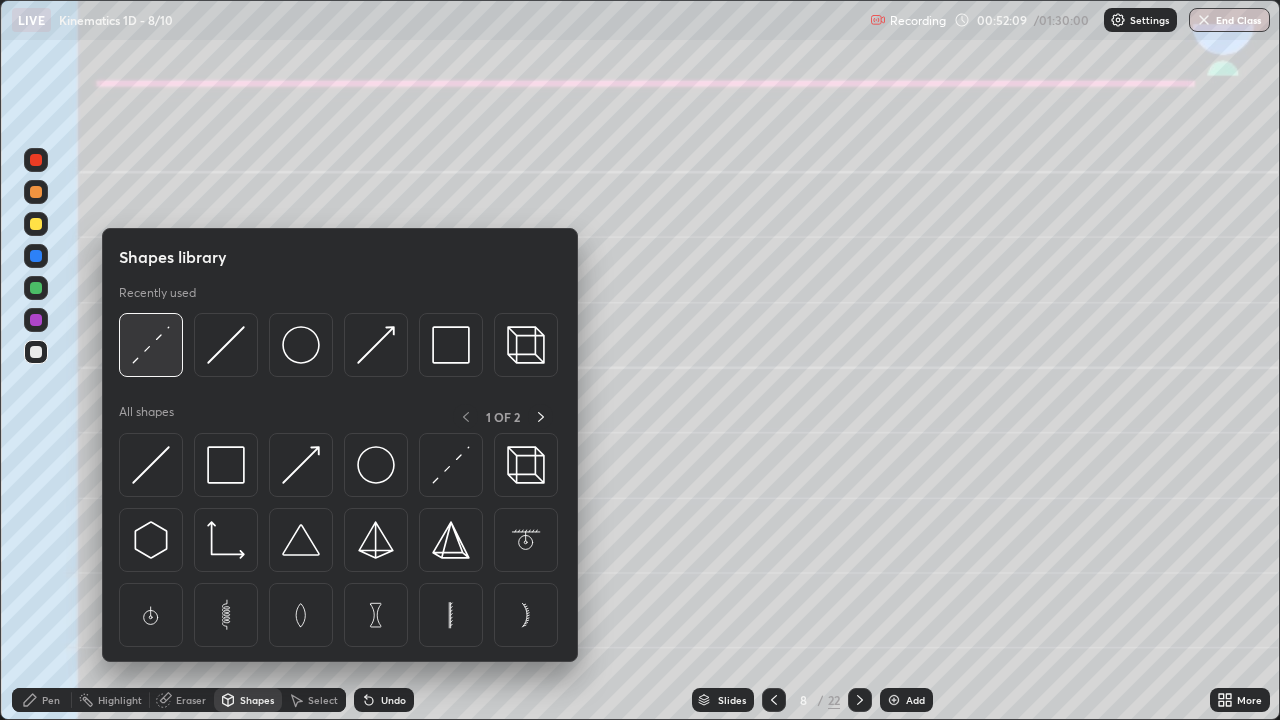 click at bounding box center (151, 345) 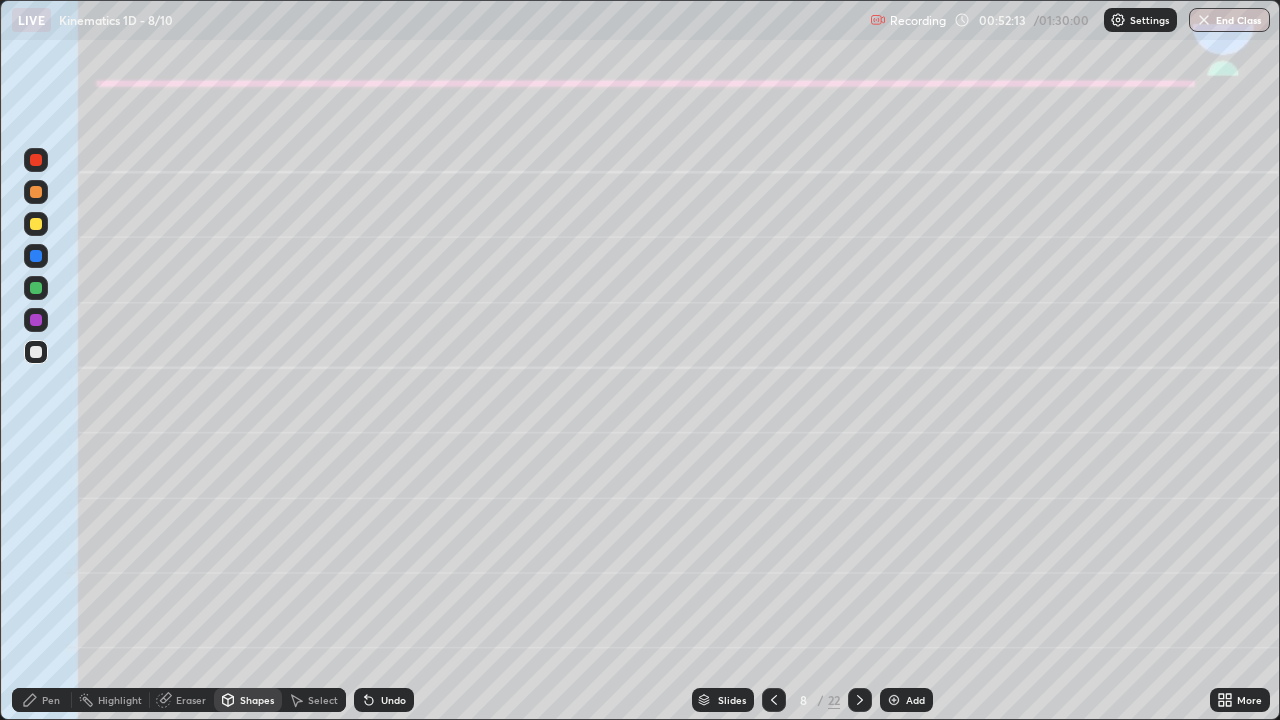 click on "Undo" at bounding box center [393, 700] 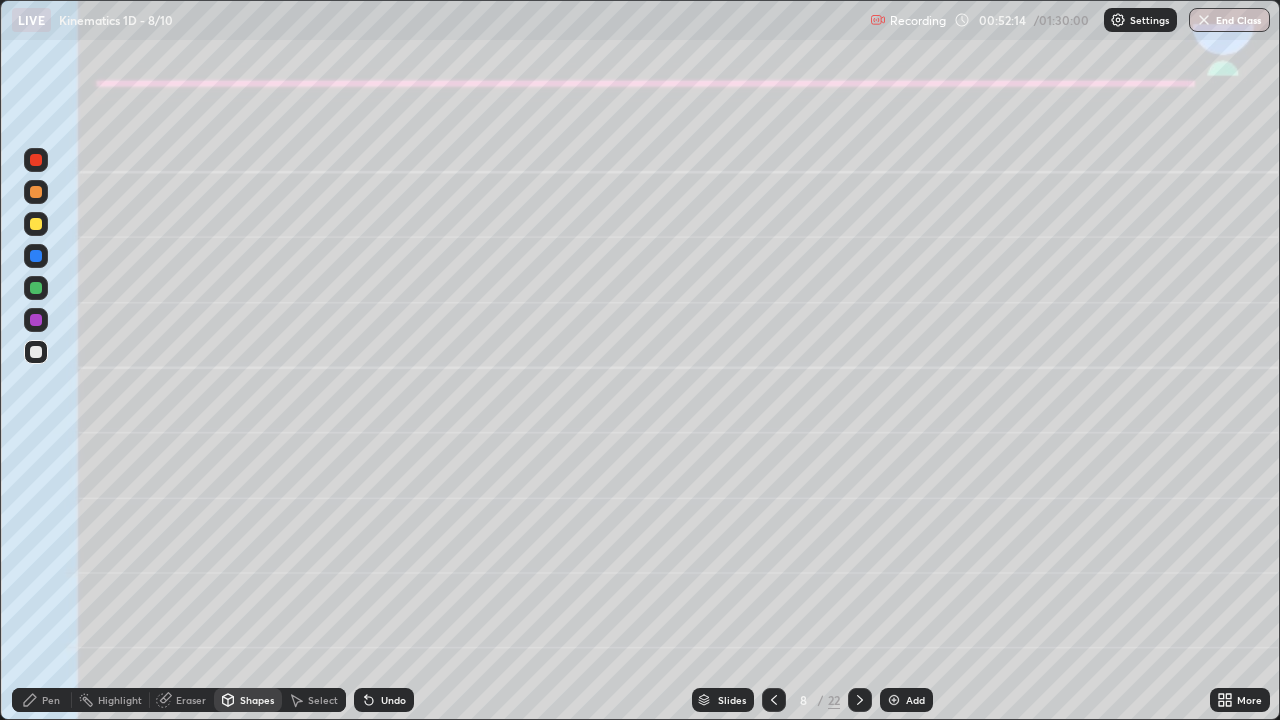 click on "Pen" at bounding box center [42, 700] 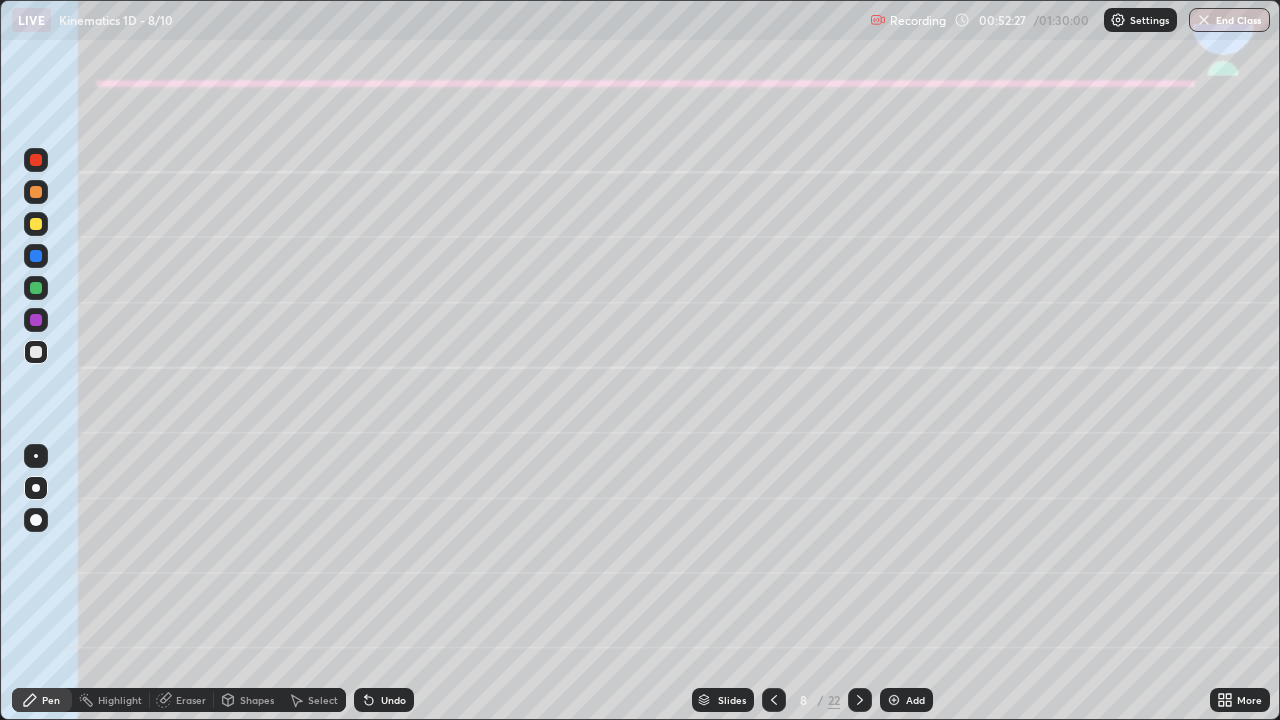 click on "Shapes" at bounding box center (248, 700) 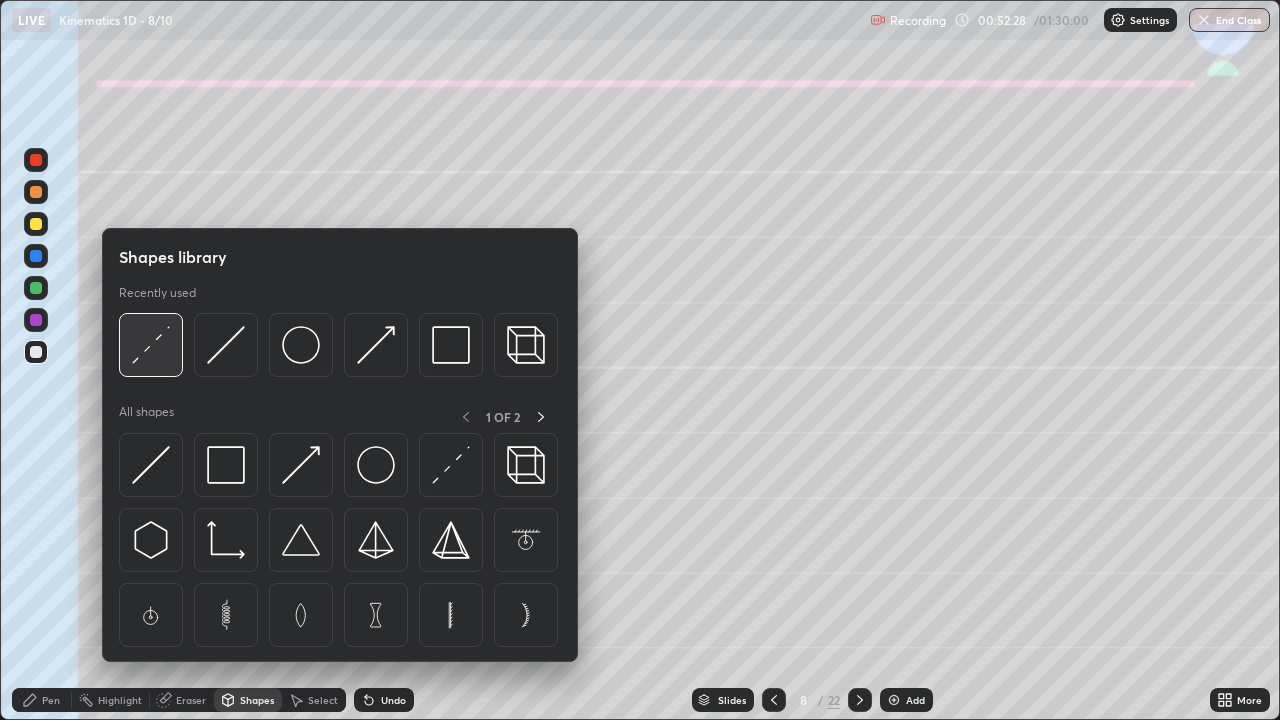 click at bounding box center [151, 345] 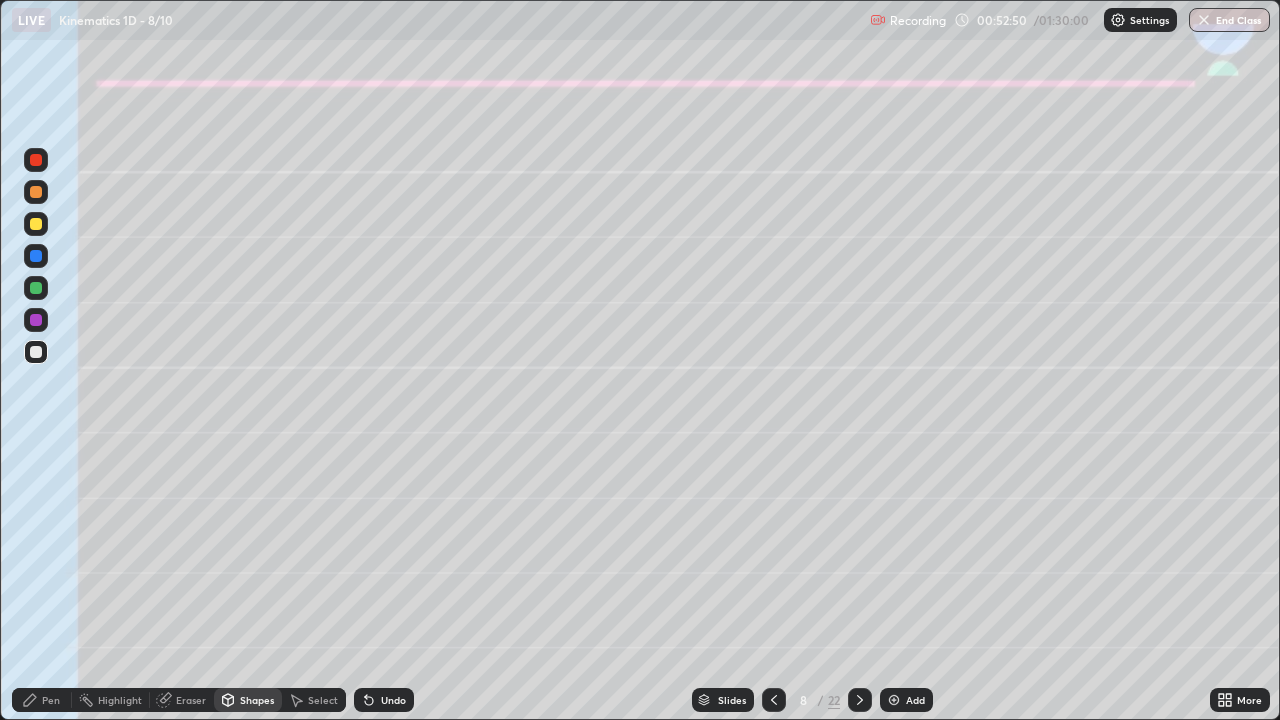 click at bounding box center (36, 288) 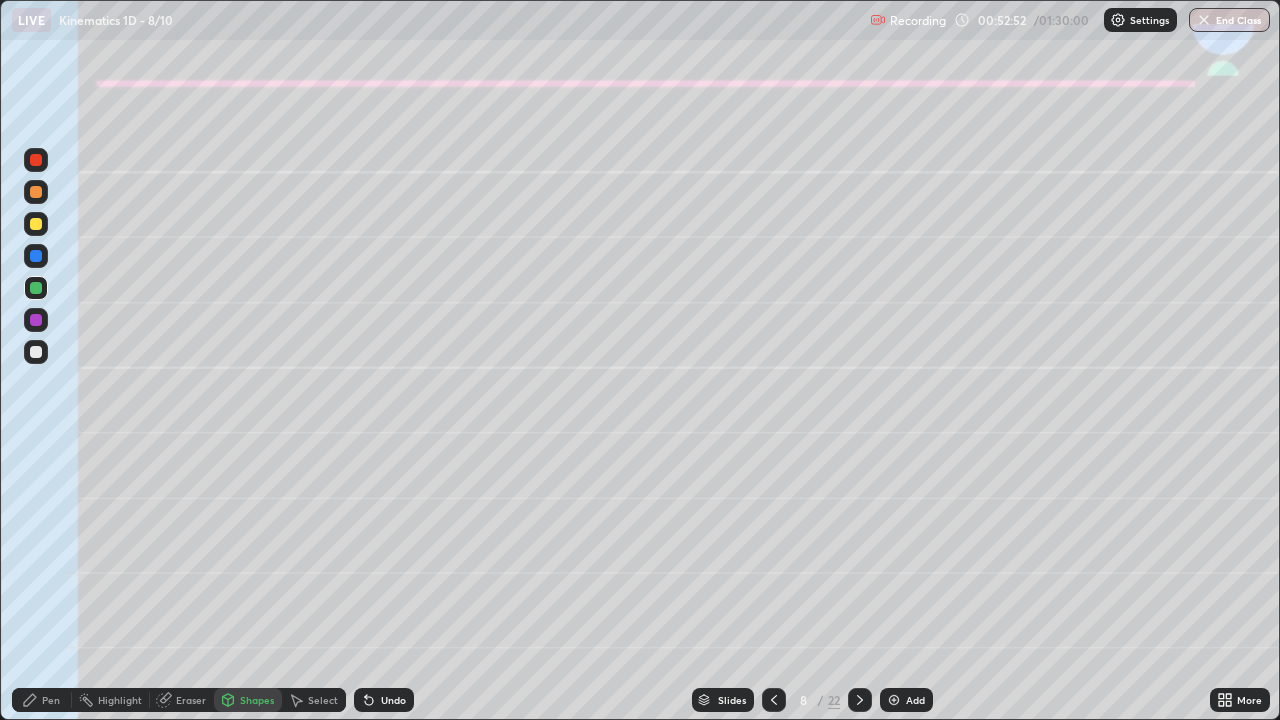 click on "Pen" at bounding box center [42, 700] 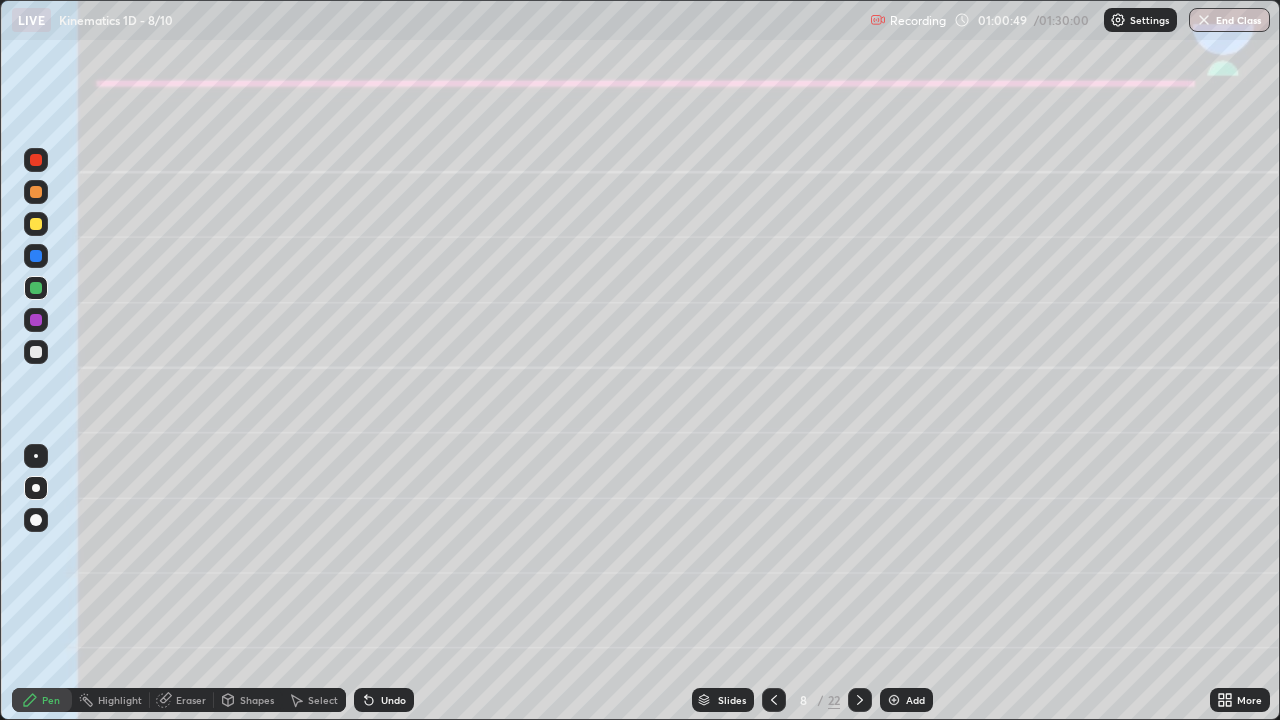 click 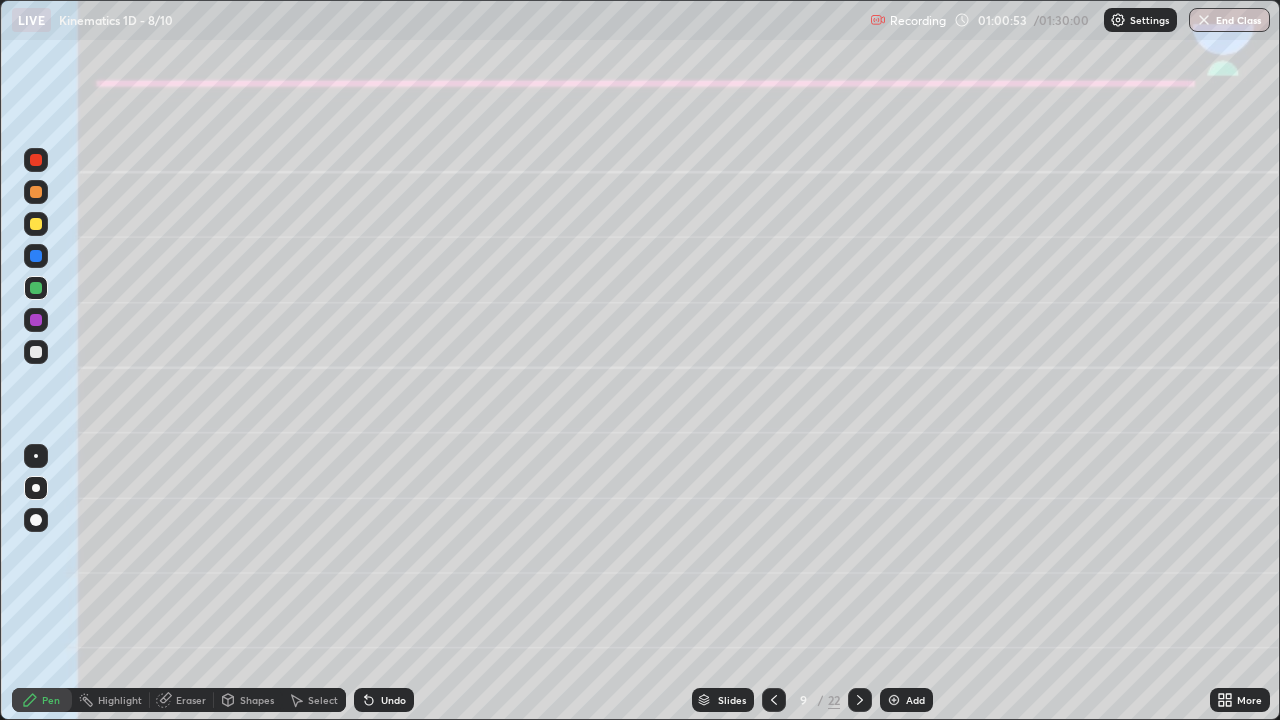 click at bounding box center [36, 192] 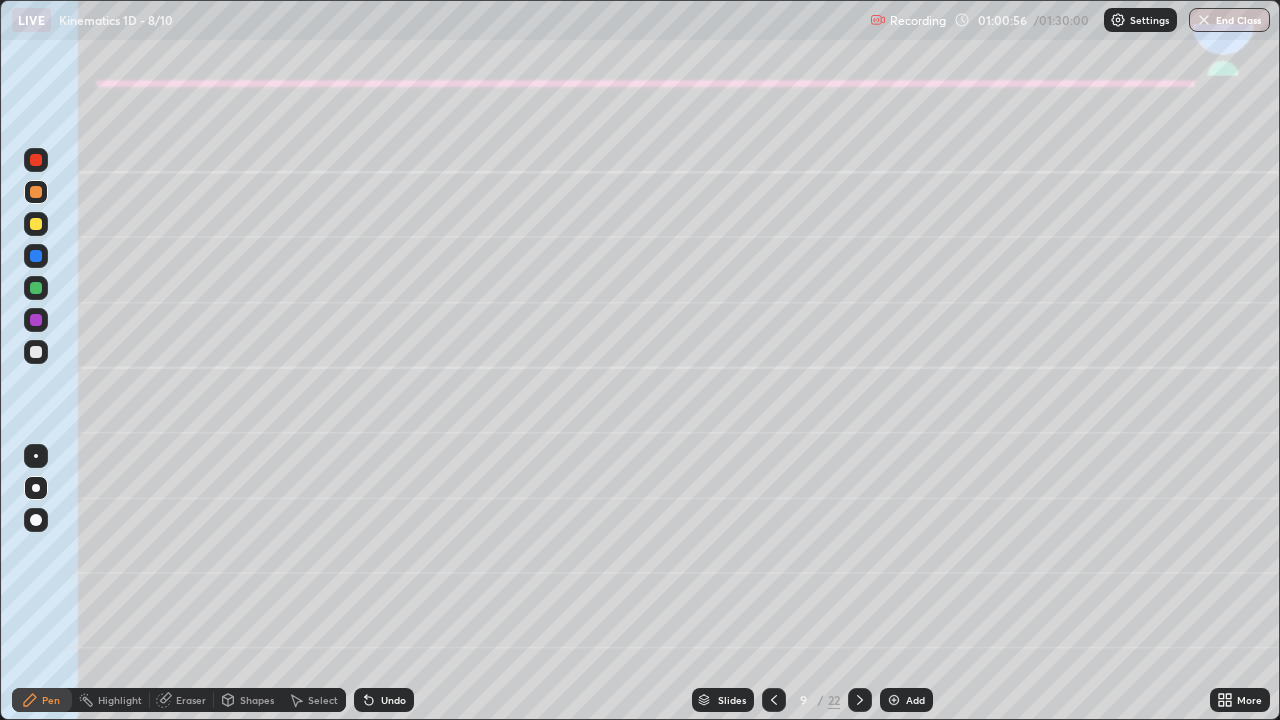 click on "Shapes" at bounding box center (248, 700) 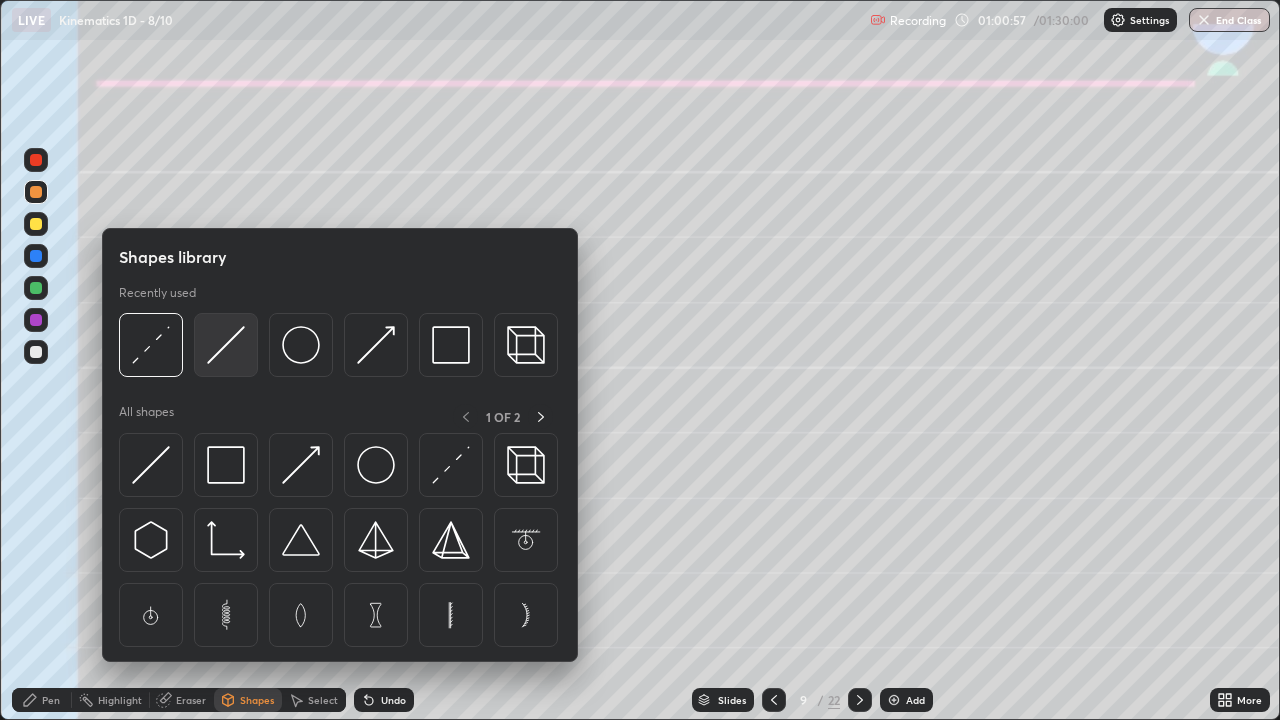 click at bounding box center [226, 345] 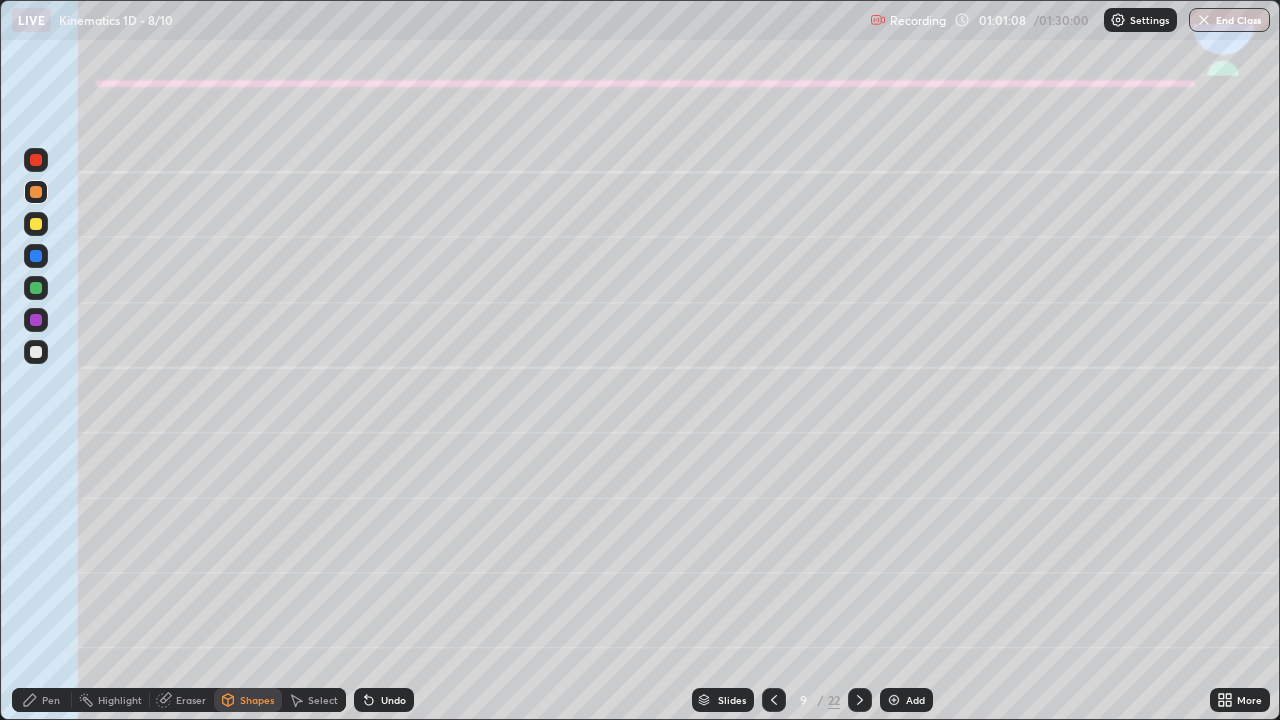 click 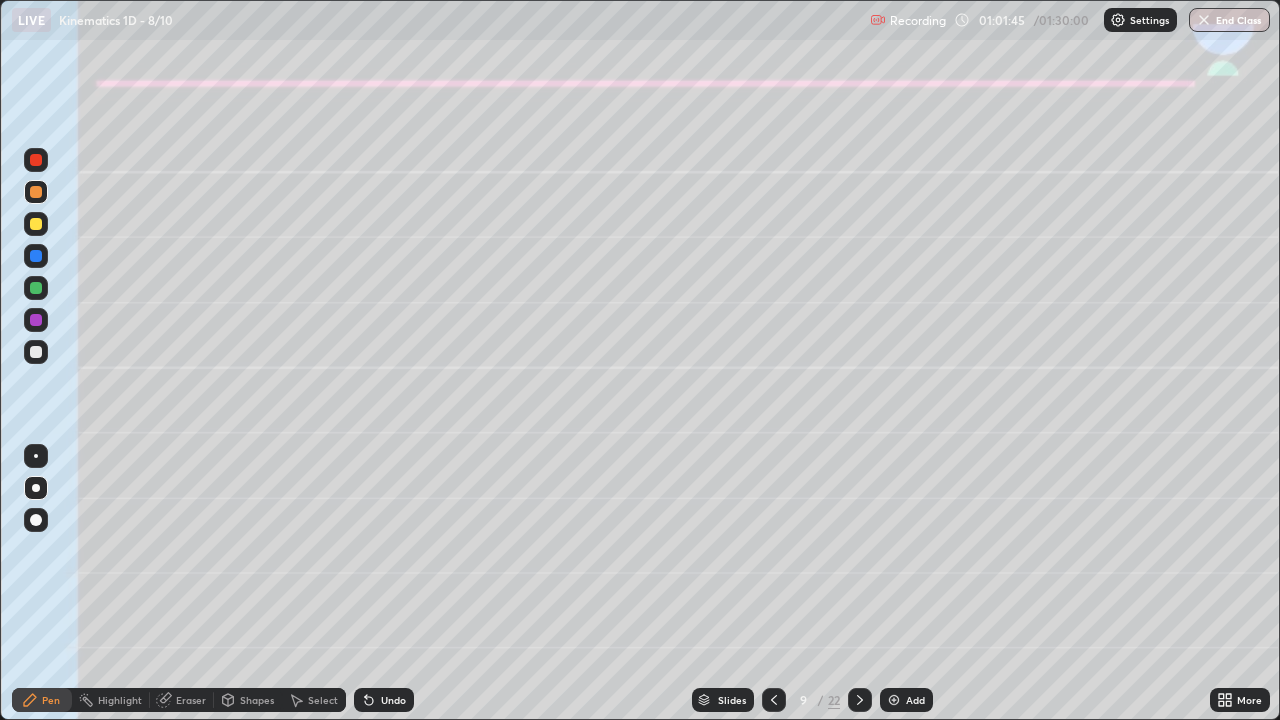 click at bounding box center [36, 352] 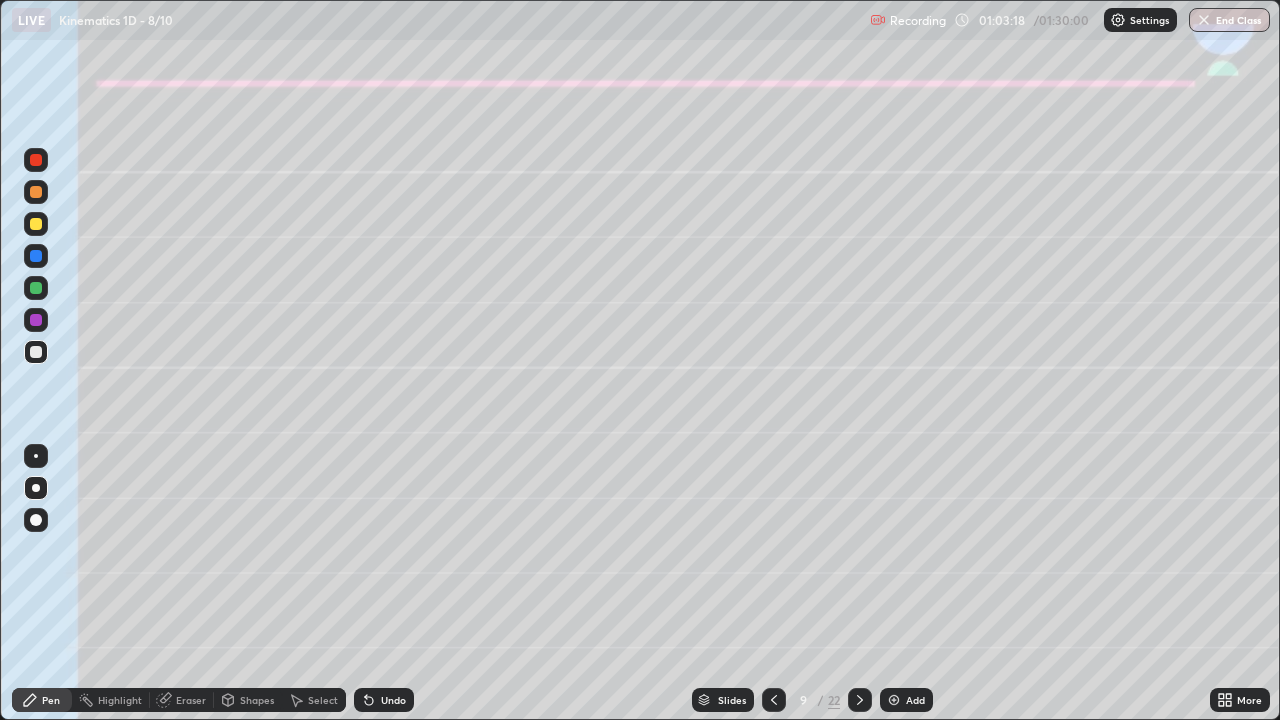 click on "9 / 22" at bounding box center [817, 700] 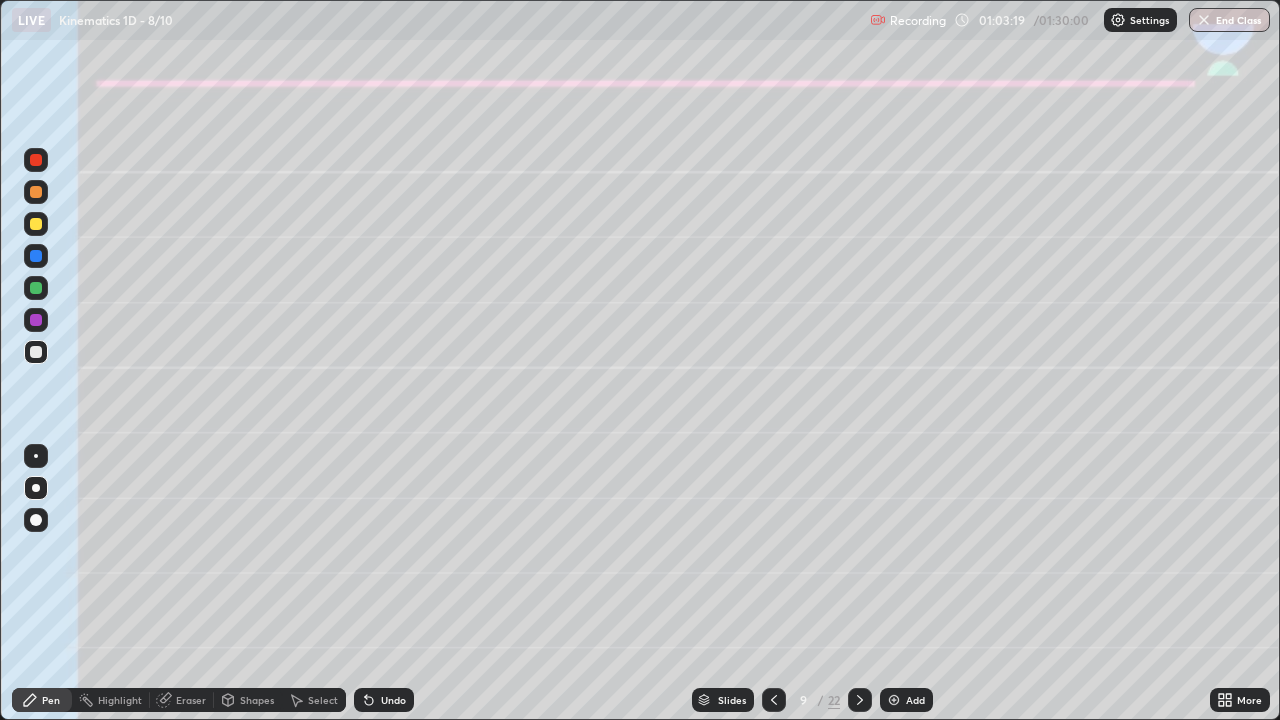 click on "Add" at bounding box center (915, 700) 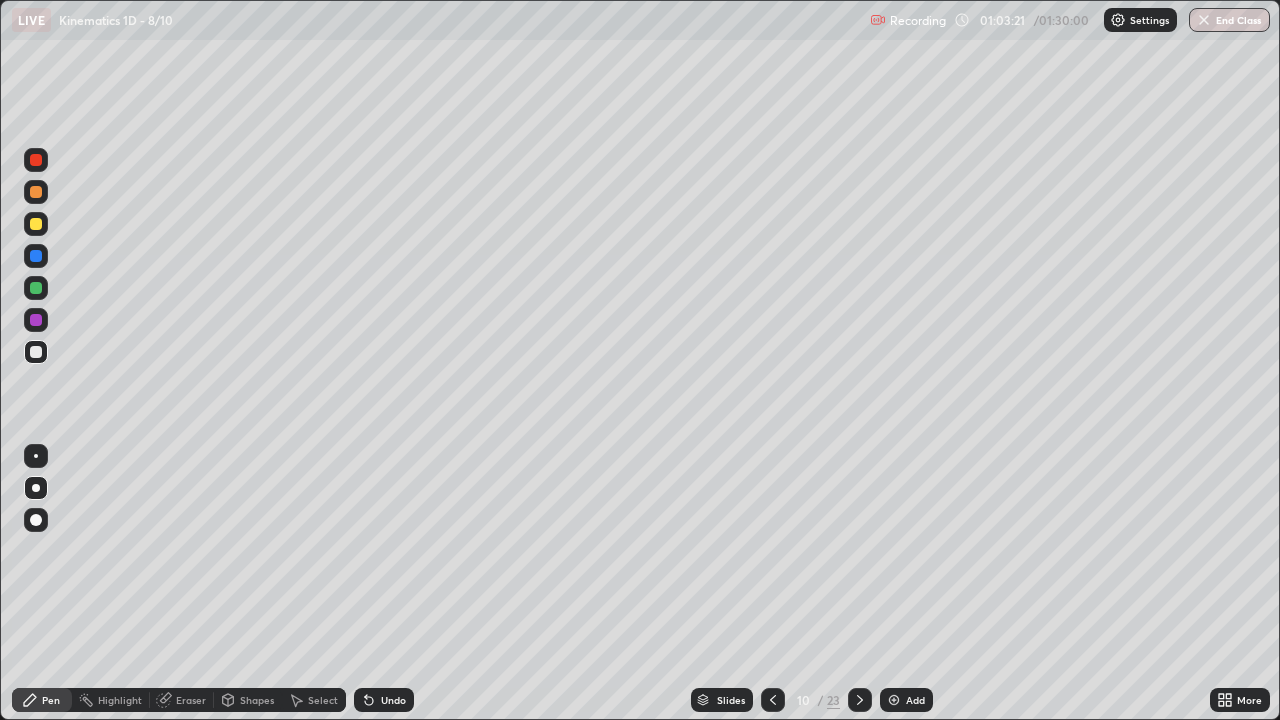 click at bounding box center [773, 700] 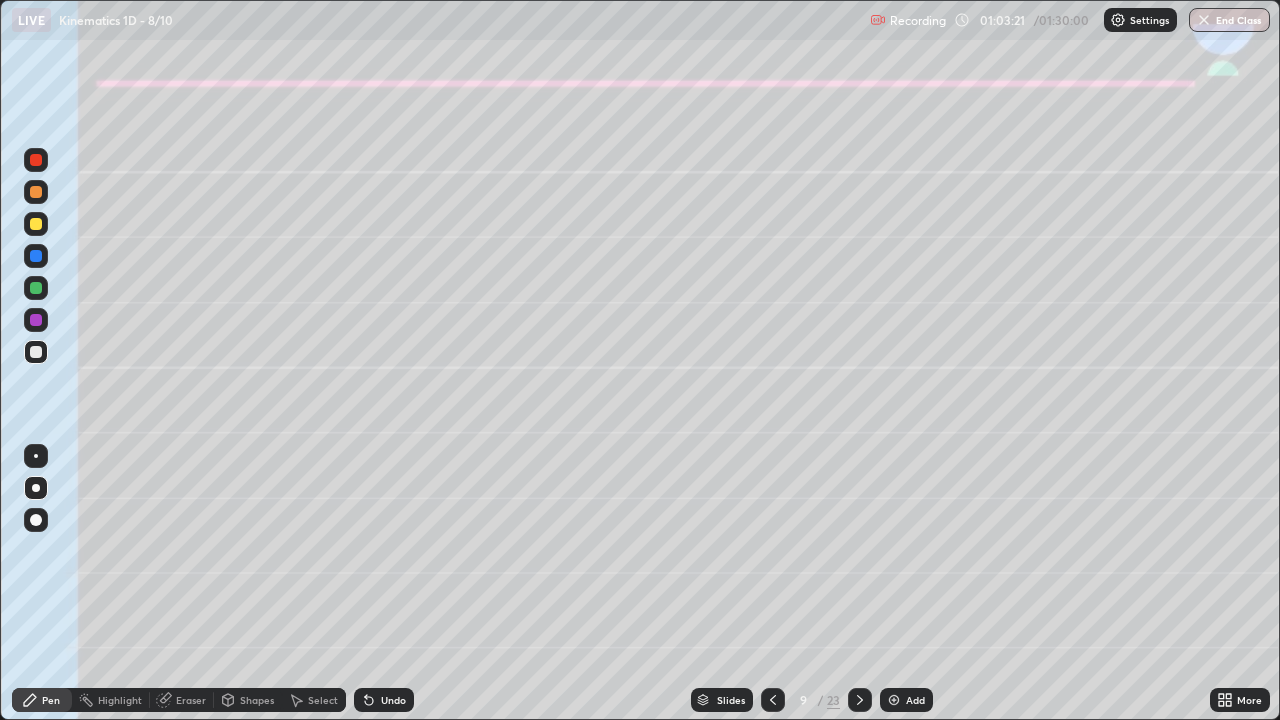 click 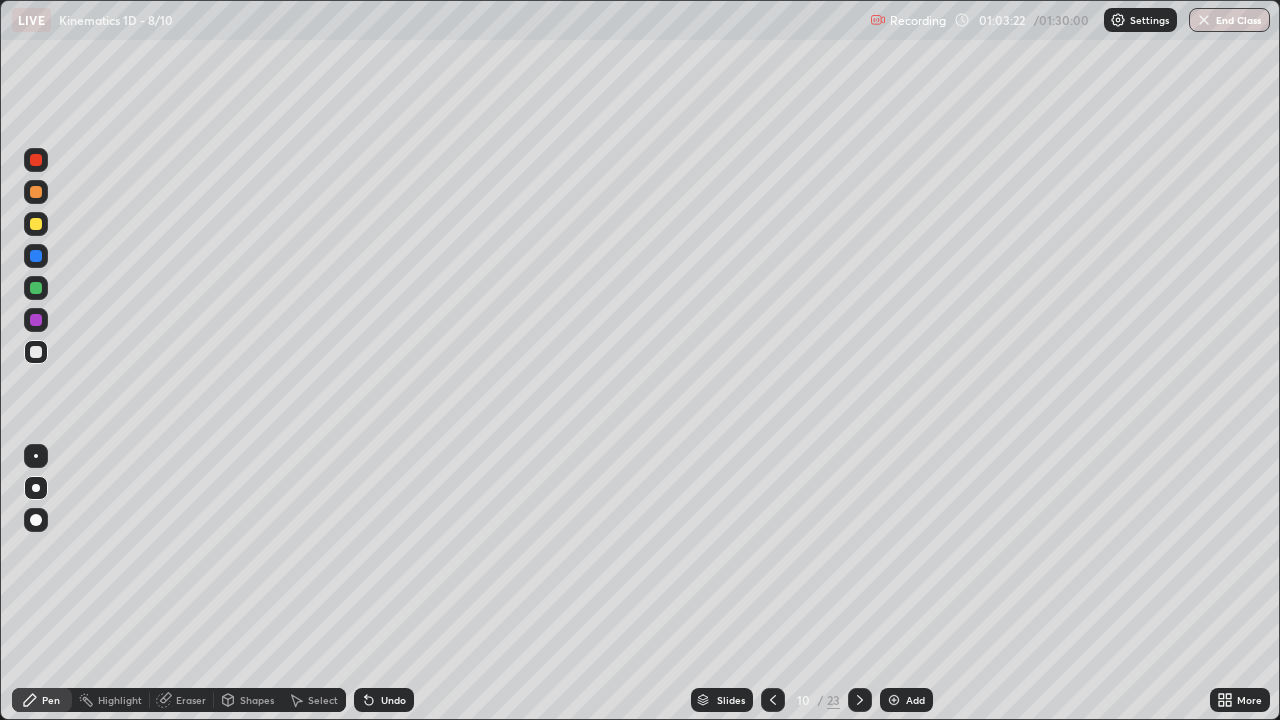 click 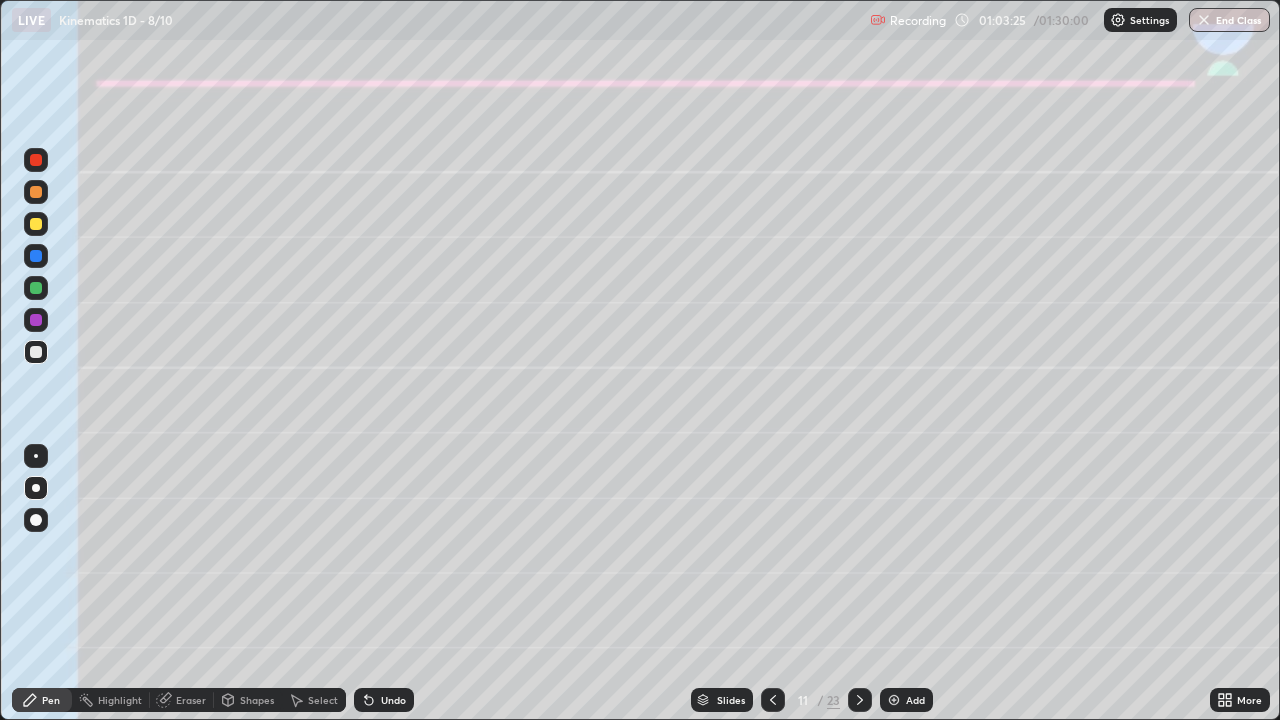 click at bounding box center (36, 192) 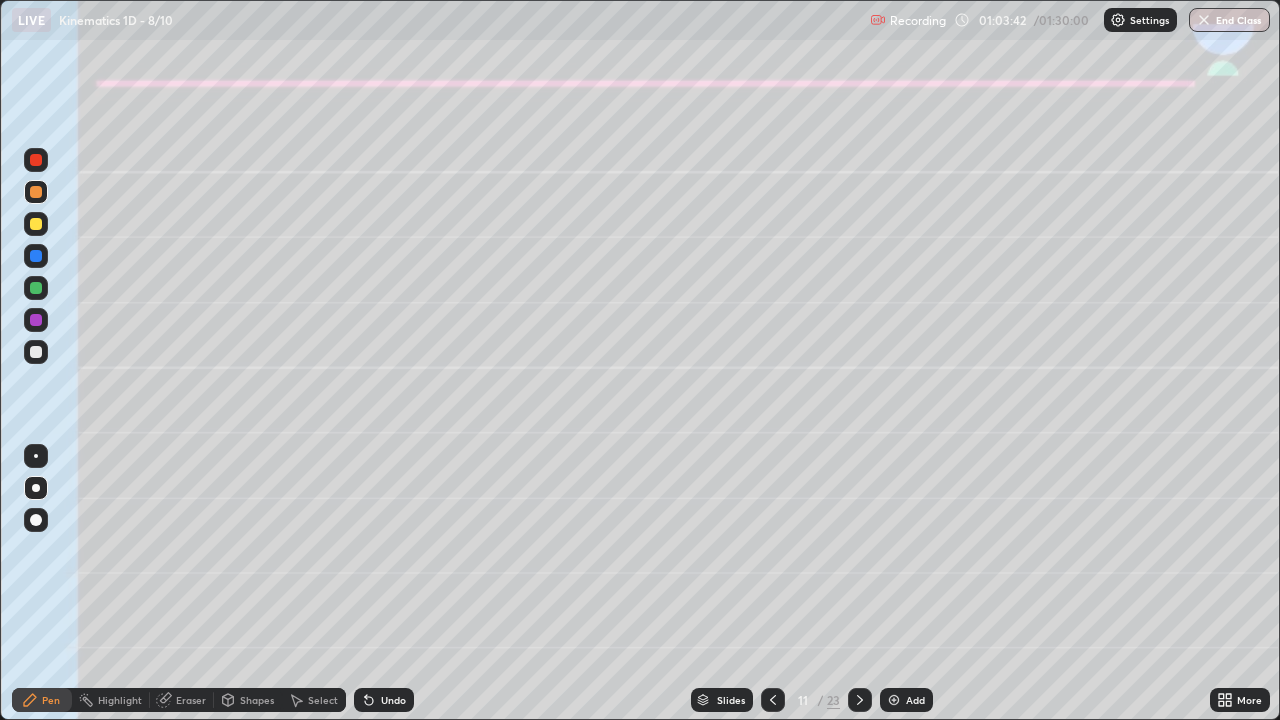 click on "Shapes" at bounding box center (257, 700) 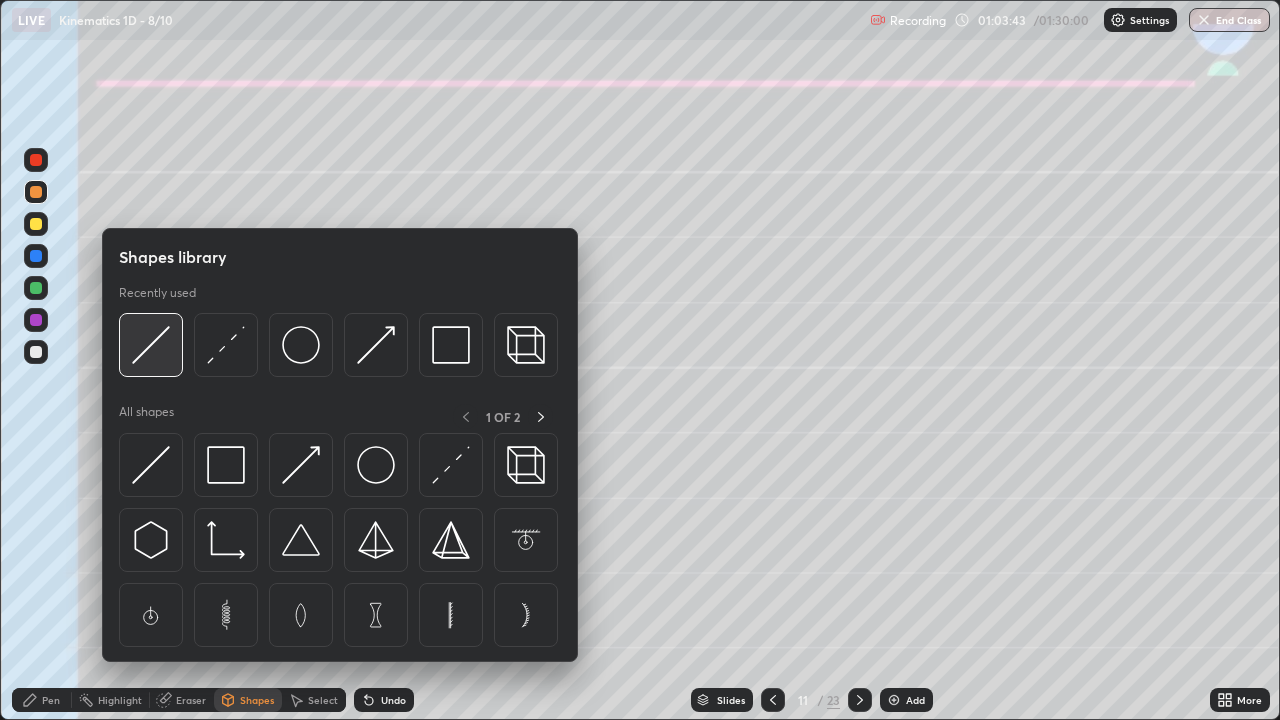 click at bounding box center (151, 345) 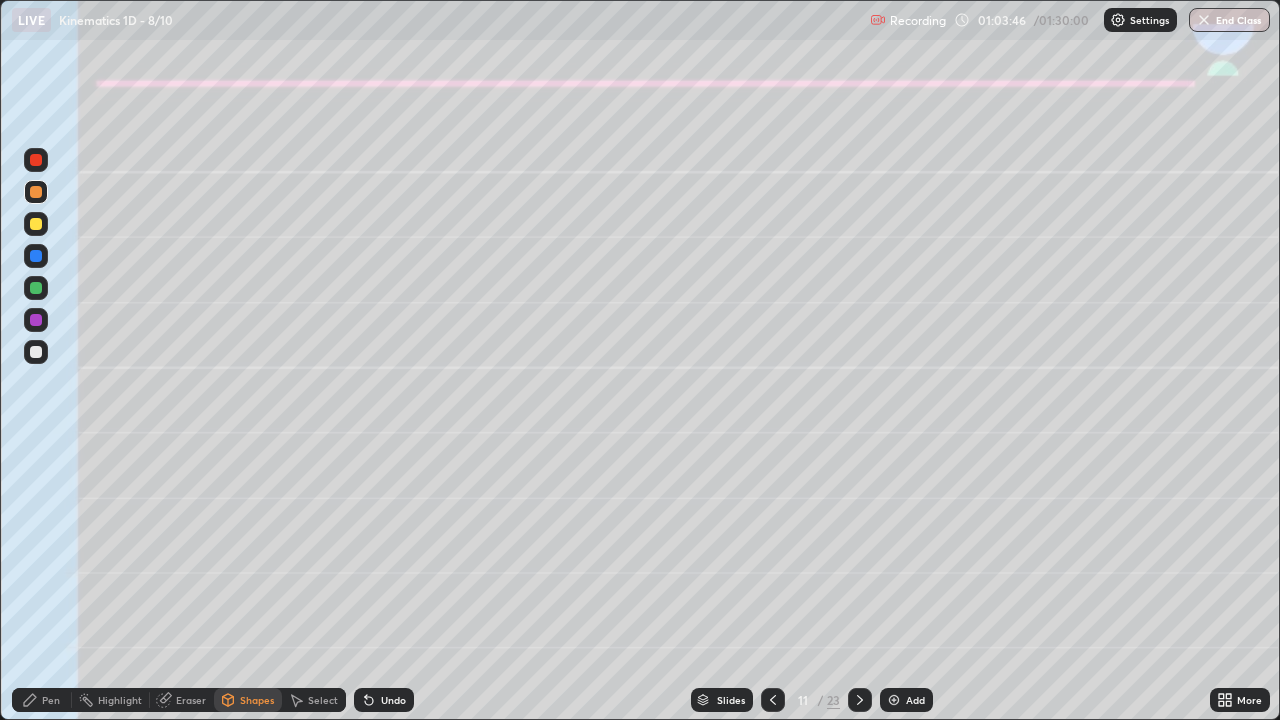 click on "Pen" at bounding box center (51, 700) 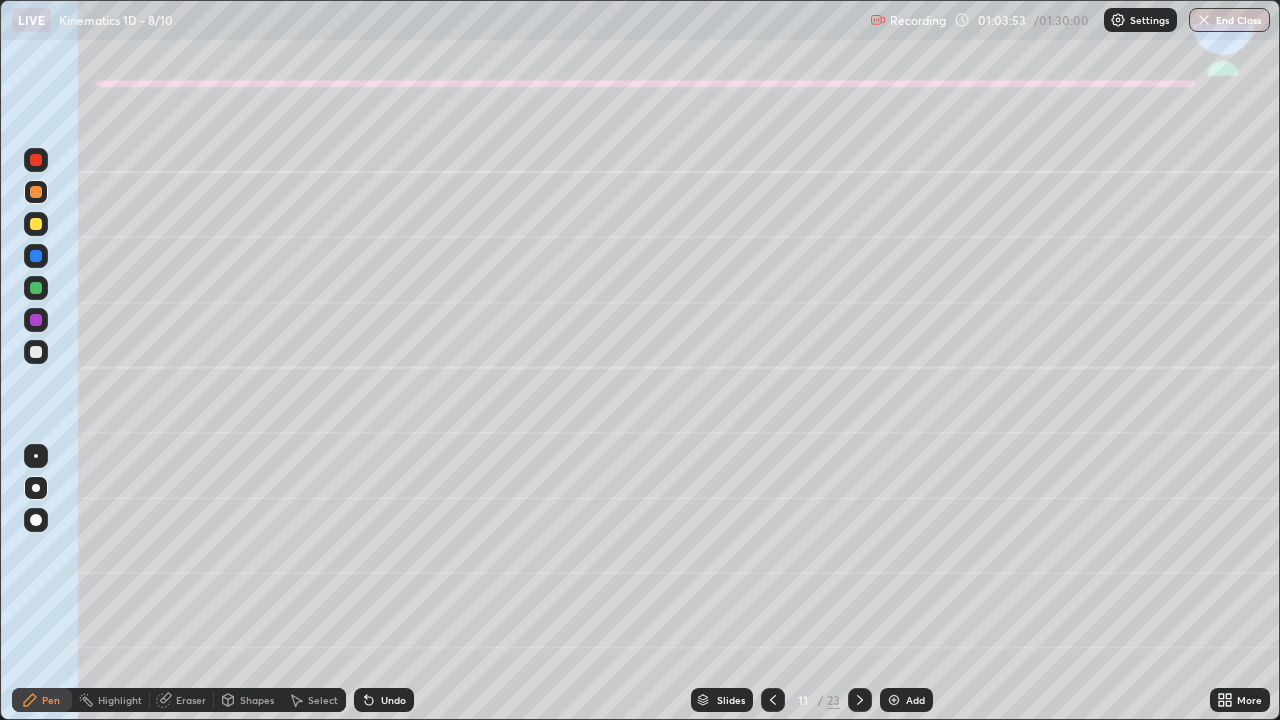 click at bounding box center (36, 288) 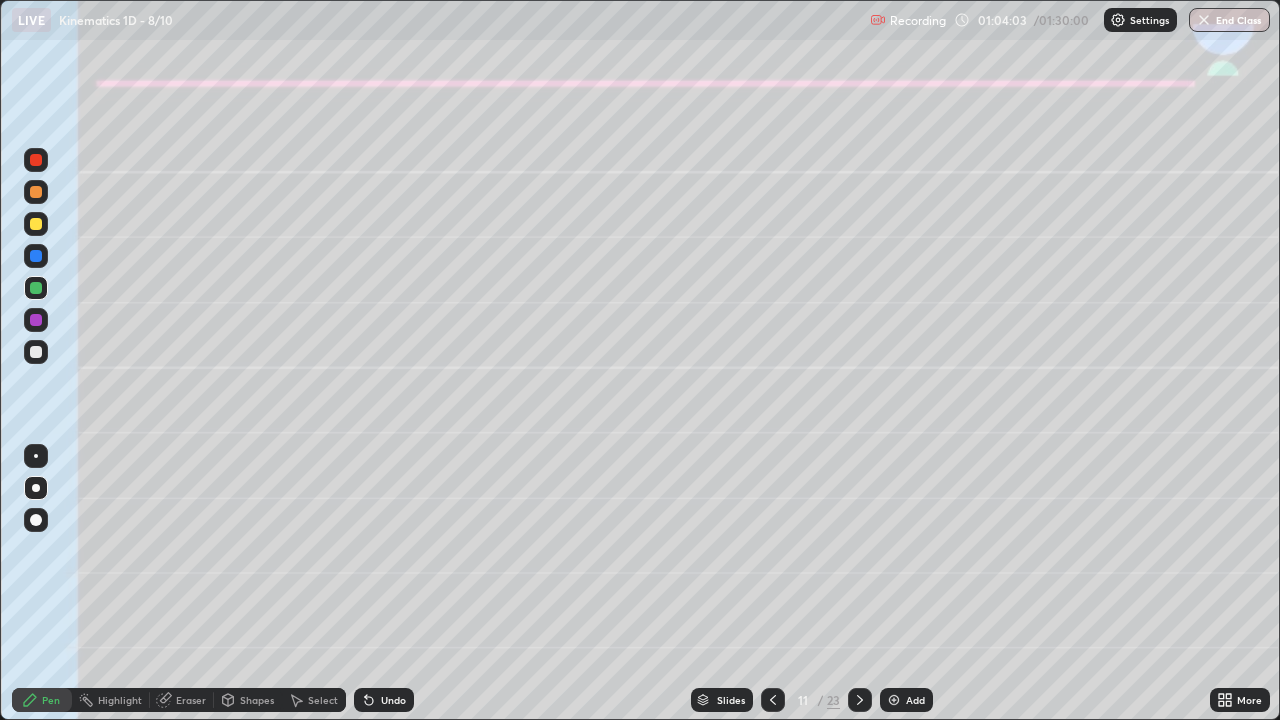 click at bounding box center (36, 192) 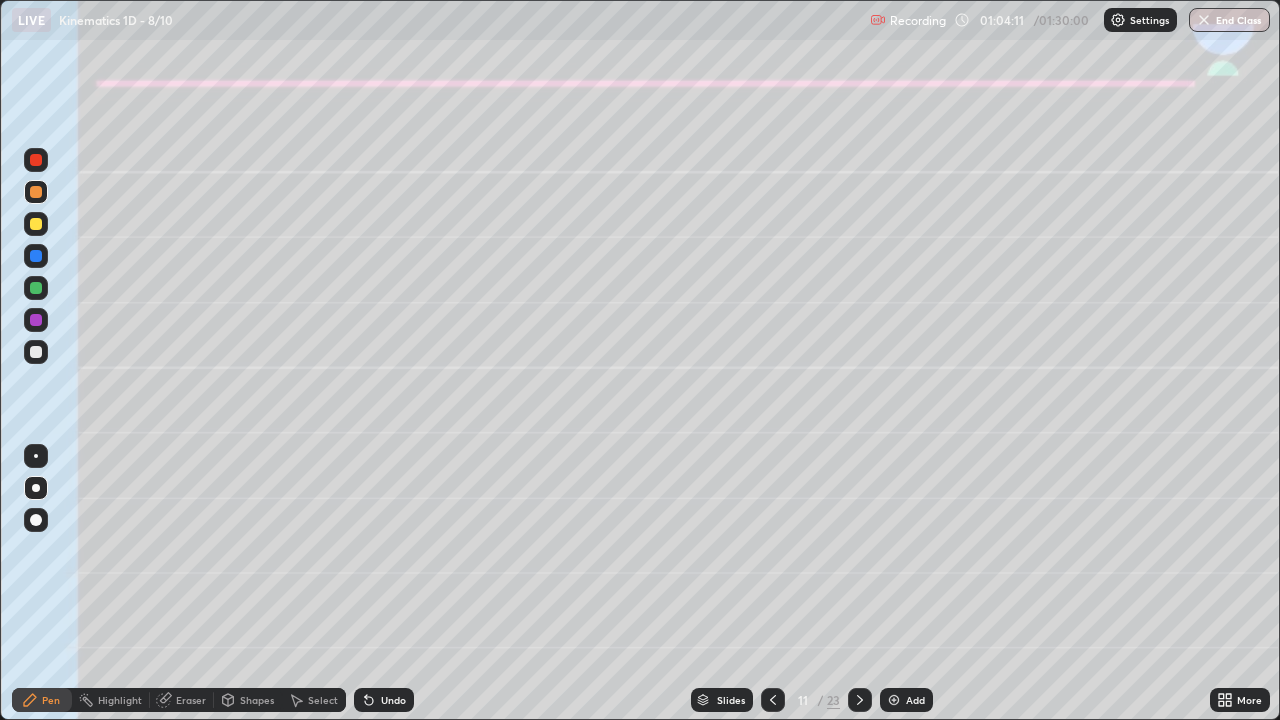 click at bounding box center [36, 352] 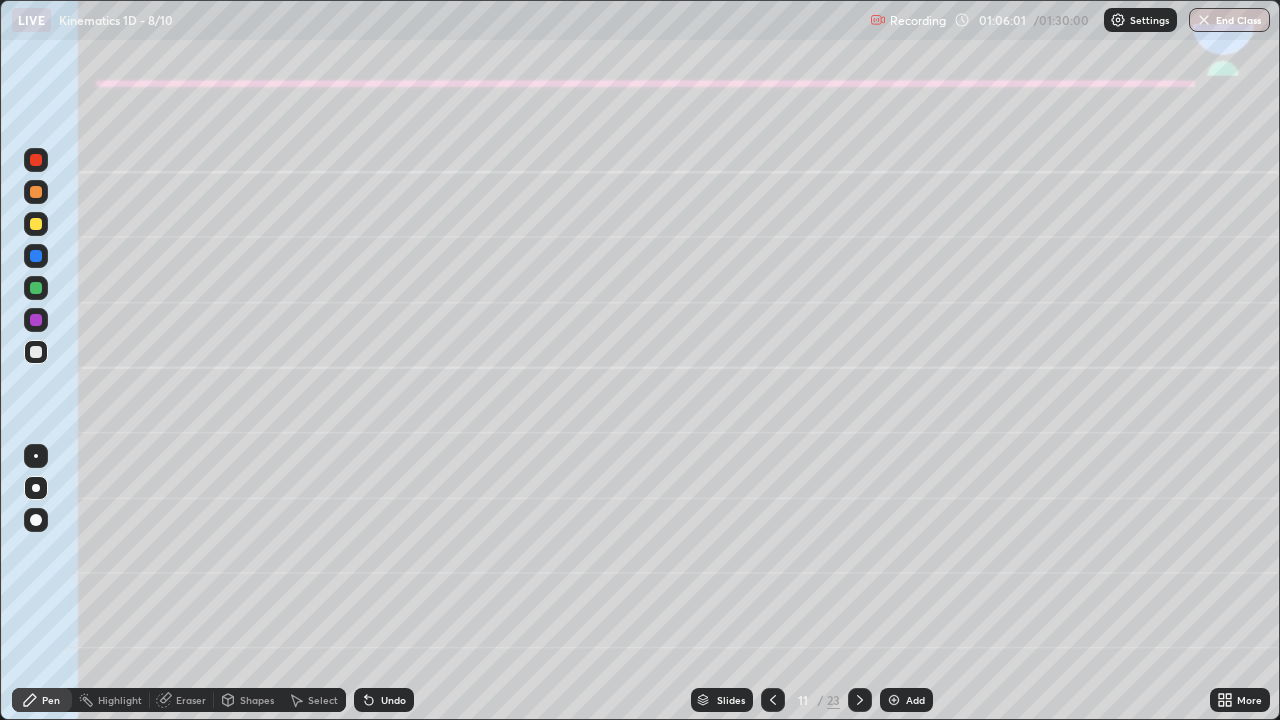 click at bounding box center (36, 288) 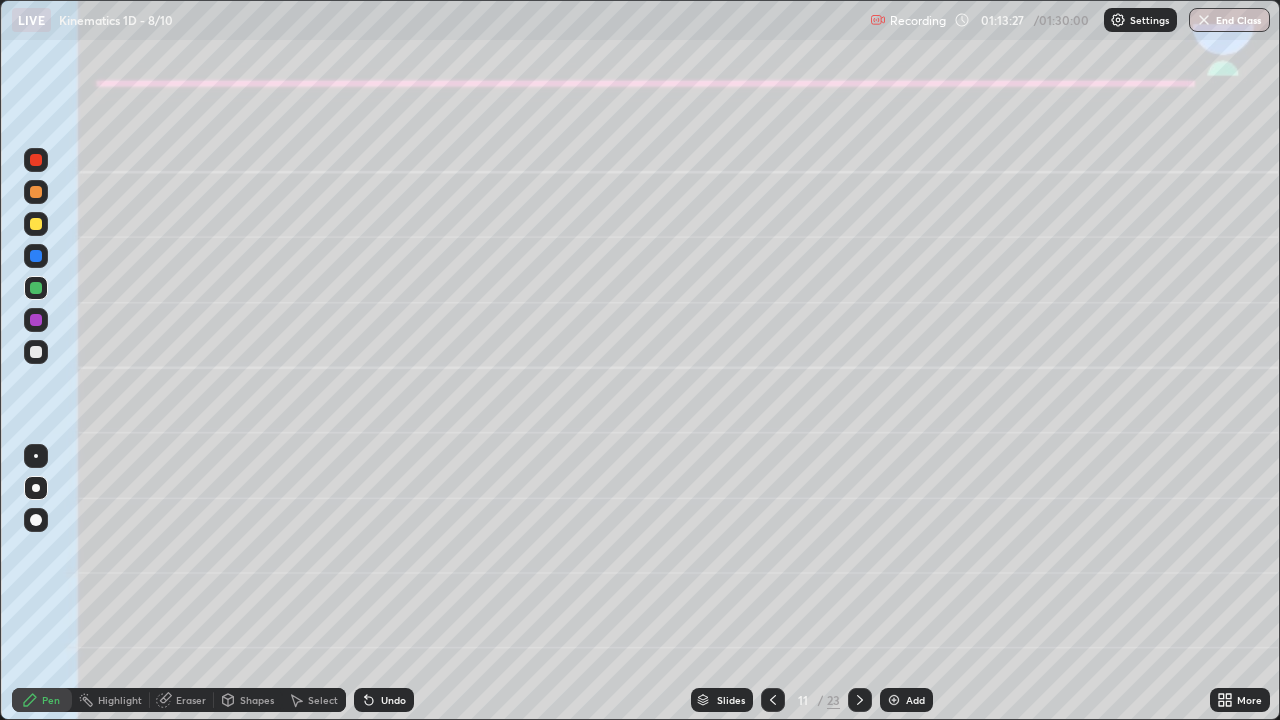click on "Shapes" at bounding box center (248, 700) 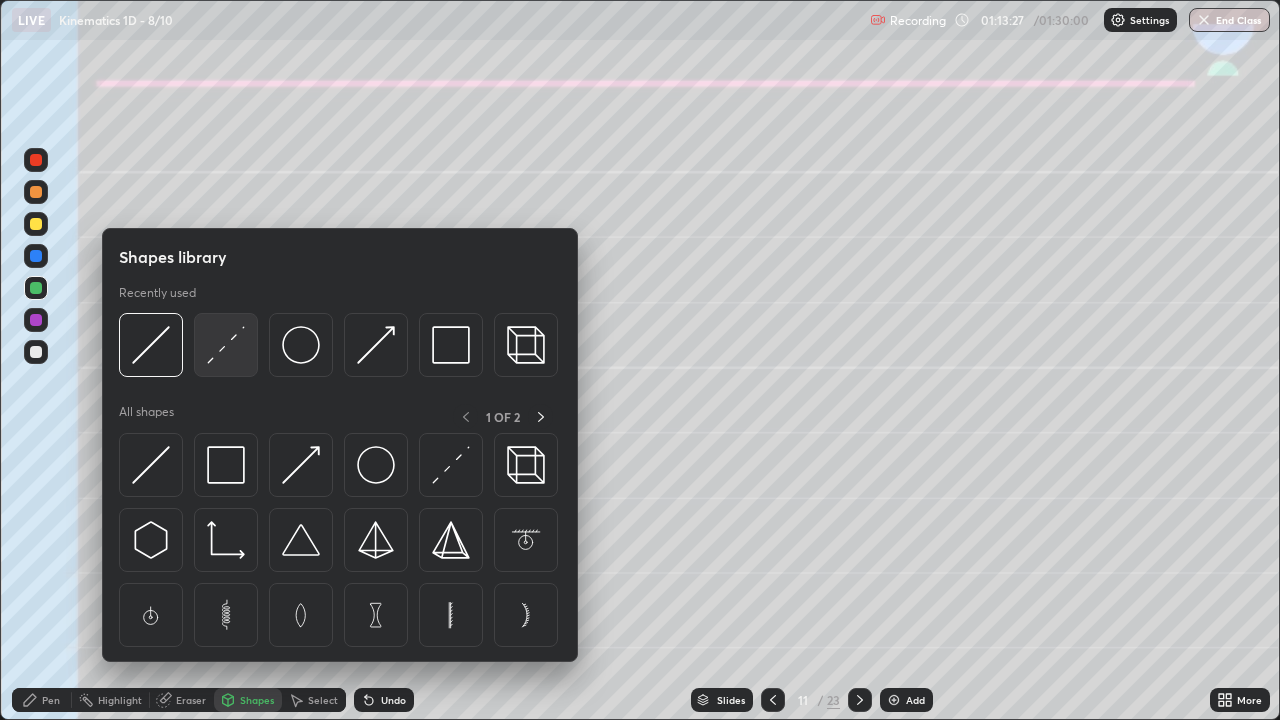 click at bounding box center [226, 345] 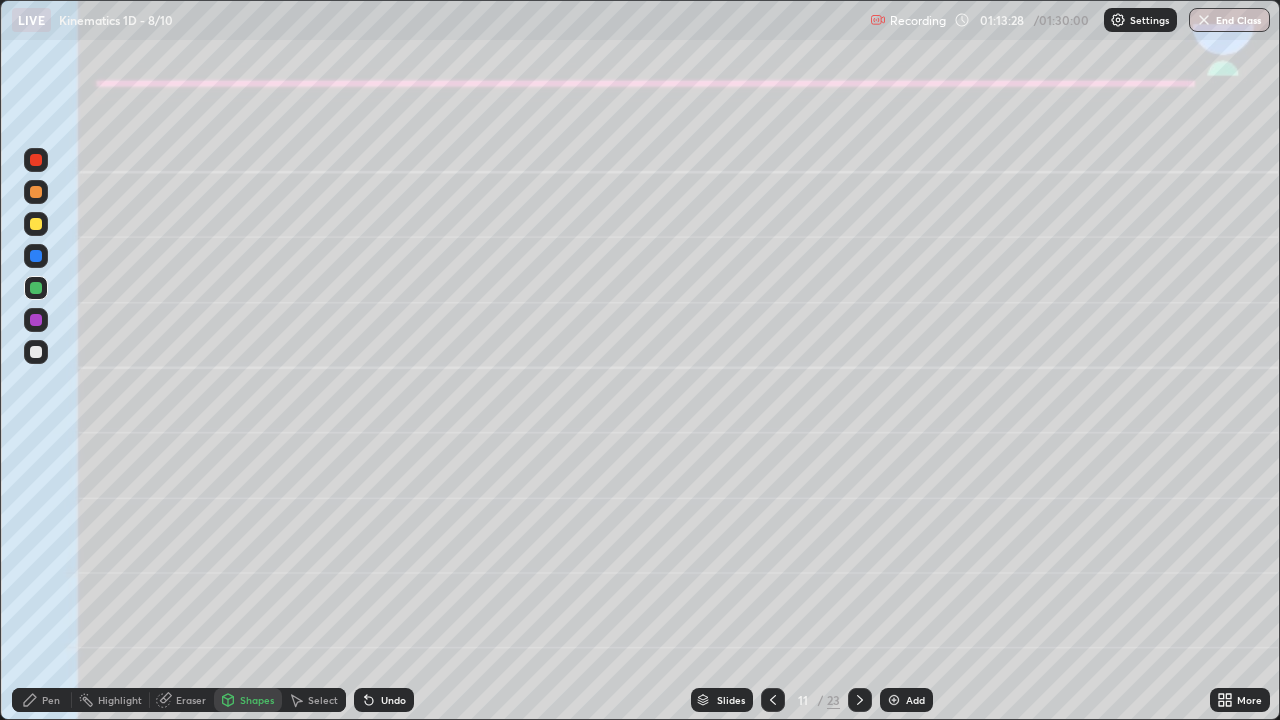 click at bounding box center [36, 320] 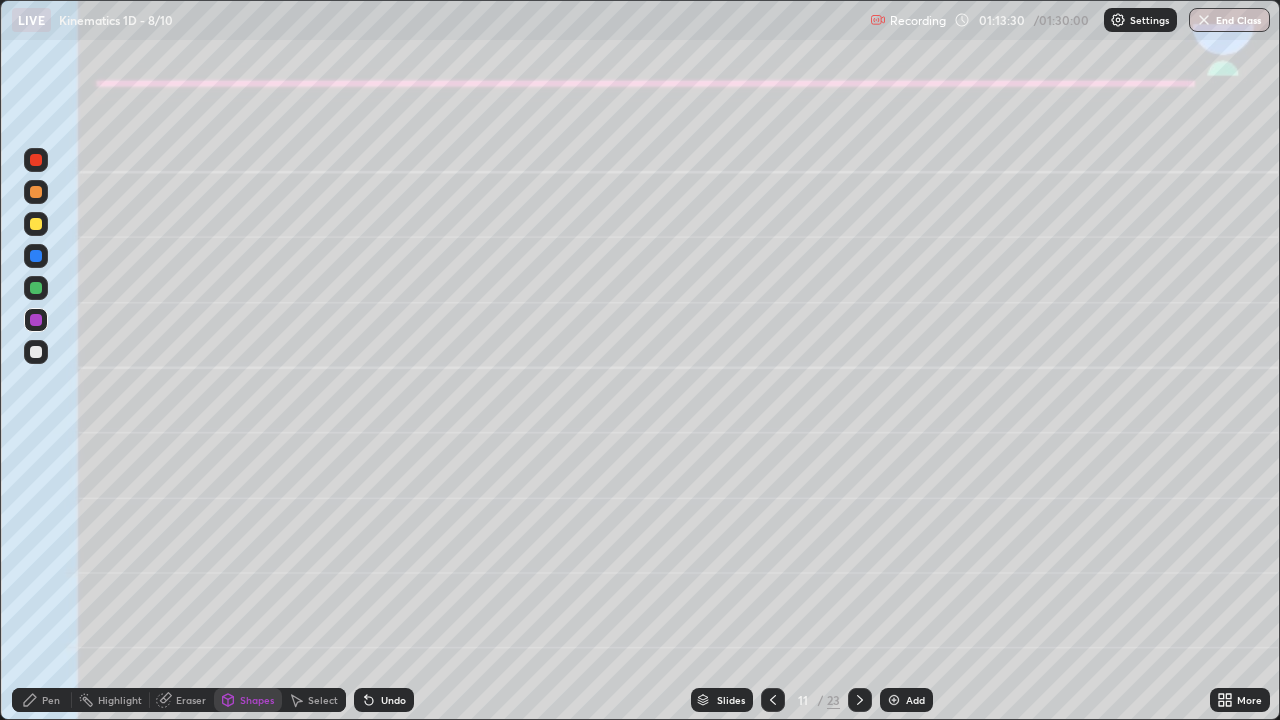 click on "Pen" at bounding box center (51, 700) 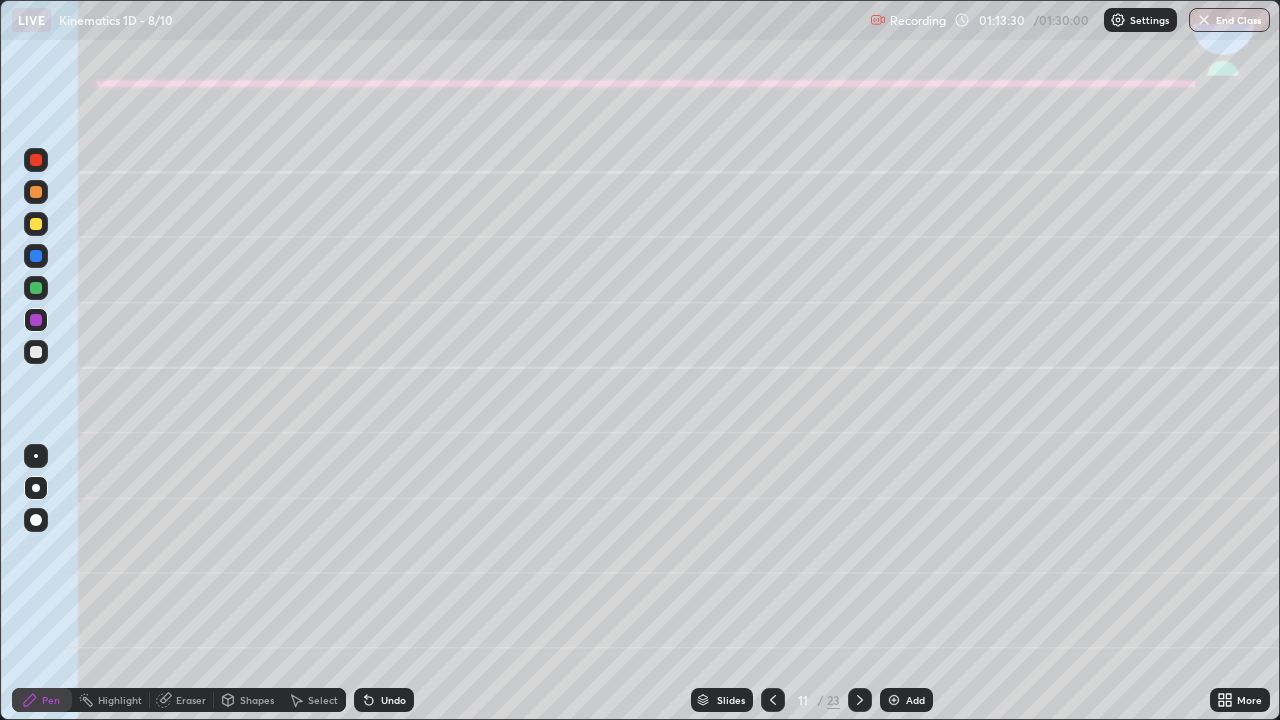 click at bounding box center (36, 192) 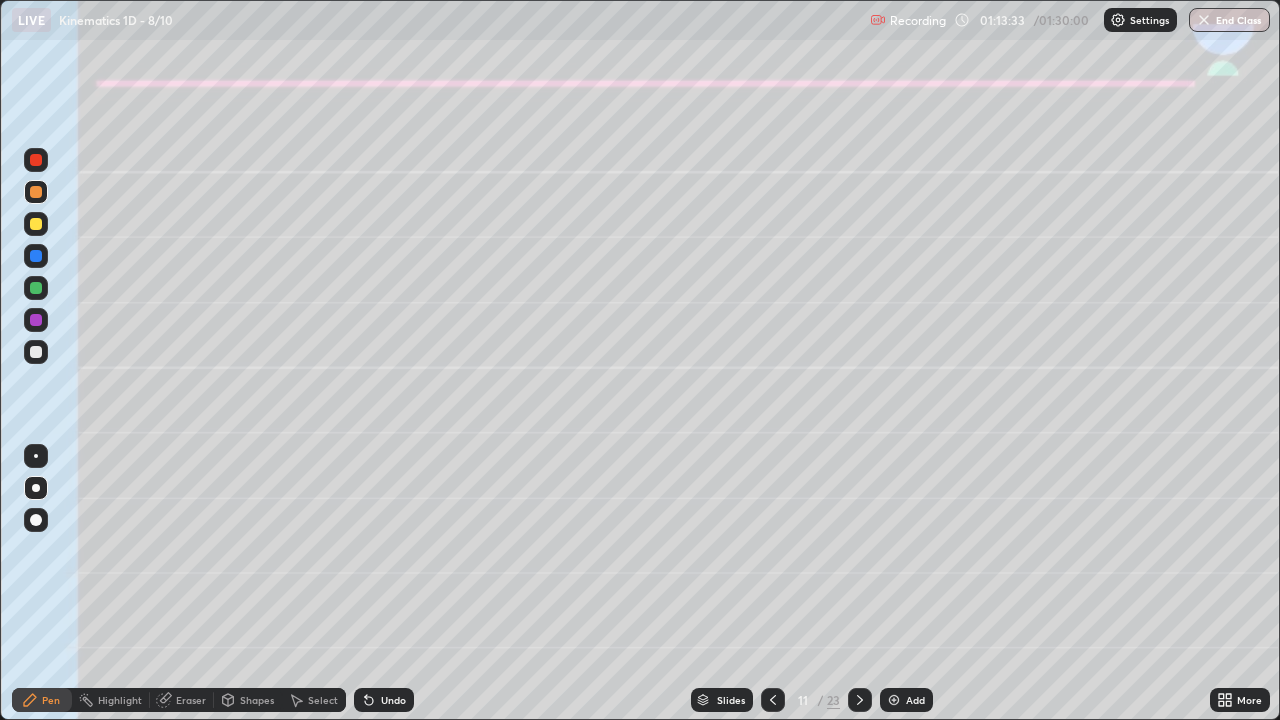 click on "Shapes" at bounding box center (257, 700) 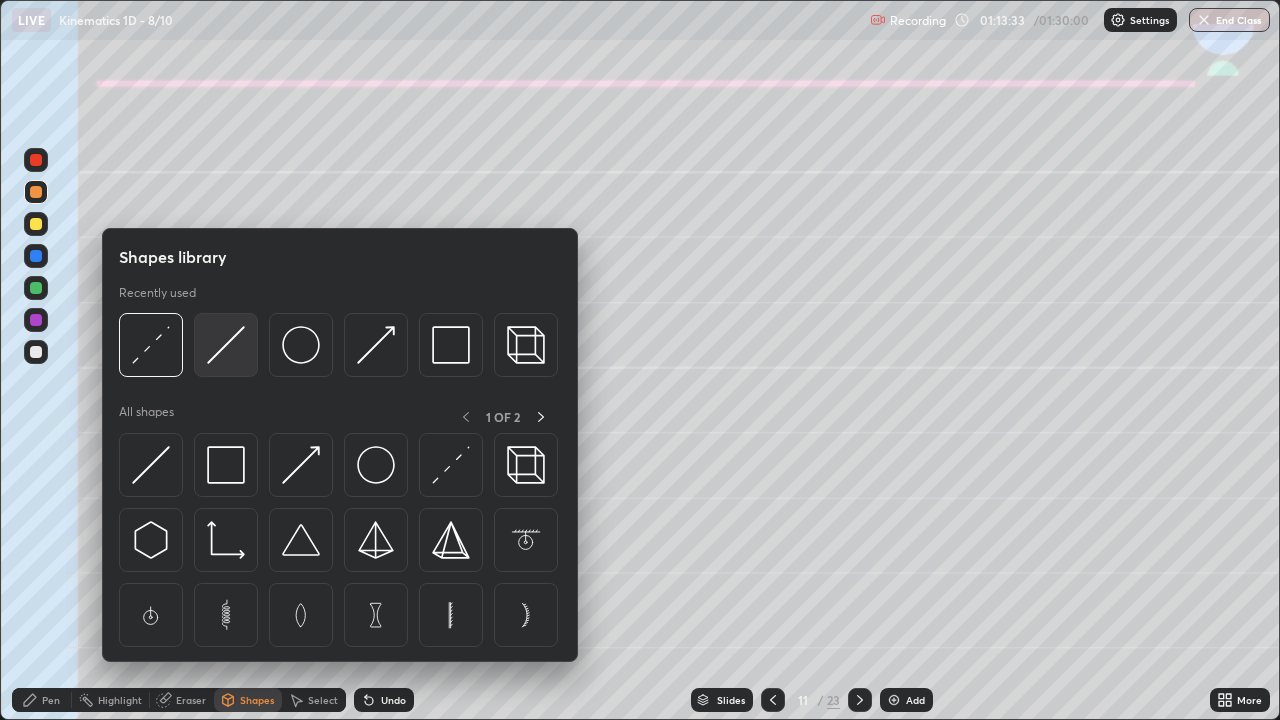 click at bounding box center (226, 345) 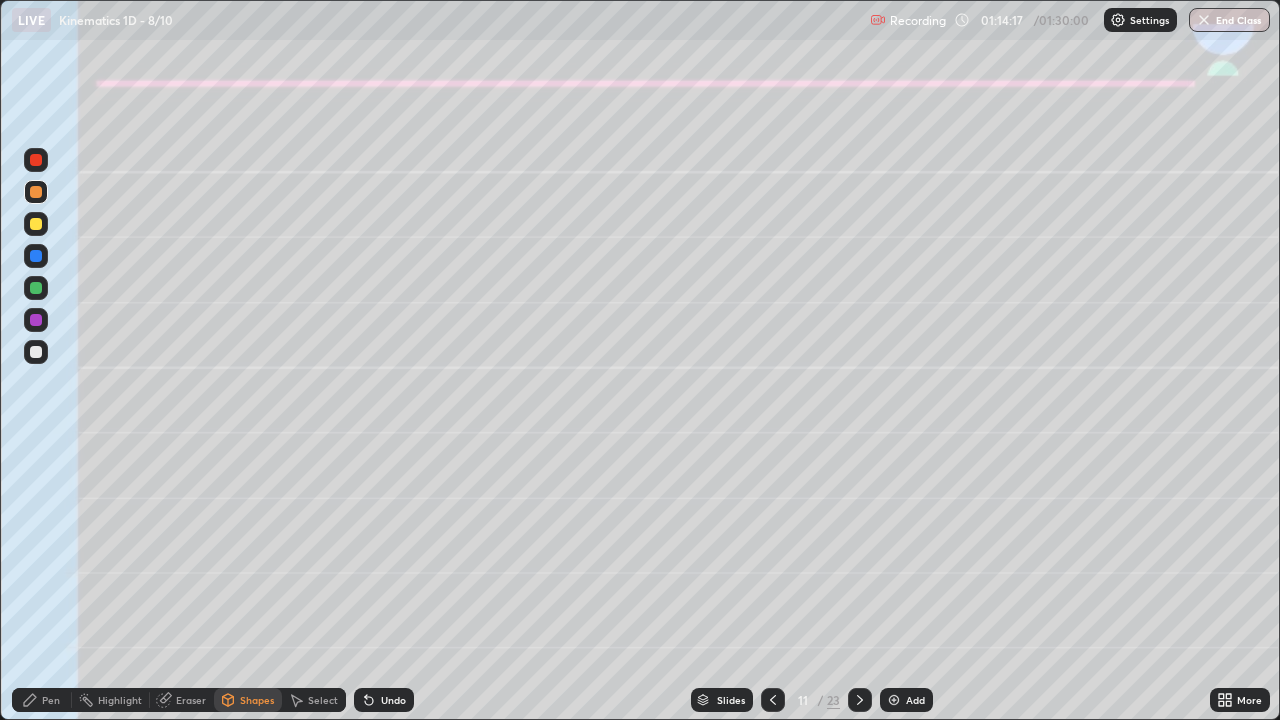click on "Pen" at bounding box center (42, 700) 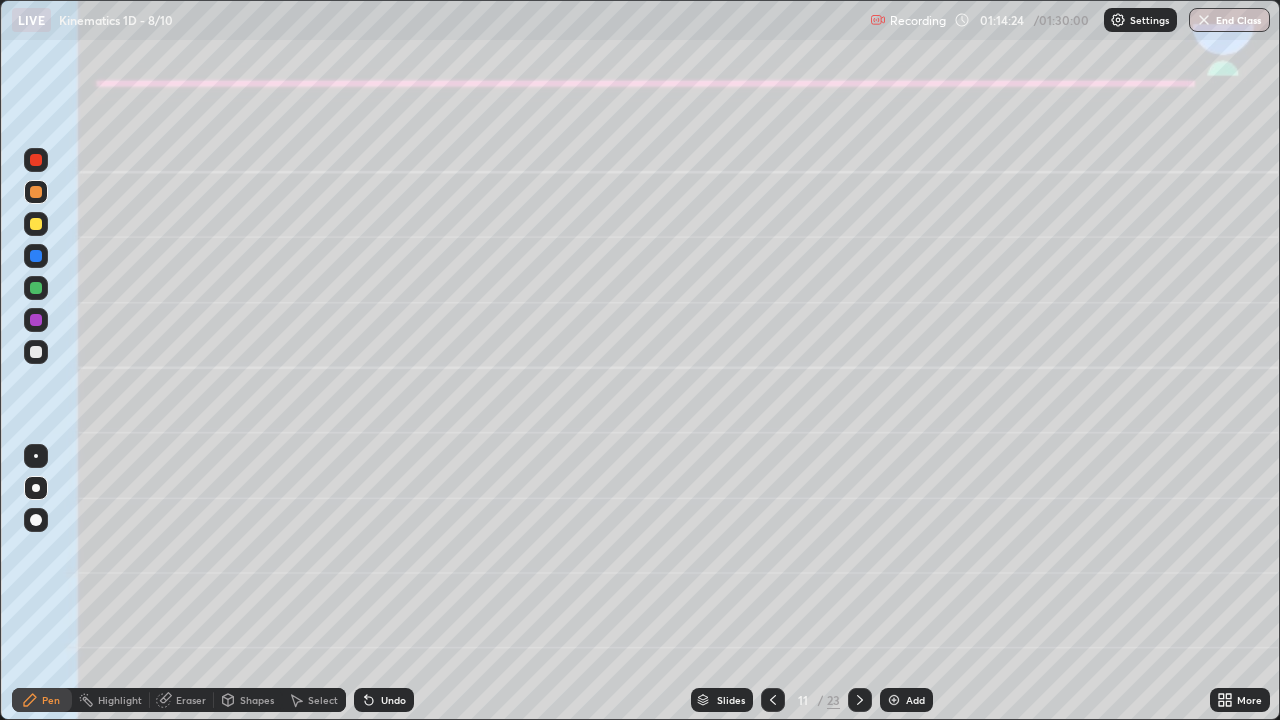 click on "Shapes" at bounding box center [257, 700] 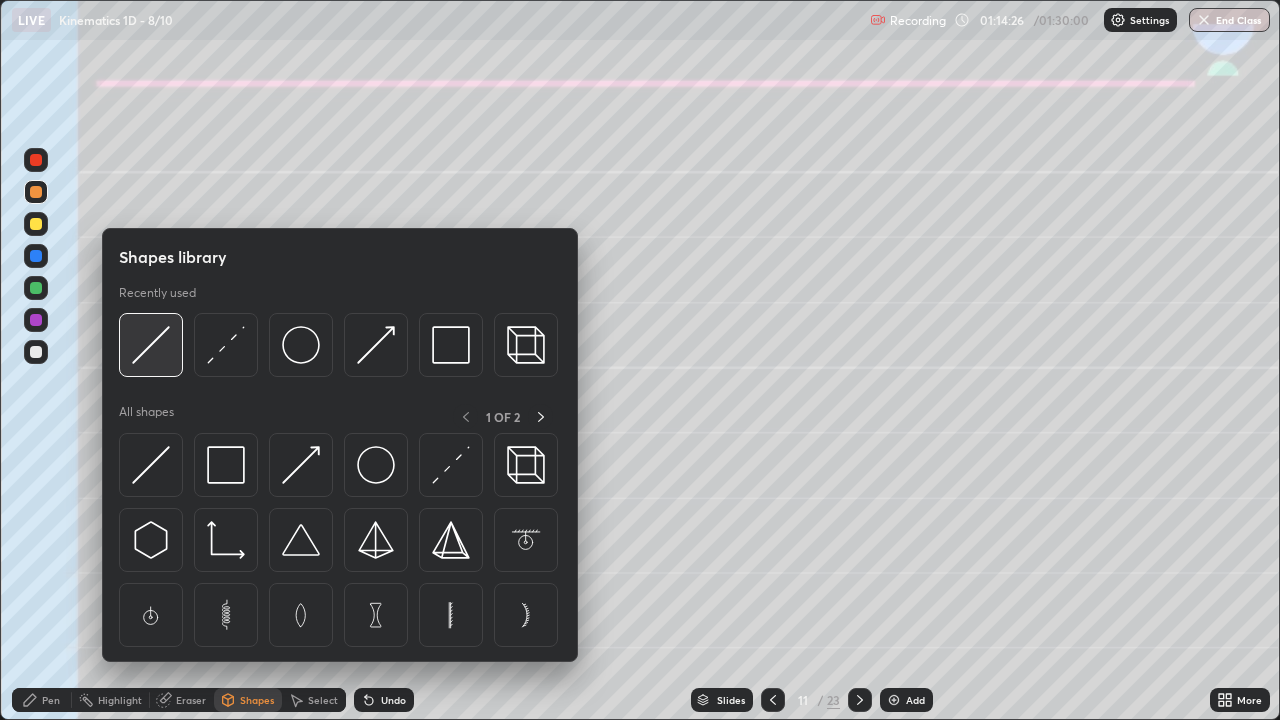 click at bounding box center [151, 345] 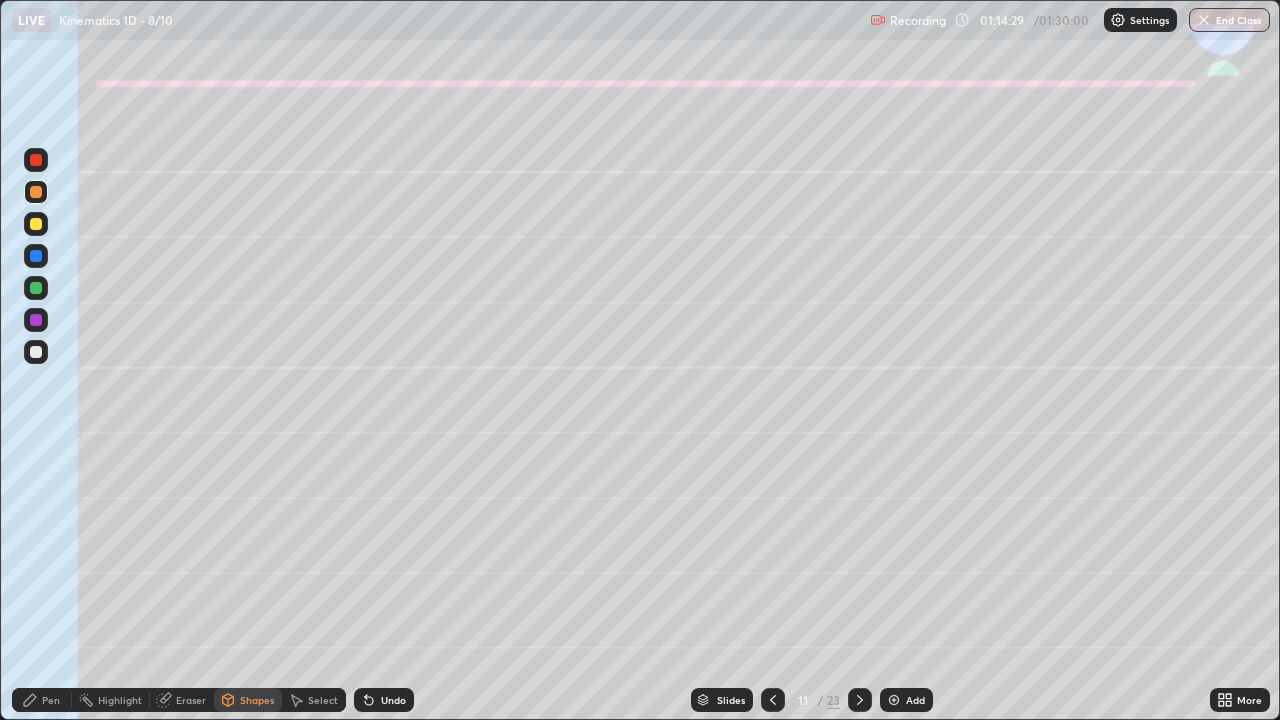 click on "Shapes" at bounding box center [257, 700] 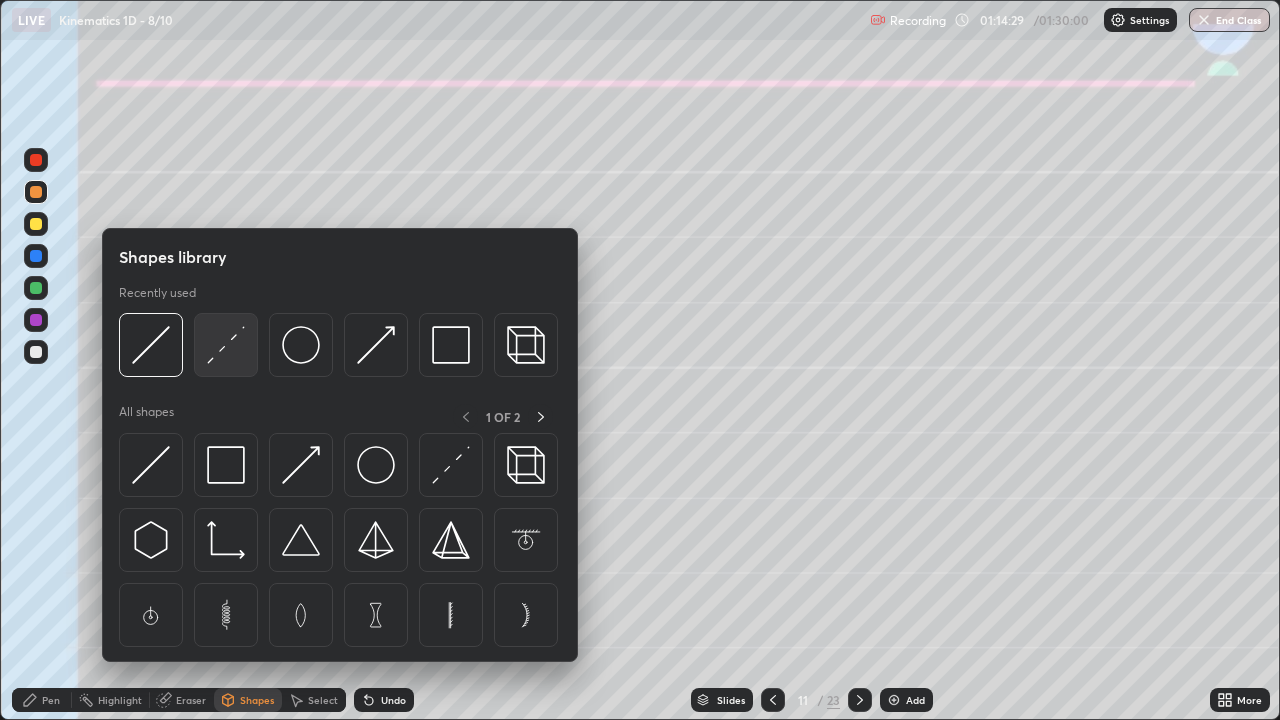 click at bounding box center (226, 345) 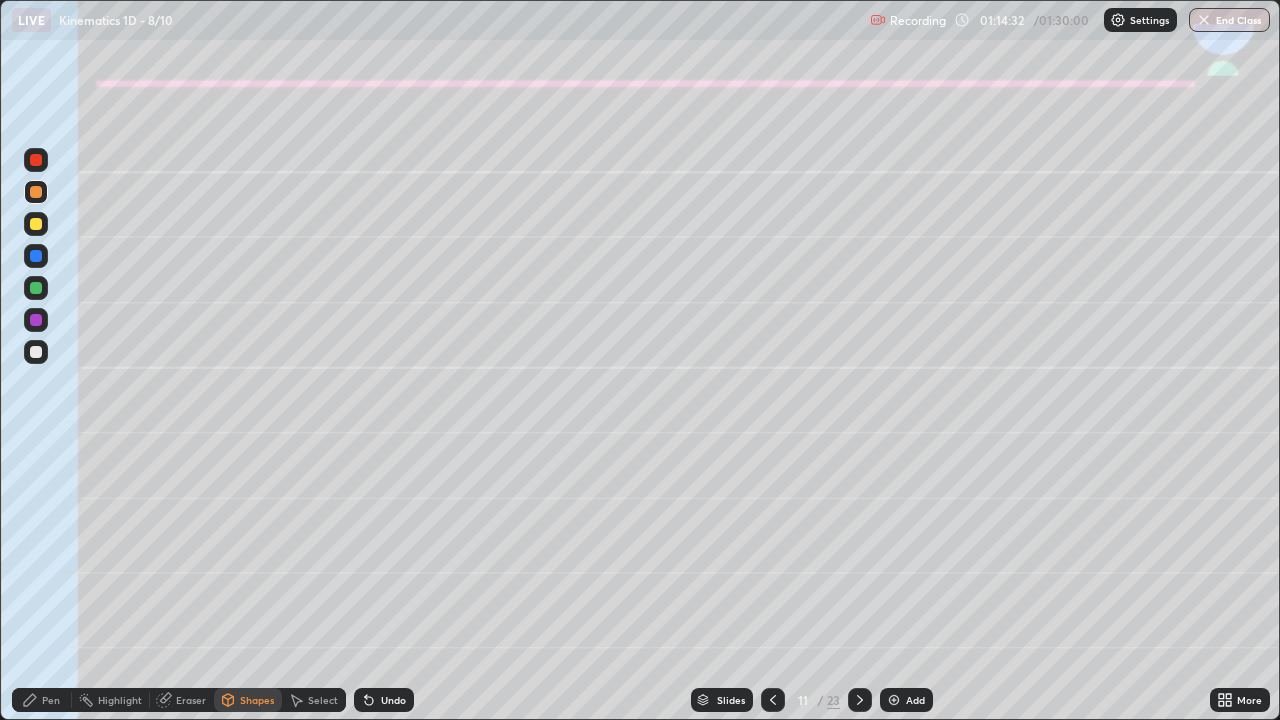 click on "Pen" at bounding box center [51, 700] 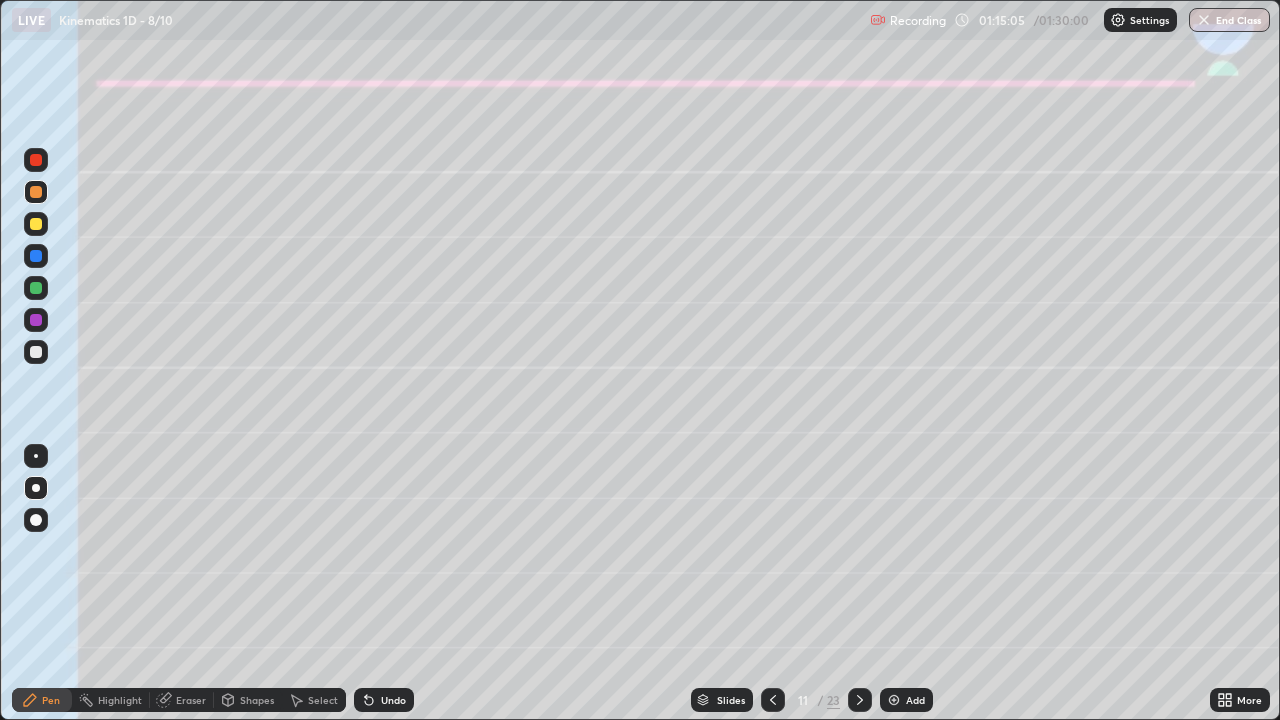 click at bounding box center [36, 352] 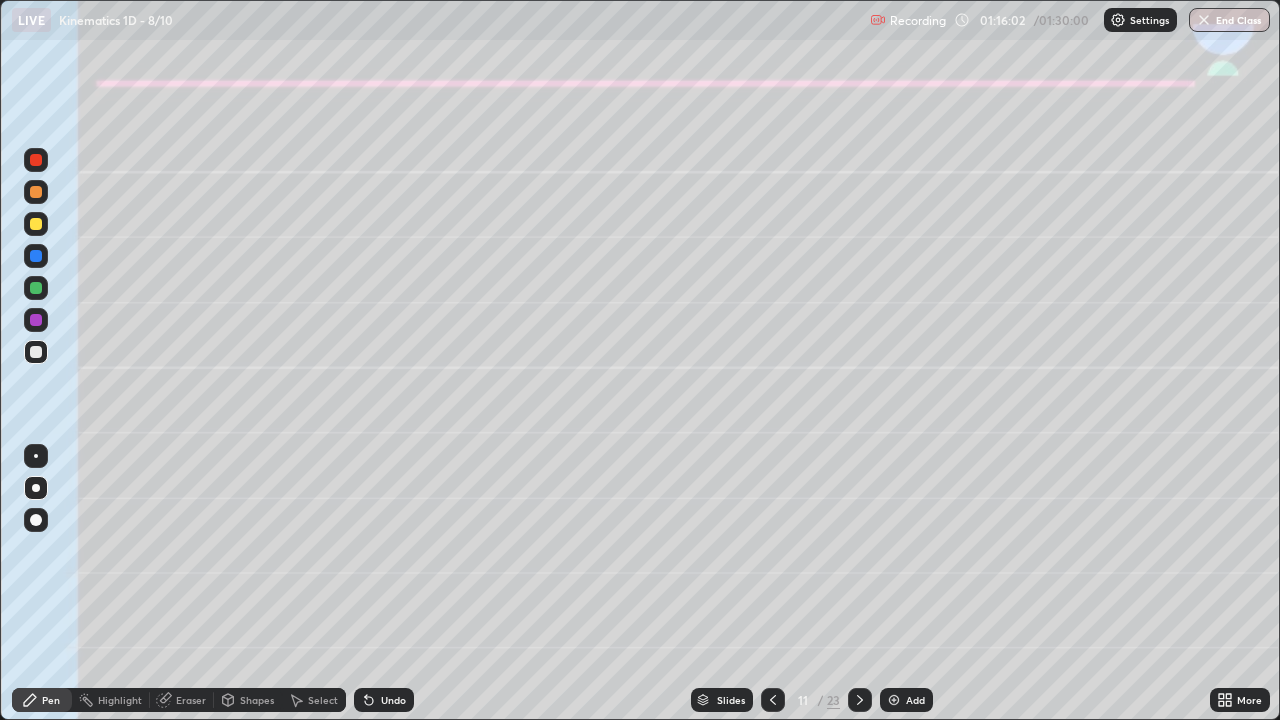click on "Undo" at bounding box center (393, 700) 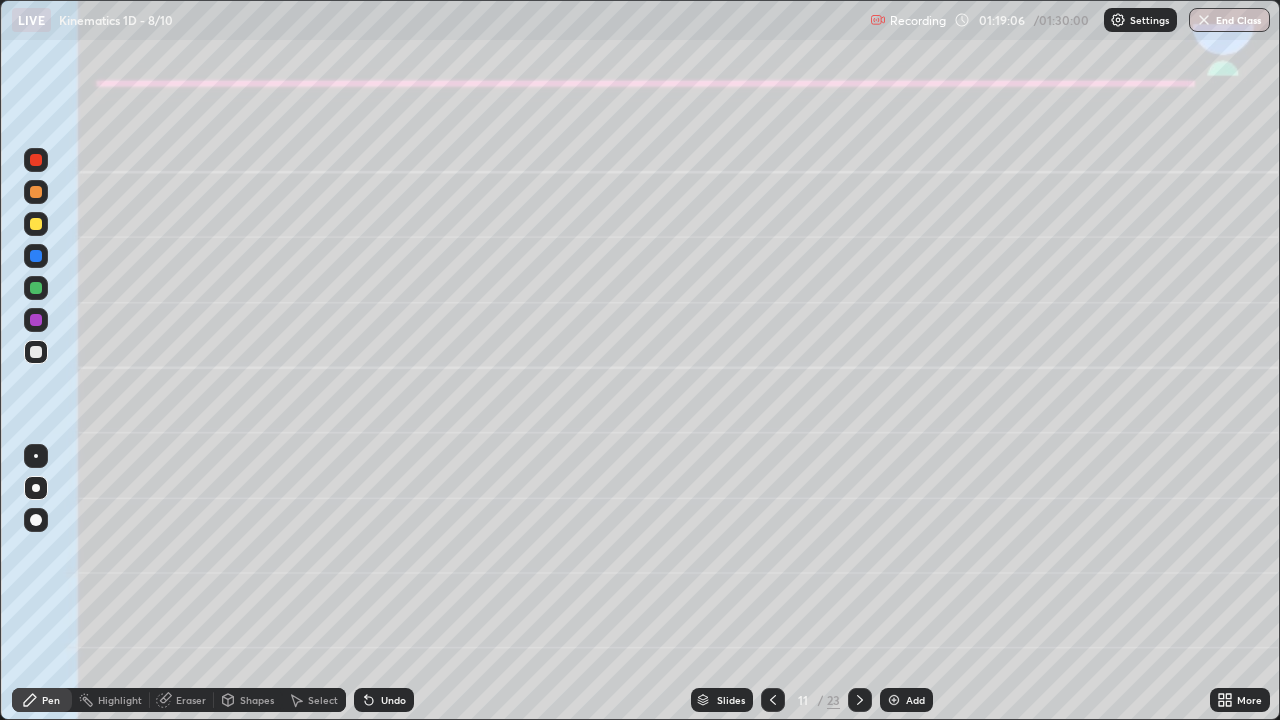 click on "End Class" at bounding box center [1229, 20] 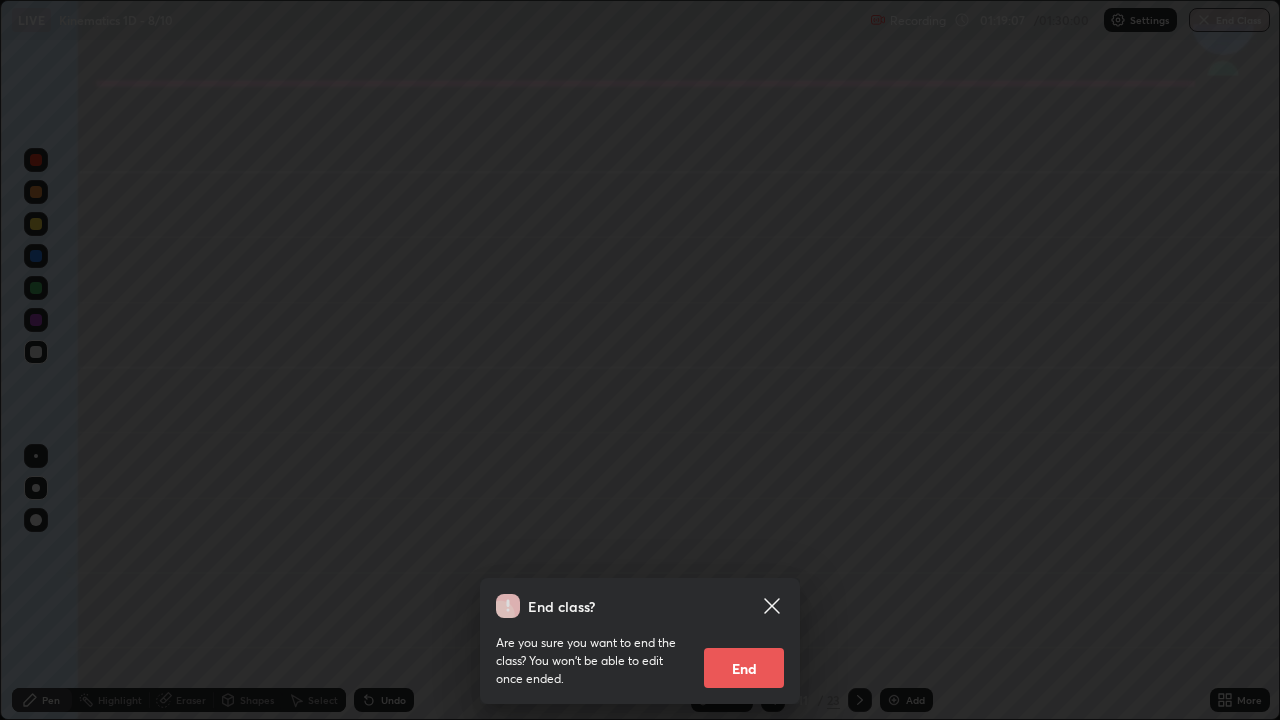 click on "End" at bounding box center (744, 668) 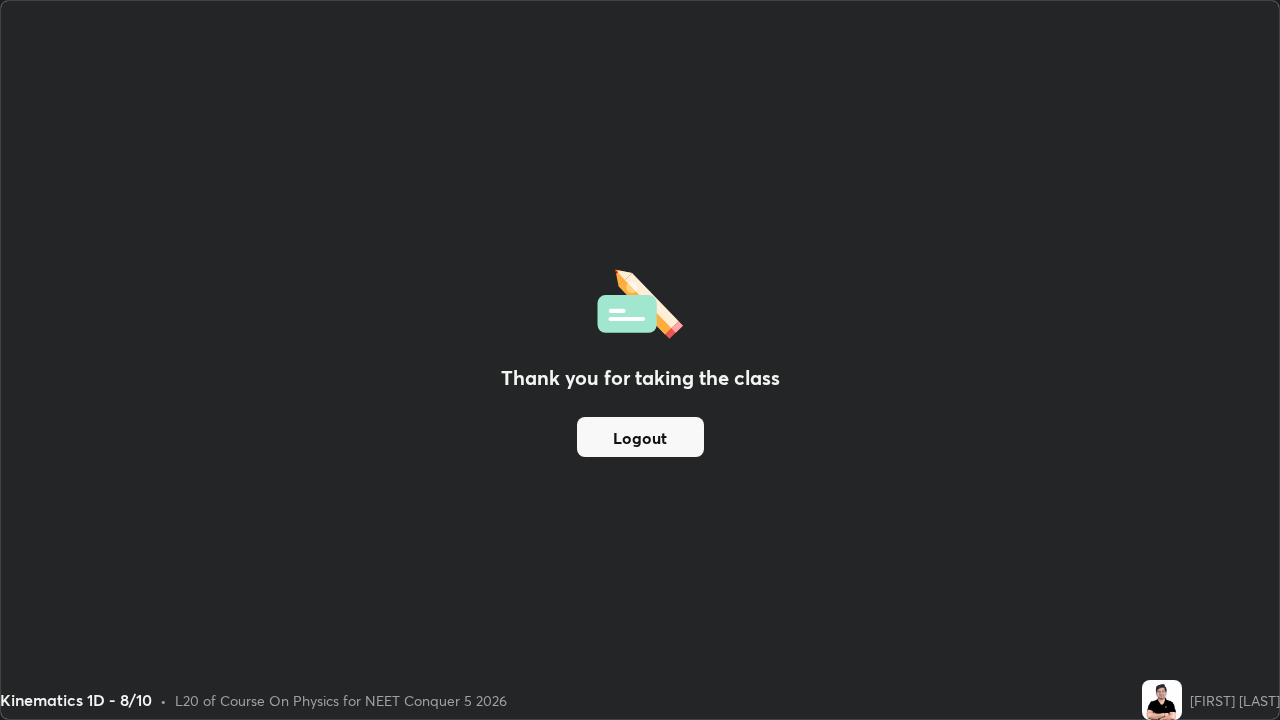 click on "Logout" at bounding box center (640, 437) 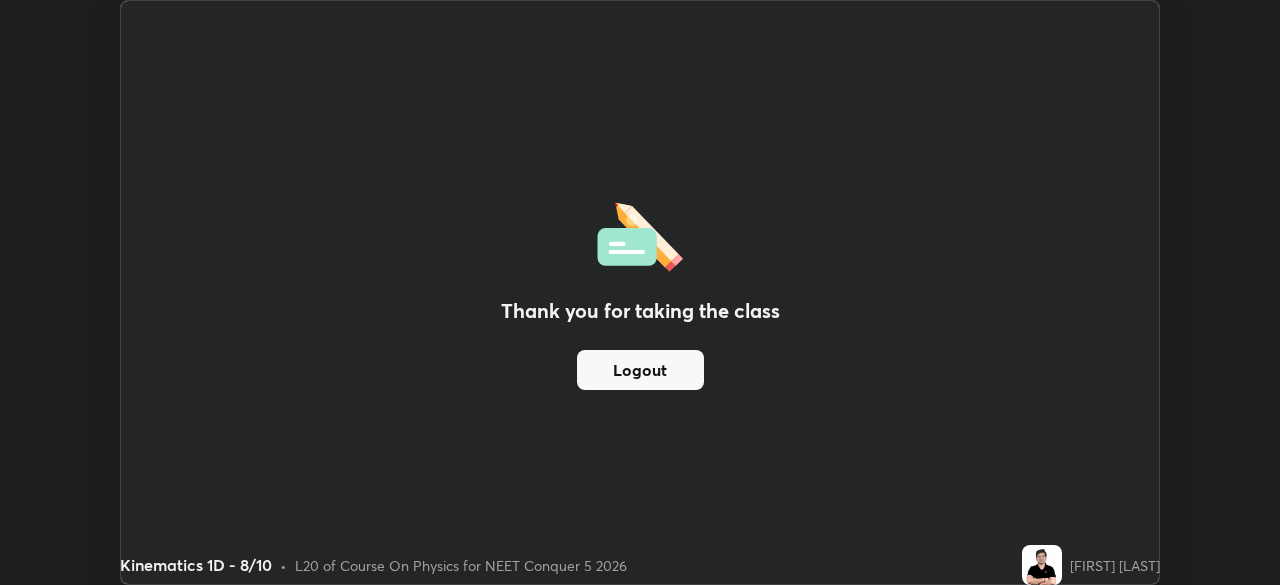 scroll, scrollTop: 585, scrollLeft: 1280, axis: both 